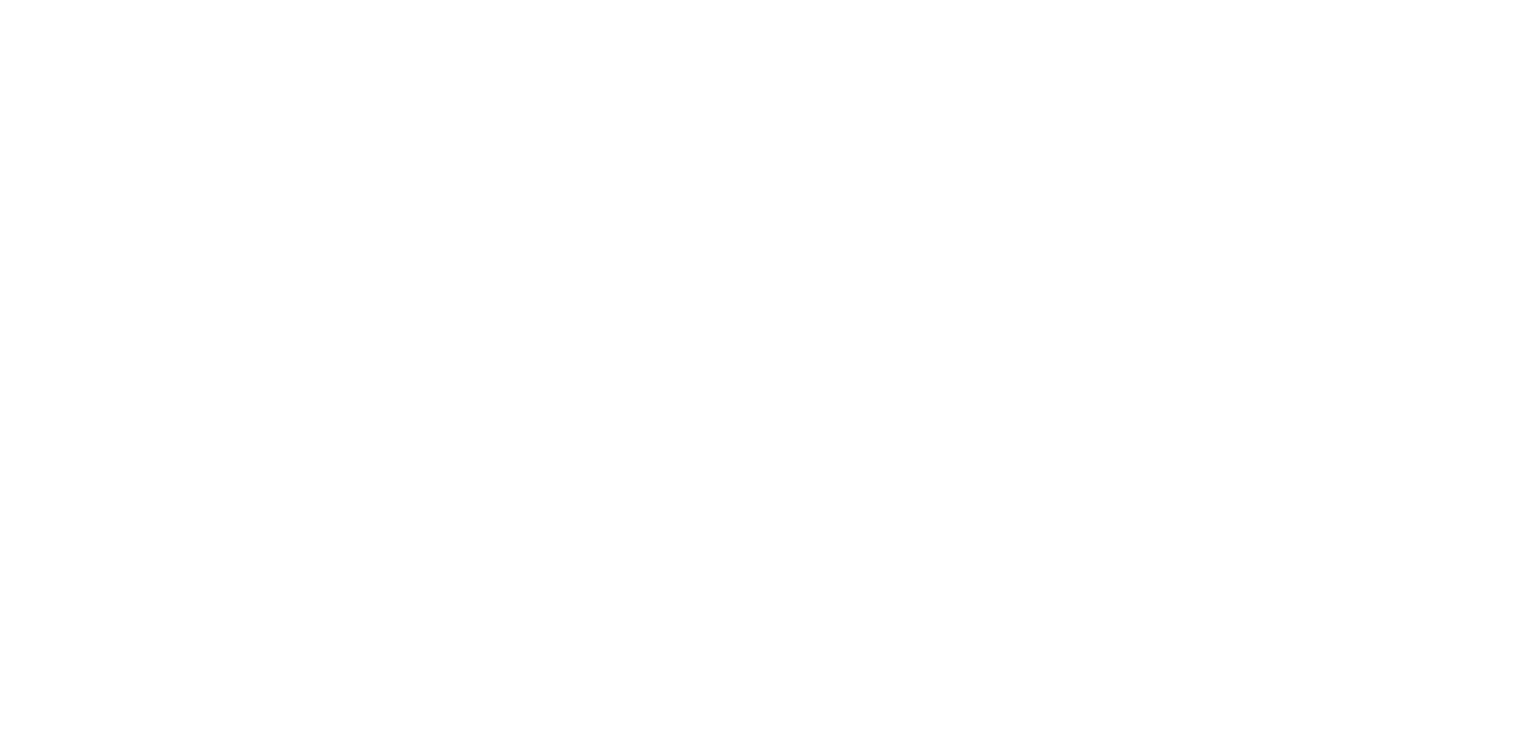scroll, scrollTop: 0, scrollLeft: 0, axis: both 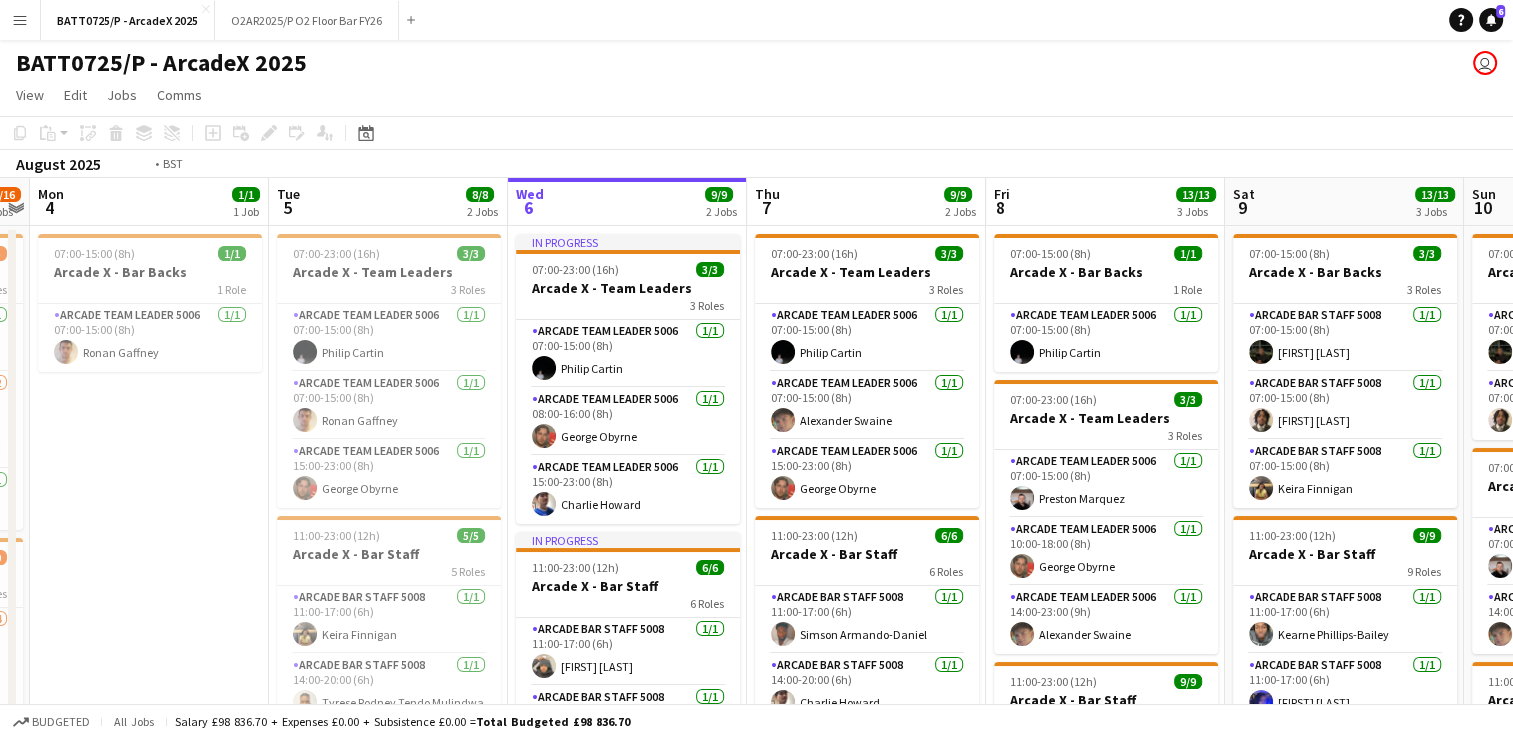 drag, startPoint x: 192, startPoint y: 327, endPoint x: 939, endPoint y: 338, distance: 747.081 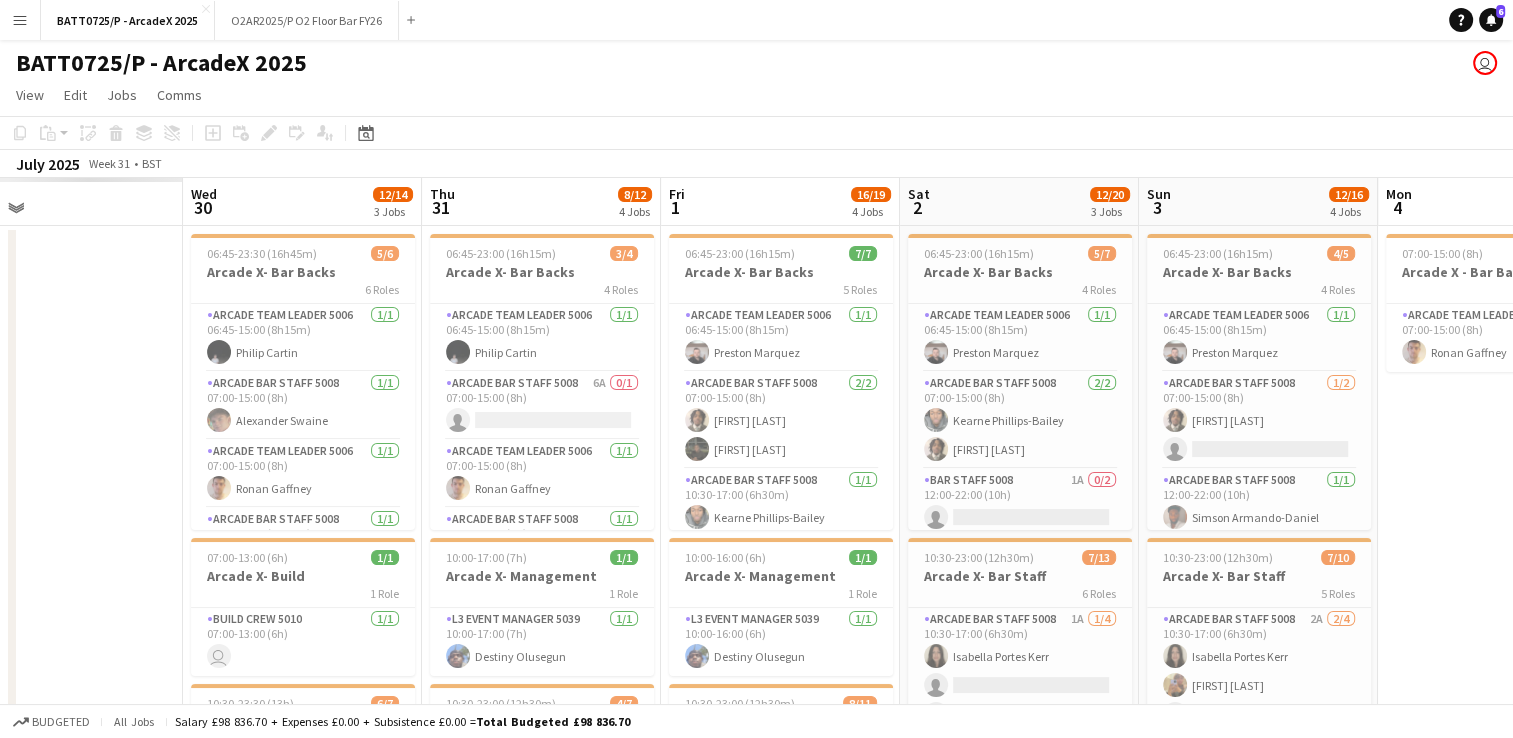 drag, startPoint x: 150, startPoint y: 354, endPoint x: 884, endPoint y: 357, distance: 734.0061 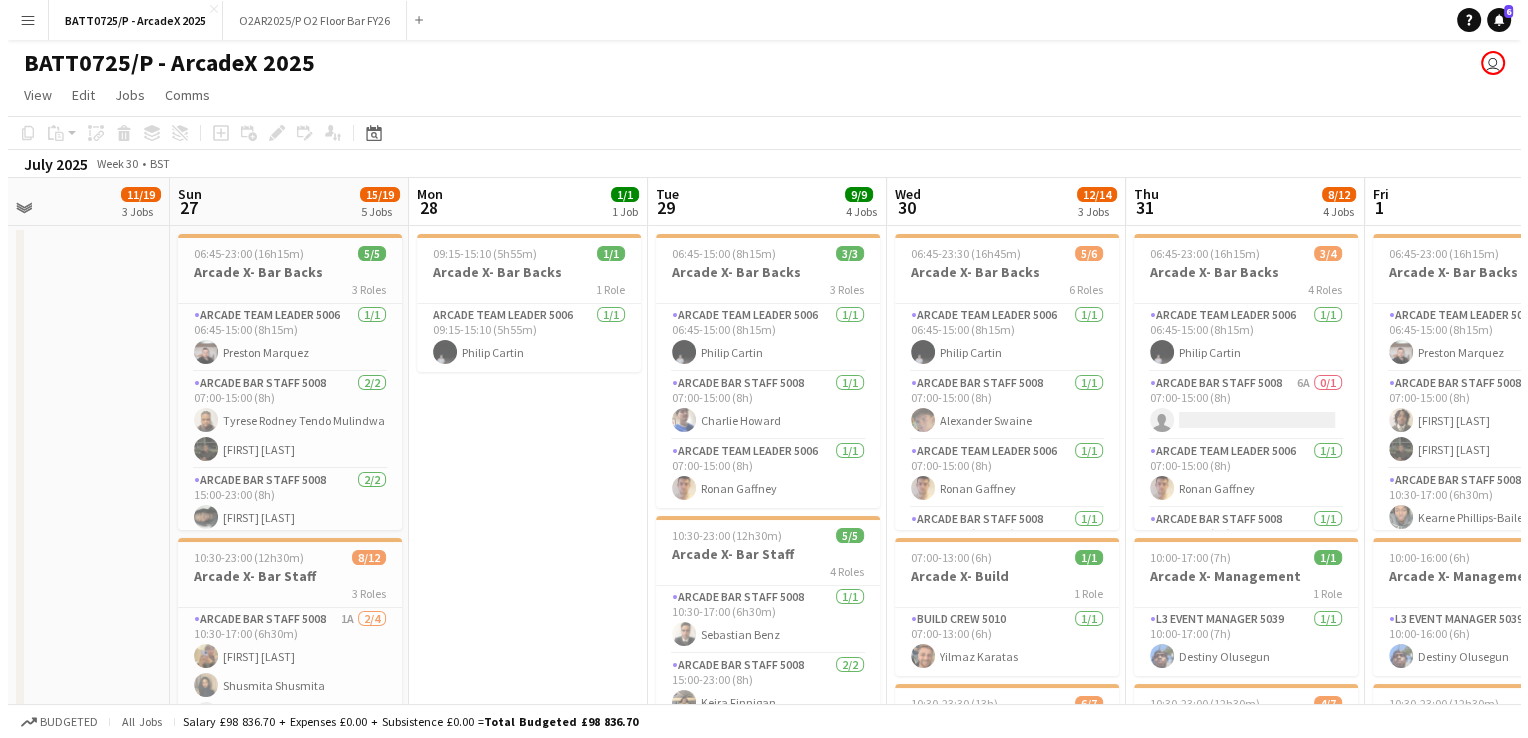 scroll, scrollTop: 0, scrollLeft: 520, axis: horizontal 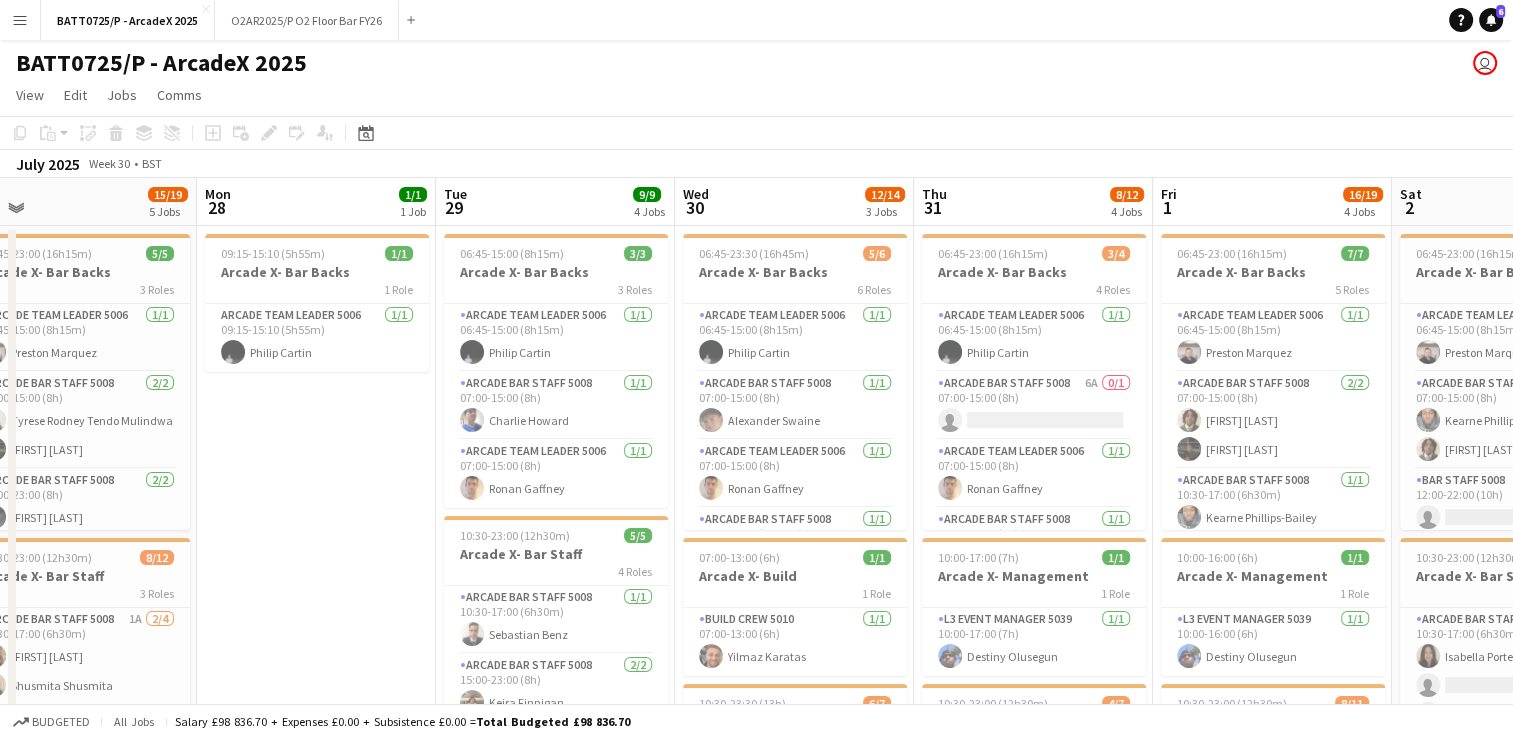 drag, startPoint x: 235, startPoint y: 317, endPoint x: 864, endPoint y: 314, distance: 629.00714 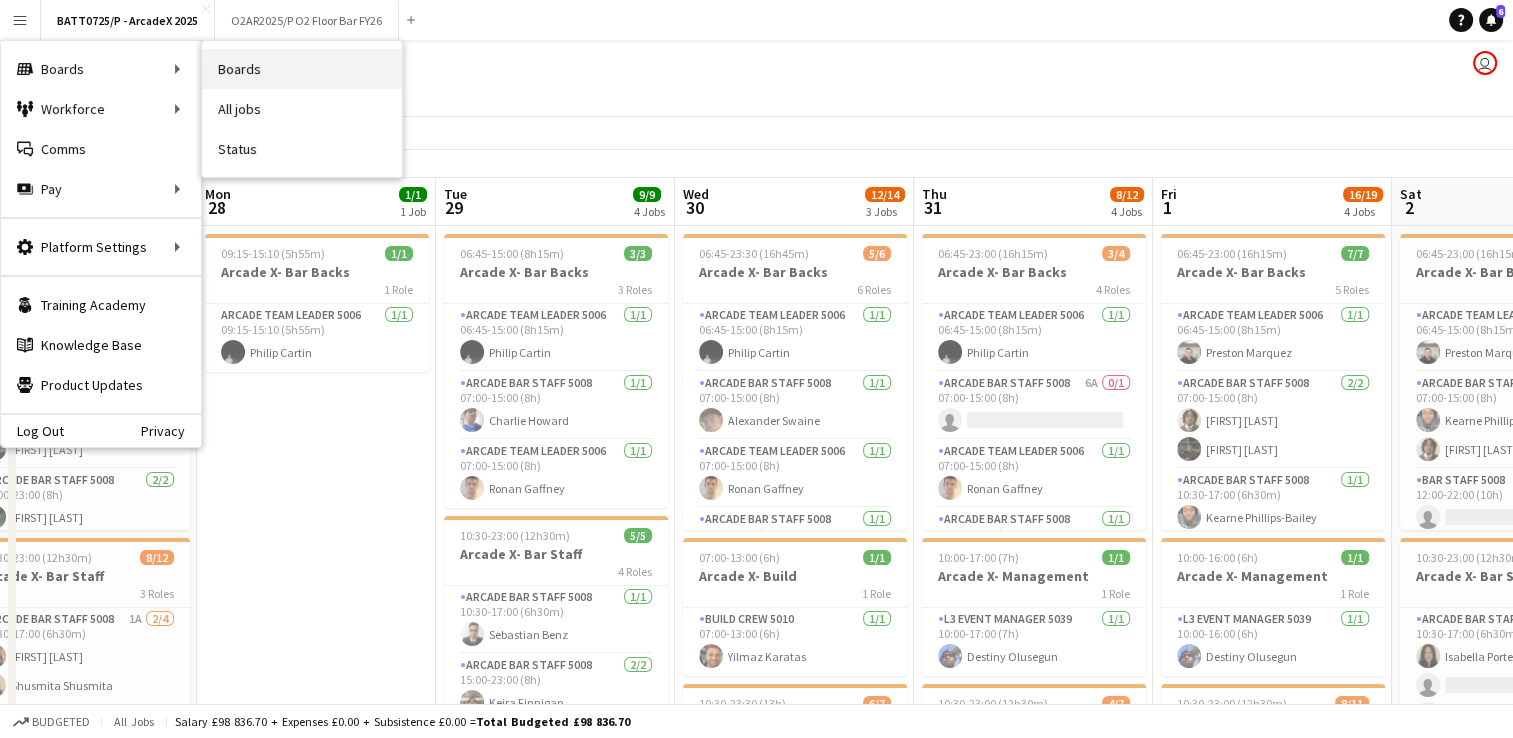 click on "Boards" at bounding box center [302, 69] 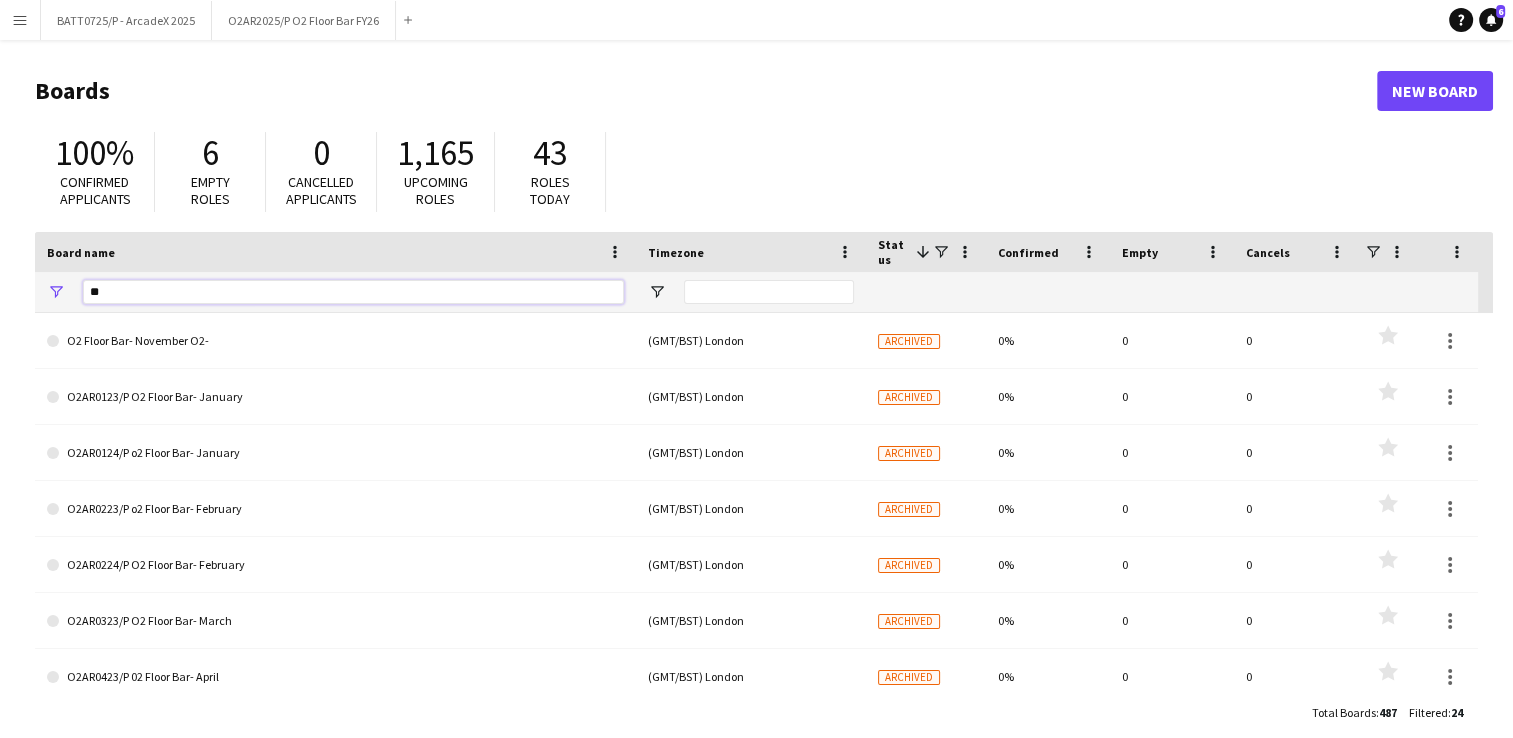 click on "**" at bounding box center (353, 292) 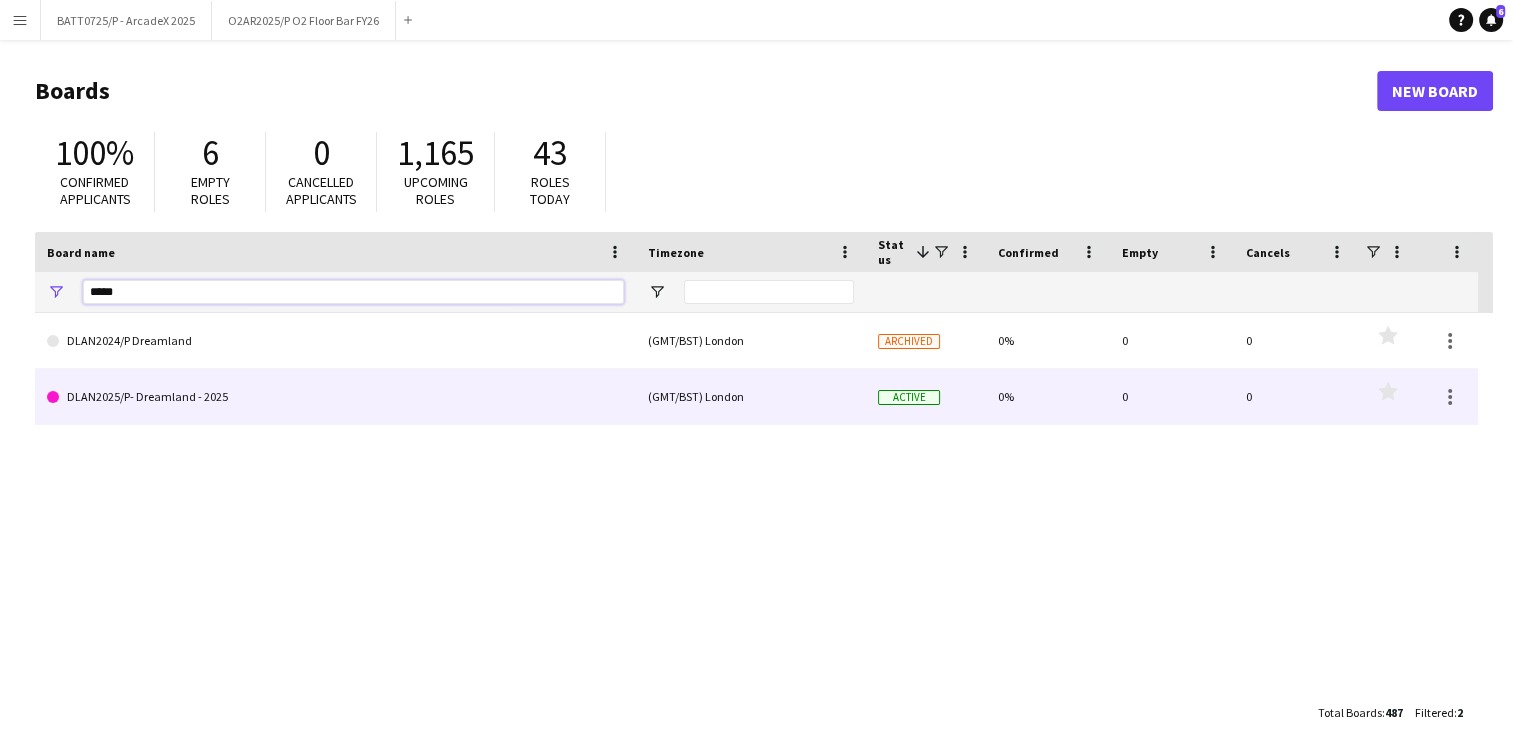 type on "*****" 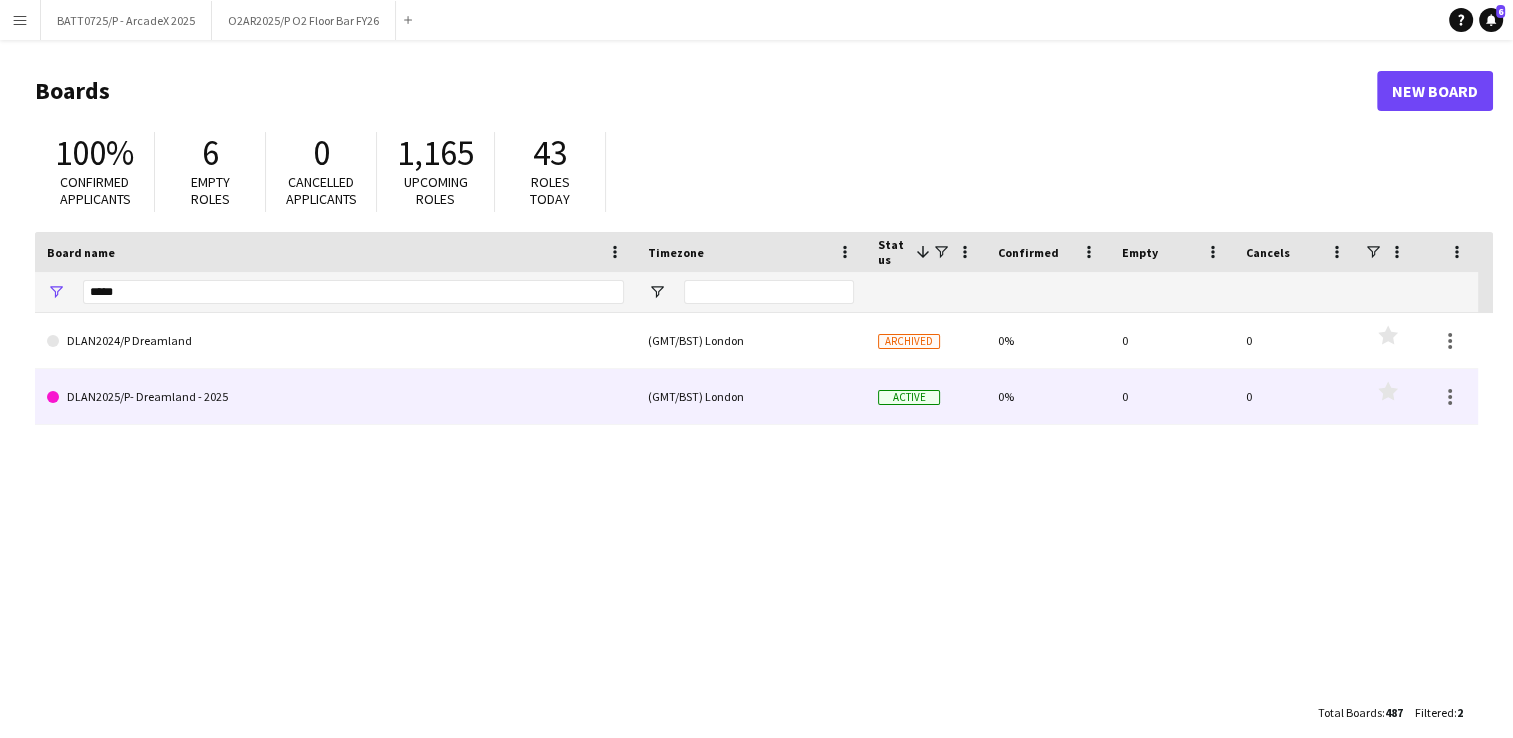 click on "DLAN2025/P- Dreamland - 2025" 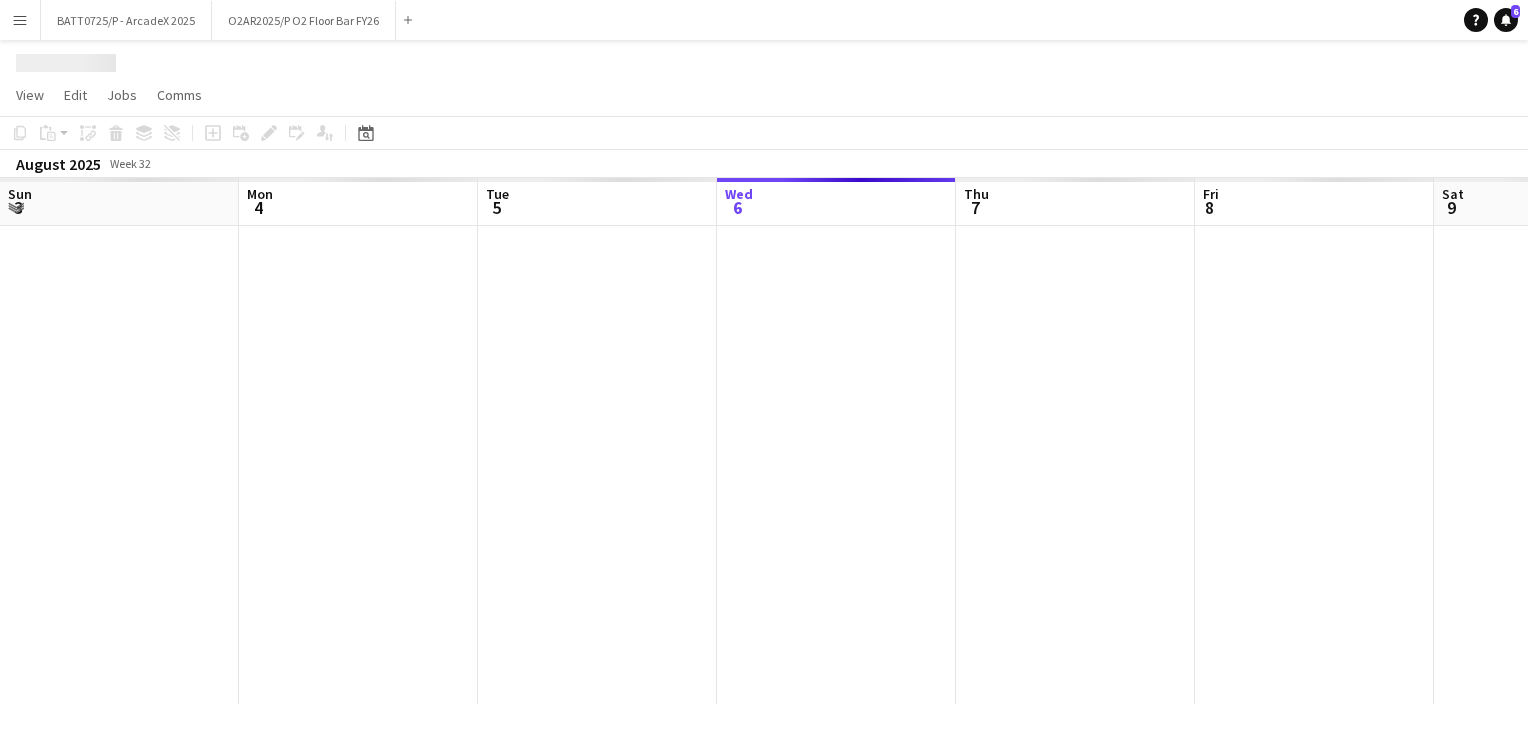 scroll, scrollTop: 0, scrollLeft: 478, axis: horizontal 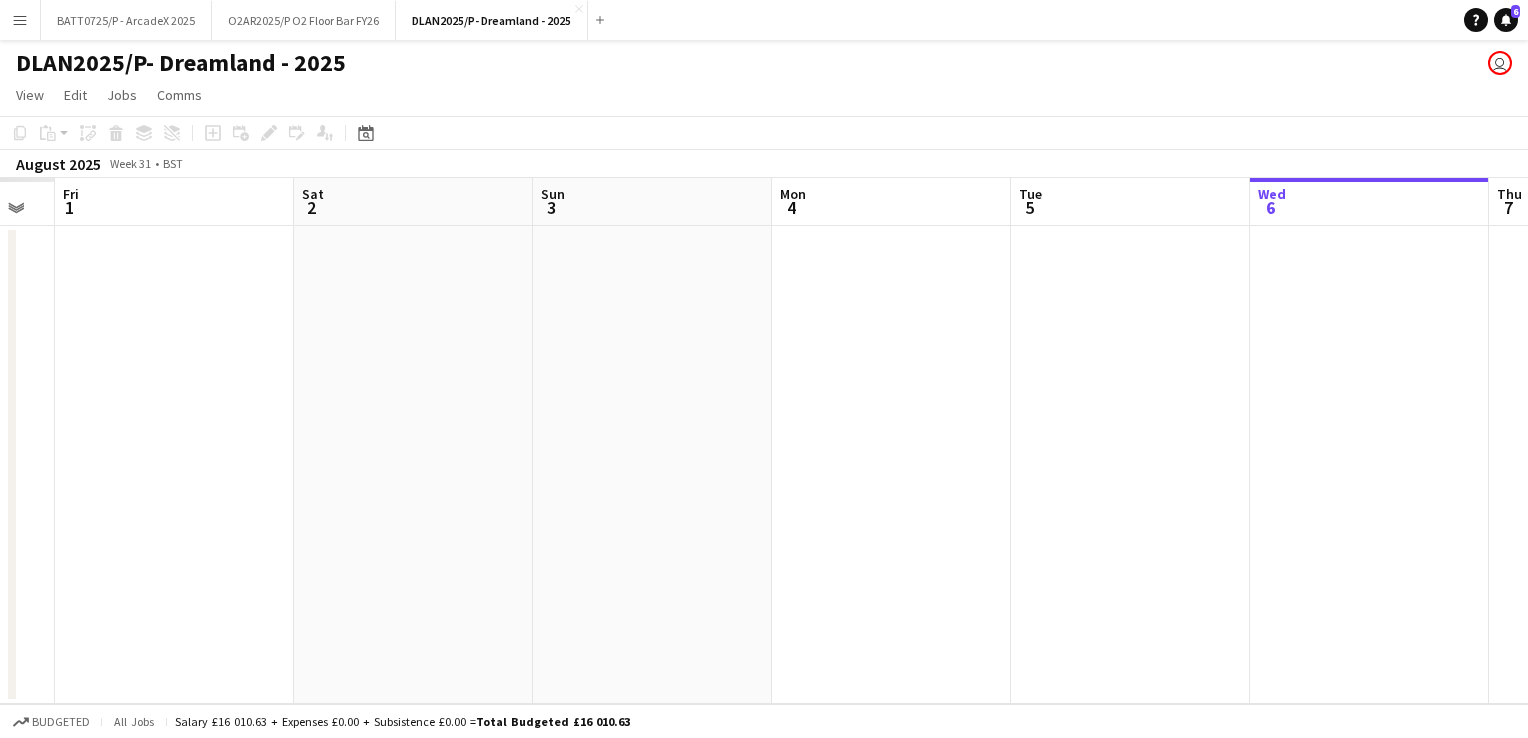 drag, startPoint x: 60, startPoint y: 379, endPoint x: 1372, endPoint y: 534, distance: 1321.1241 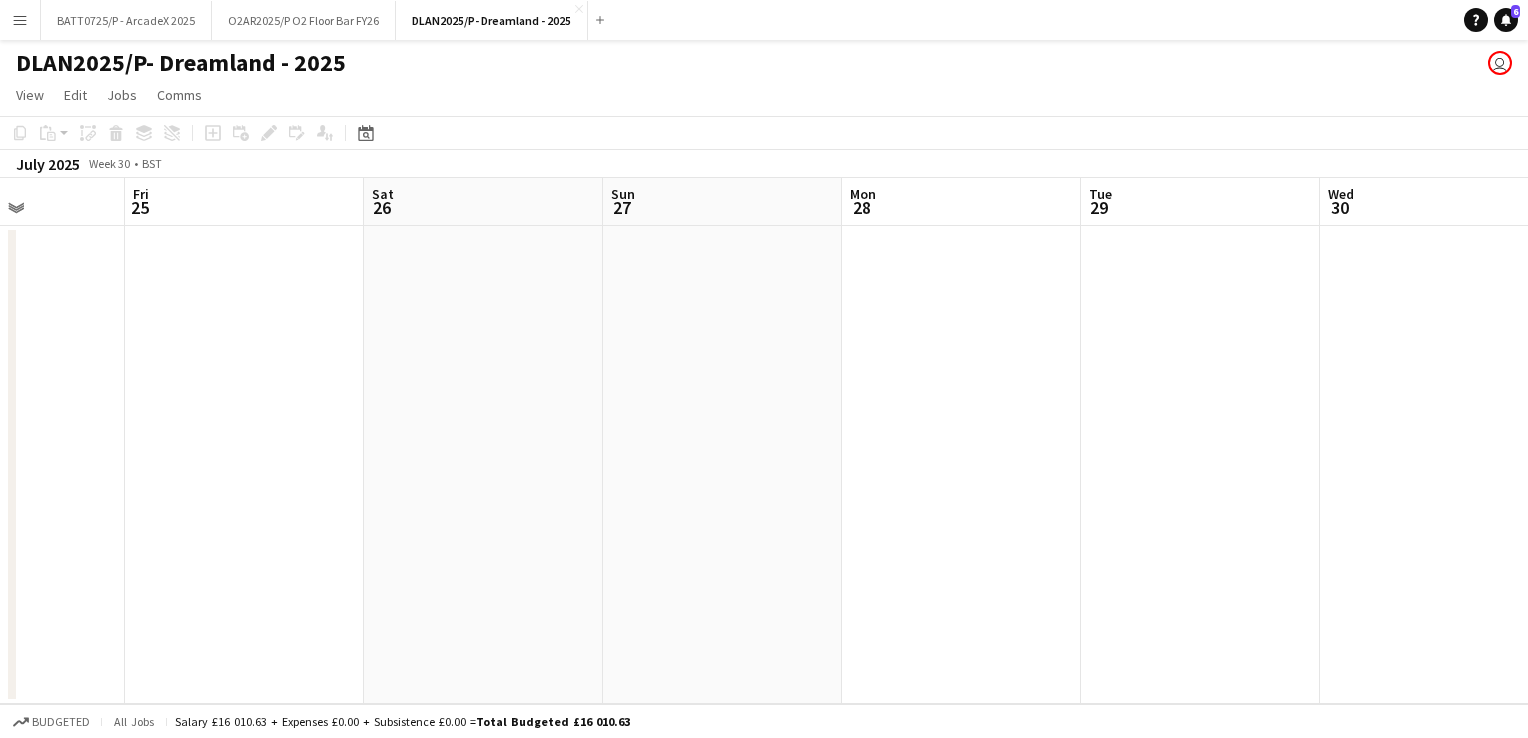 drag, startPoint x: 53, startPoint y: 378, endPoint x: 1531, endPoint y: 528, distance: 1485.5922 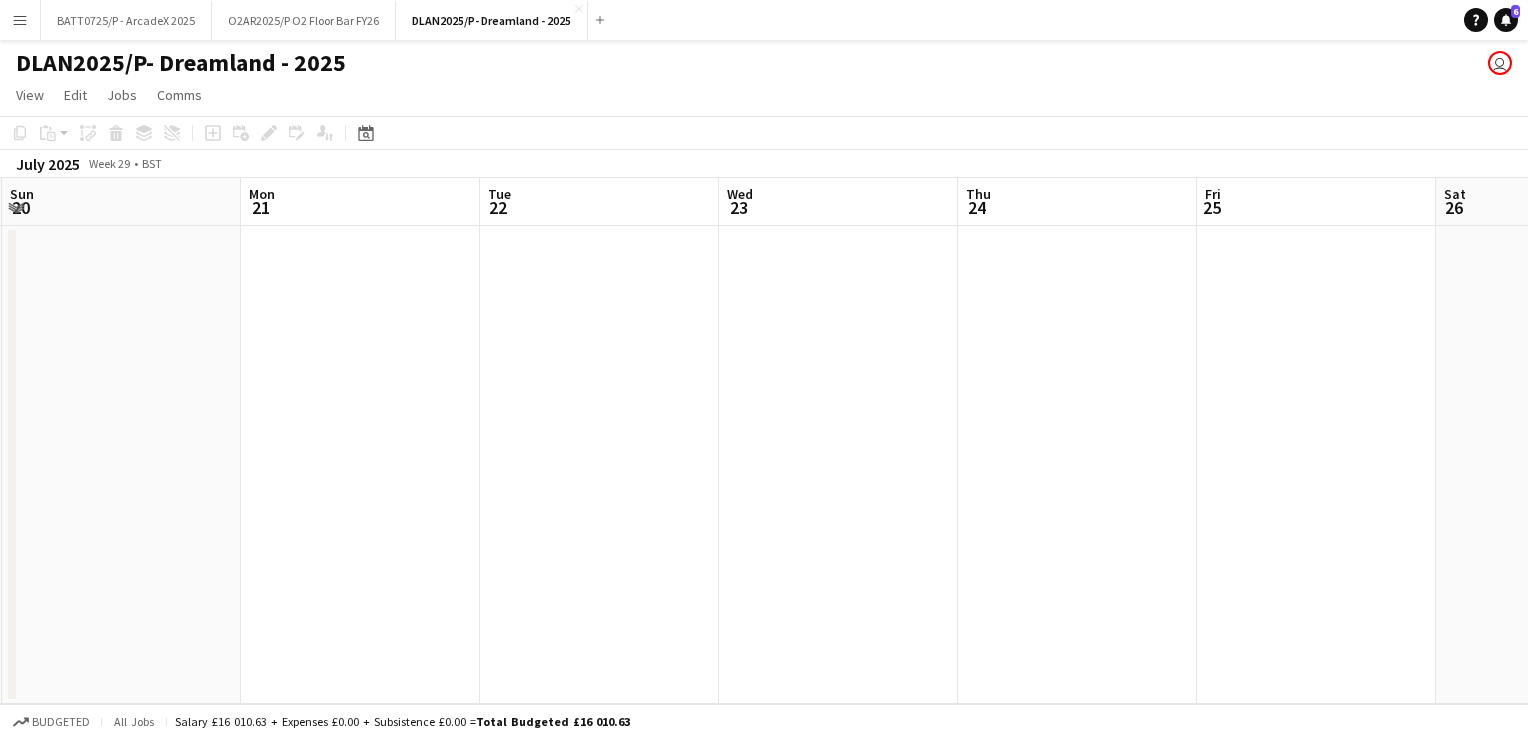 drag, startPoint x: 415, startPoint y: 368, endPoint x: 1488, endPoint y: 470, distance: 1077.8372 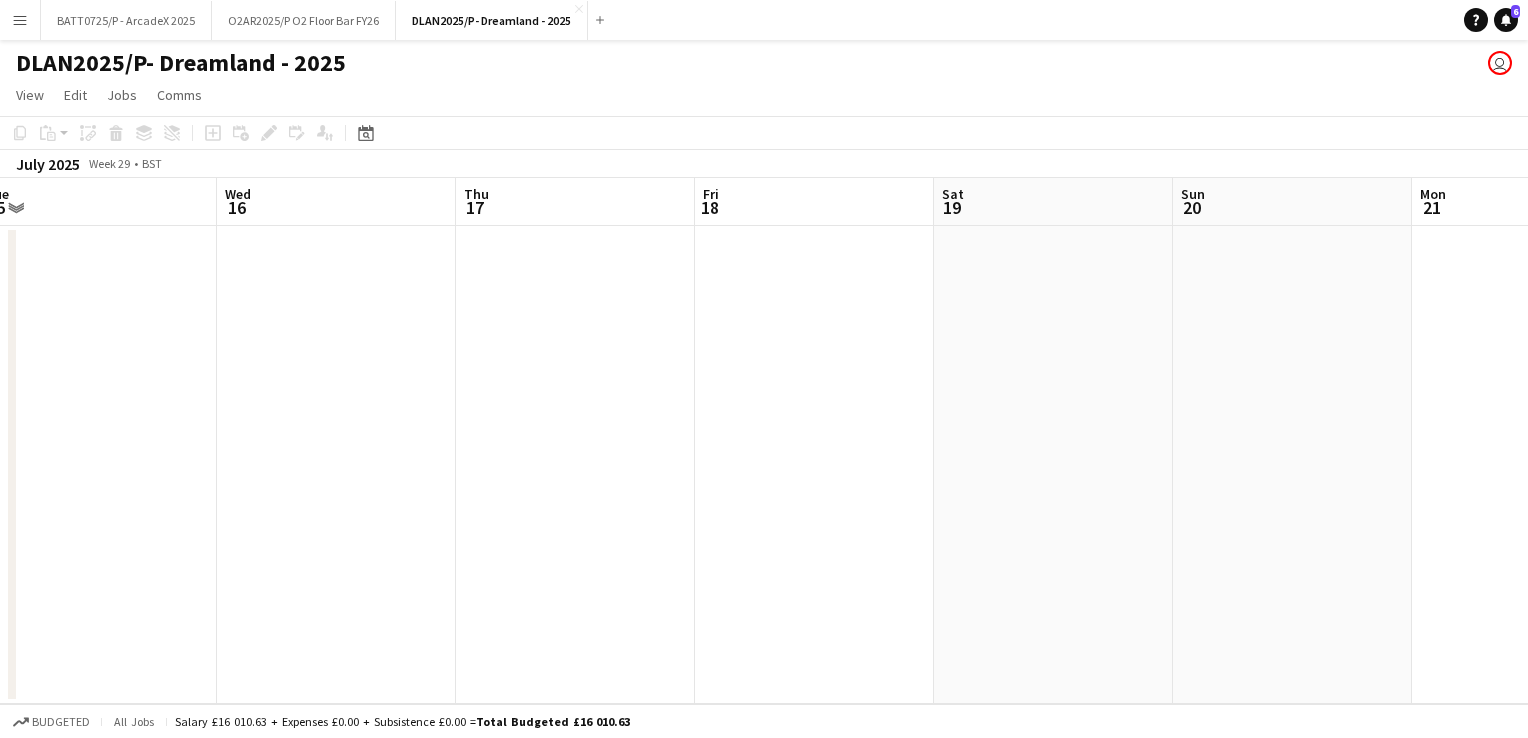 drag, startPoint x: 338, startPoint y: 457, endPoint x: 1508, endPoint y: 554, distance: 1174.014 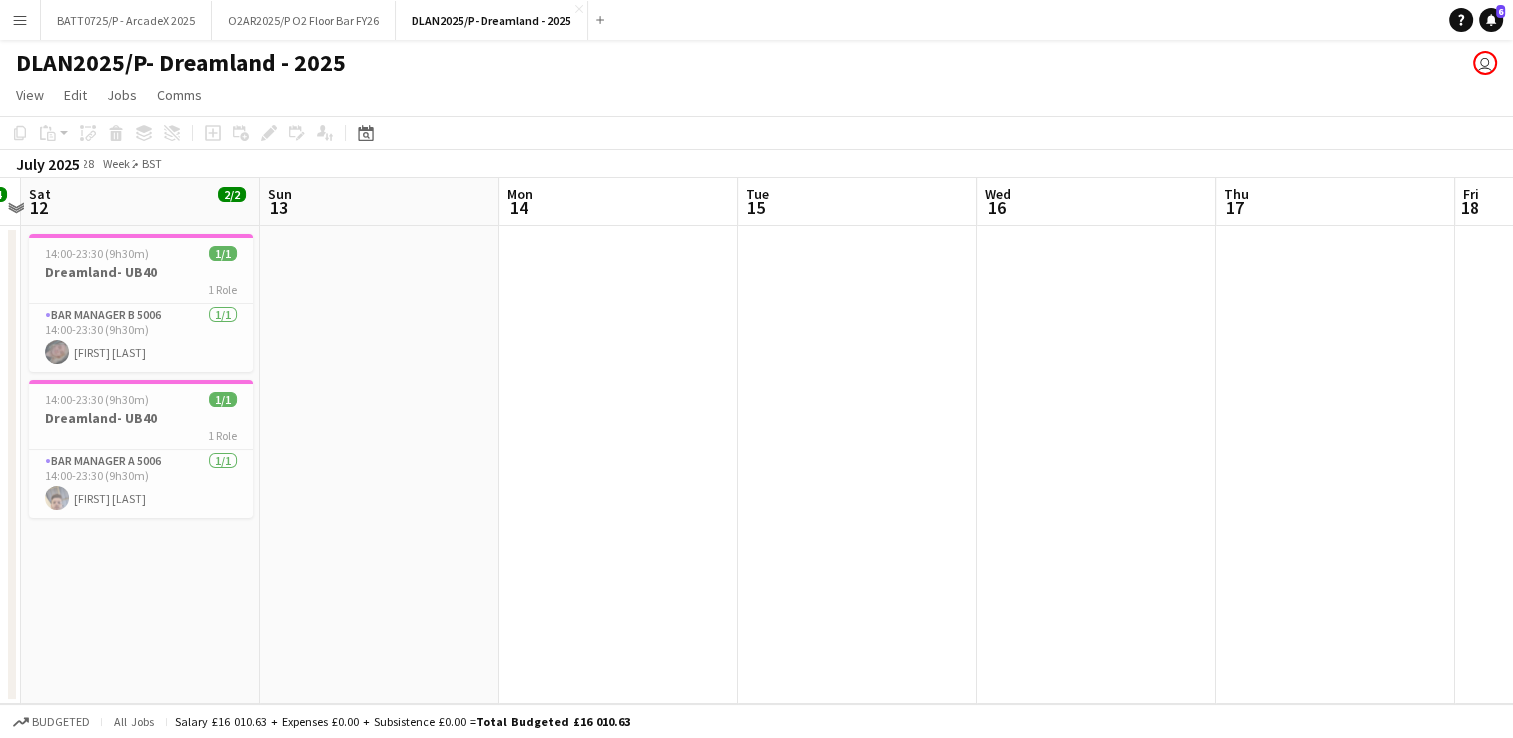 drag, startPoint x: 186, startPoint y: 438, endPoint x: 1527, endPoint y: 536, distance: 1344.5762 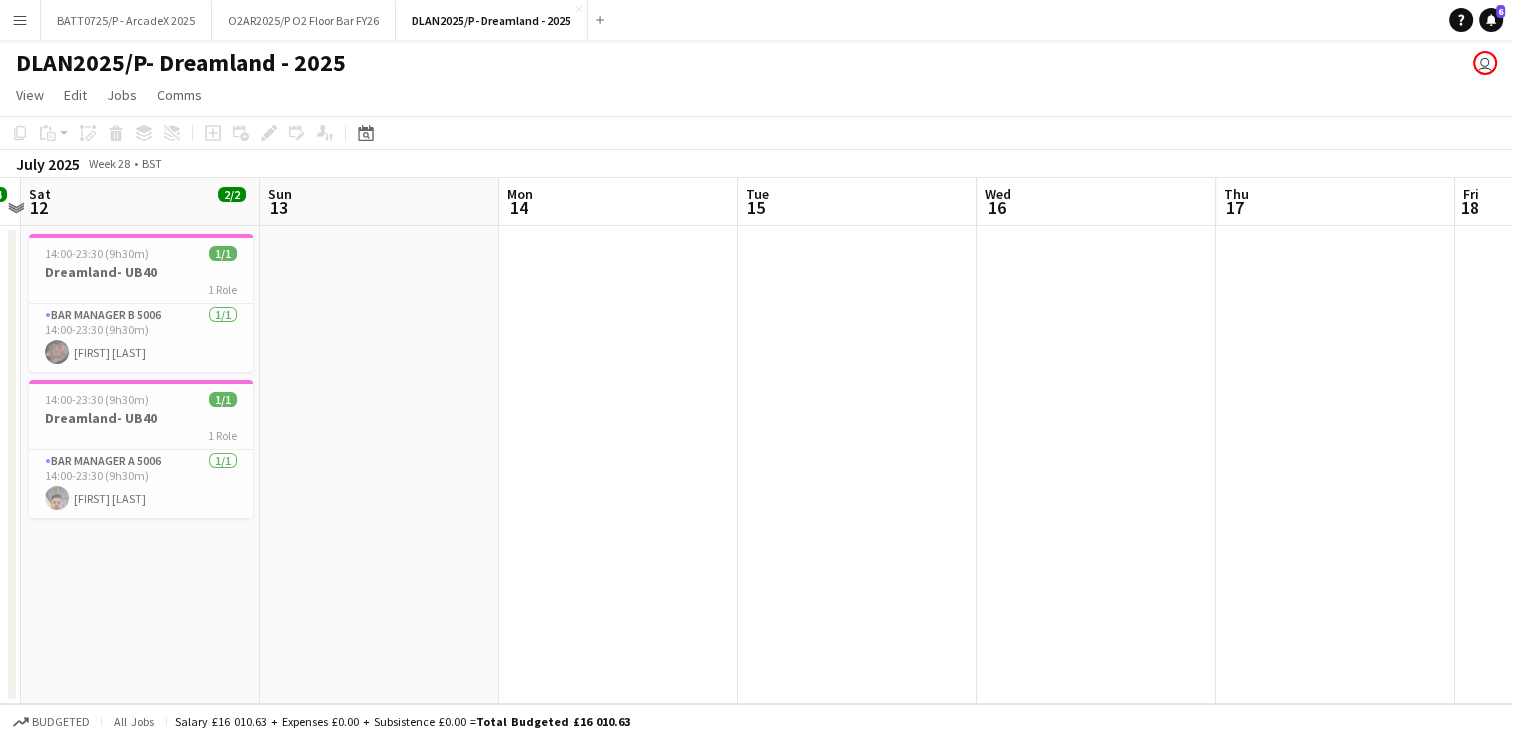 click on "Menu
Boards
Boards   Boards   All jobs   Status
Workforce
Workforce   My Workforce   Recruiting
Comms
Comms
Pay
Pay   Approvals
Platform Settings
Platform Settings   Your settings
Training Academy
Training Academy
Knowledge Base
Knowledge Base
Product Updates
Product Updates   Log Out   Privacy   BATT0725/P - ArcadeX 2025
Close
O2AR2025/P O2 Floor Bar FY26
Close
DLAN2025/P- Dreamland - 2025
Close
Add
Help
Notifications
6   DLAN2025/P- Dreamland - 2025
user
View  Month view" at bounding box center [756, 369] 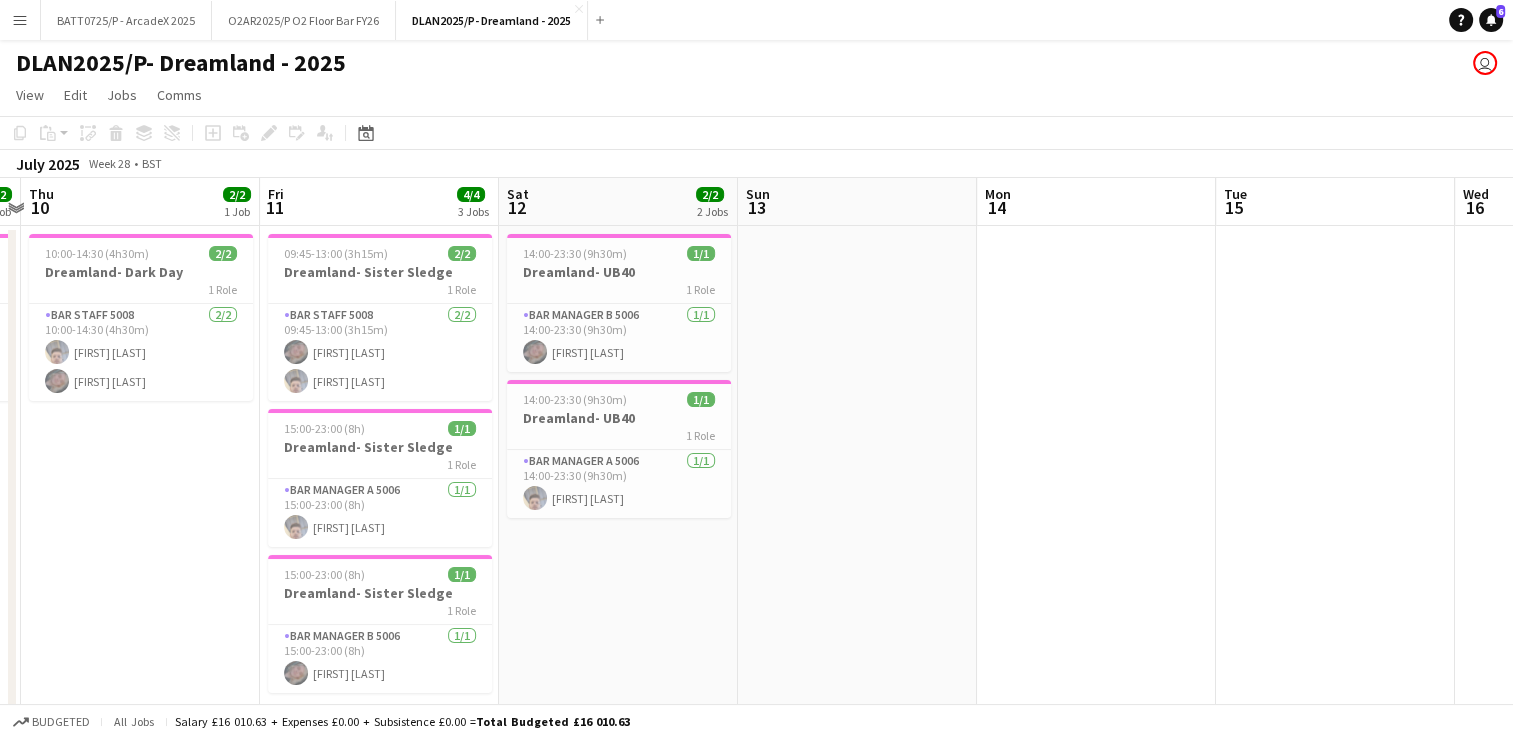 scroll, scrollTop: 0, scrollLeft: 432, axis: horizontal 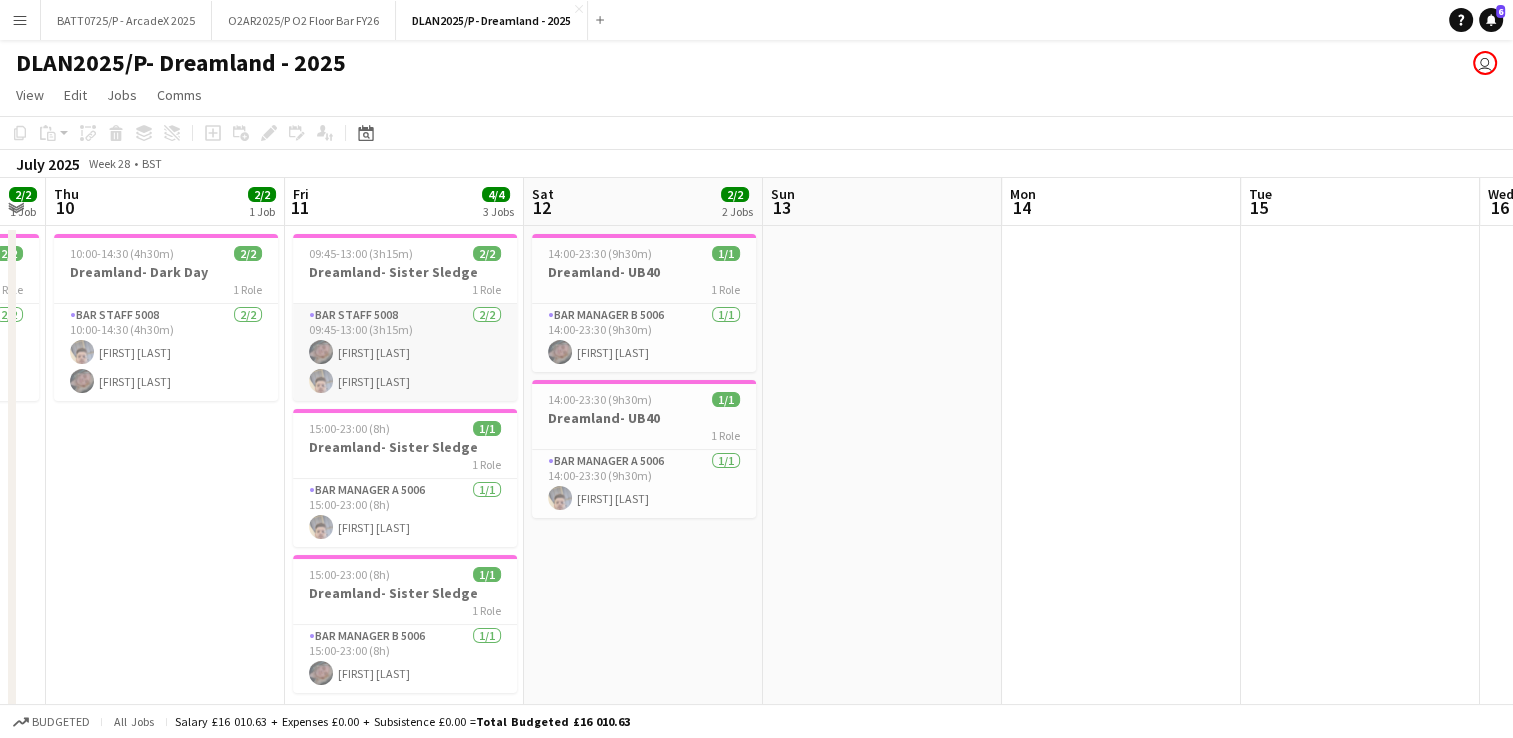 click on "Bar Staff 5008   2/2   09:45-13:00 (3h15m)
[FIRST] [LAST] [FIRST] [LAST]" at bounding box center (405, 352) 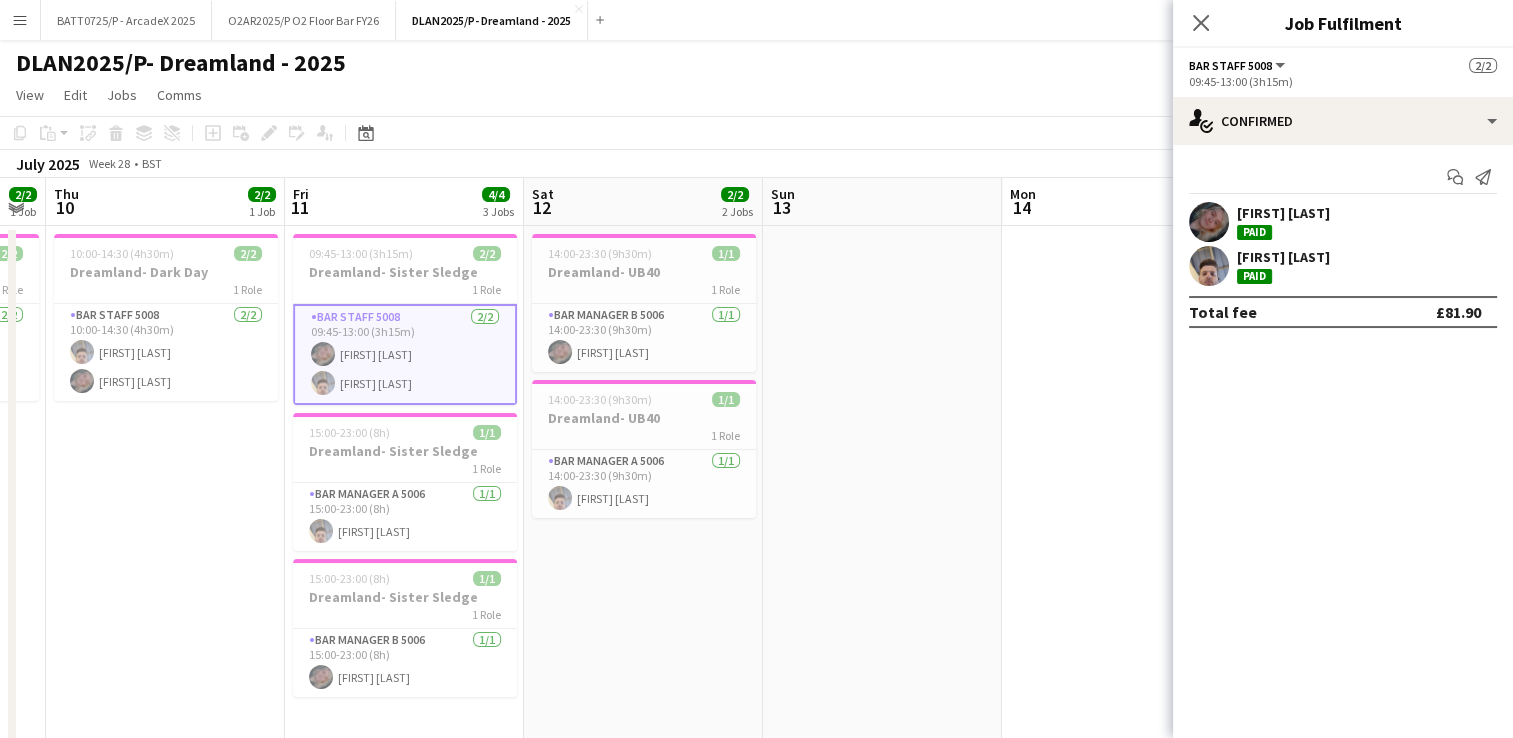 click at bounding box center [882, 509] 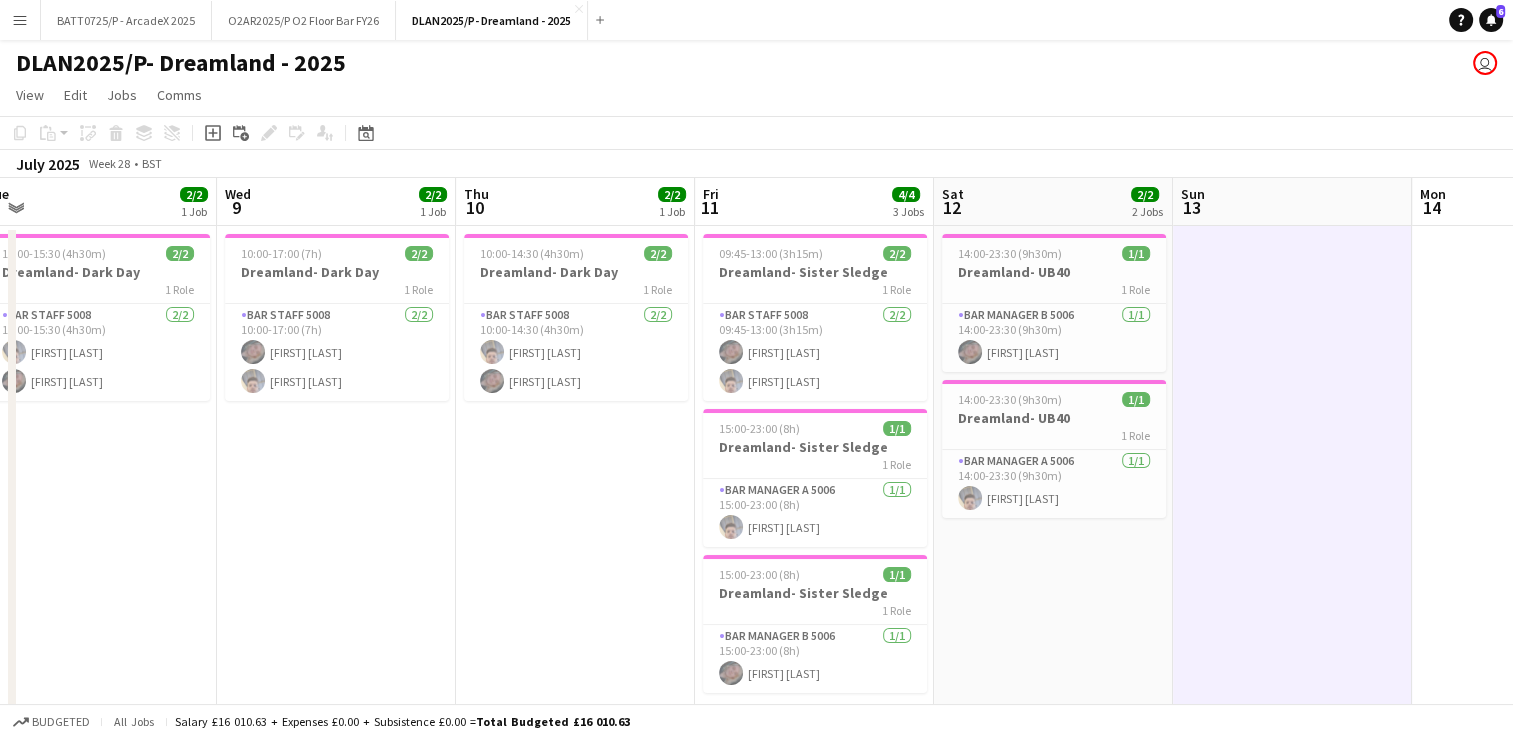 scroll, scrollTop: 0, scrollLeft: 500, axis: horizontal 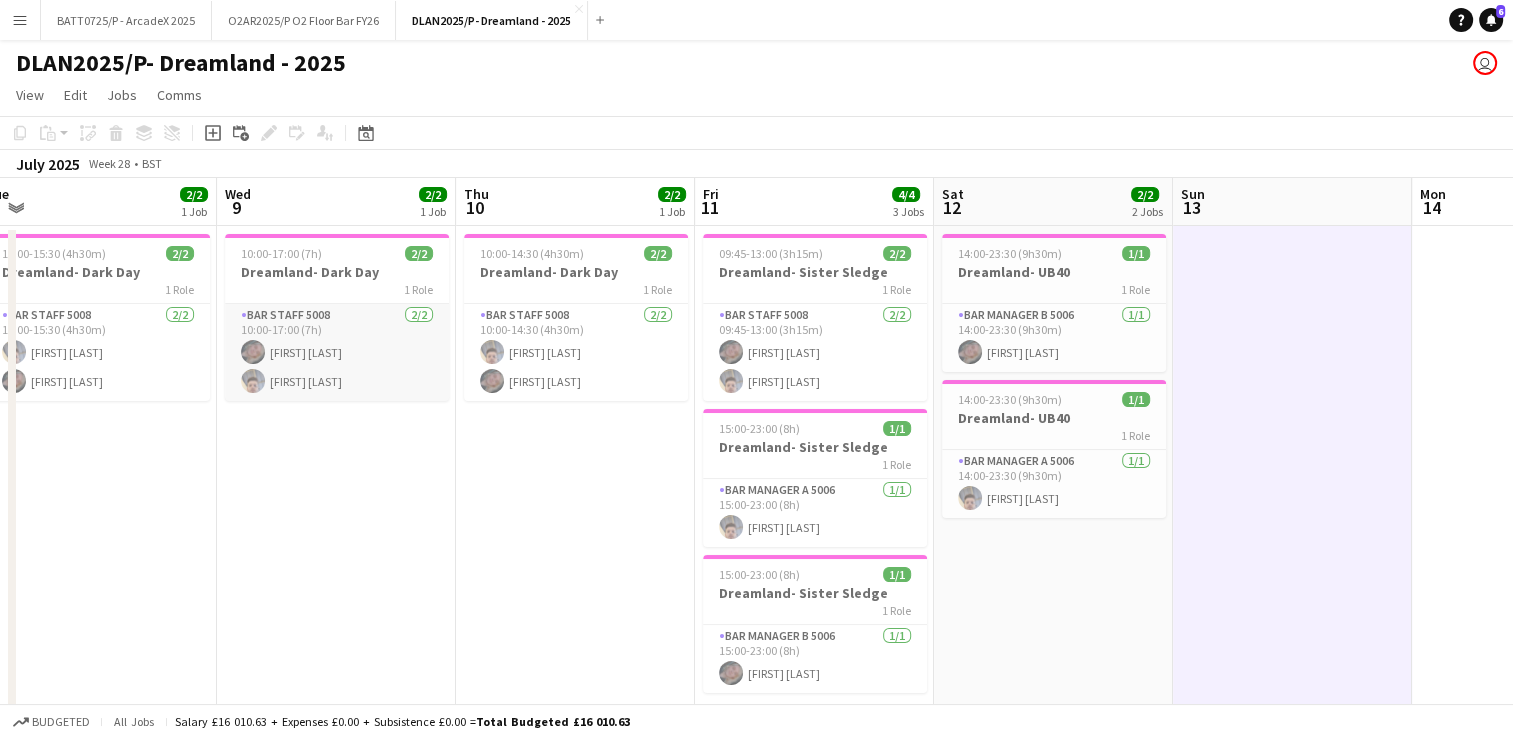 click on "Bar Staff 5008   2/2   10:00-17:00 (7h)
[FIRST] [LAST] [FIRST] [LAST]" at bounding box center (337, 352) 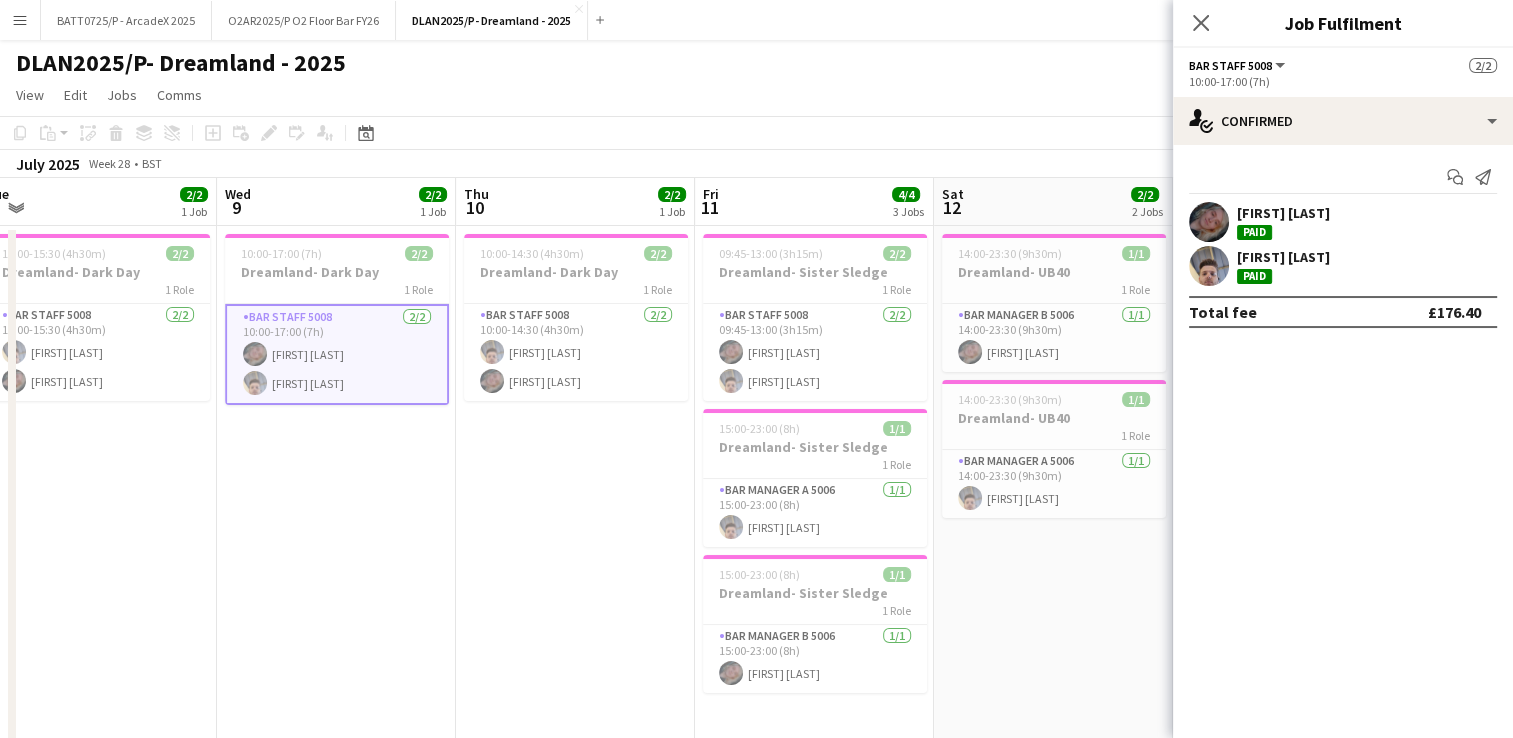 click on "[FIRST] [LAST]" at bounding box center [1283, 213] 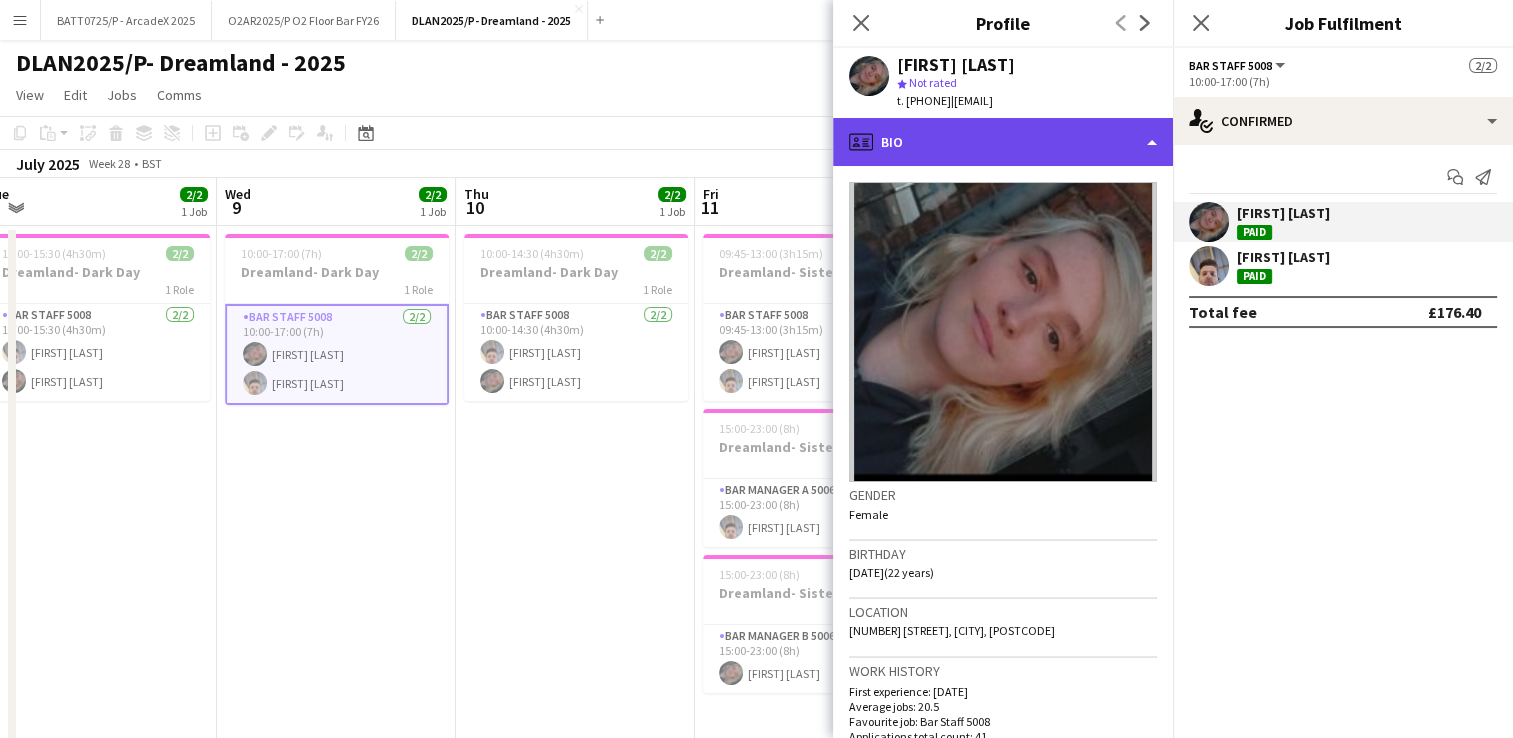 click on "profile
Bio" 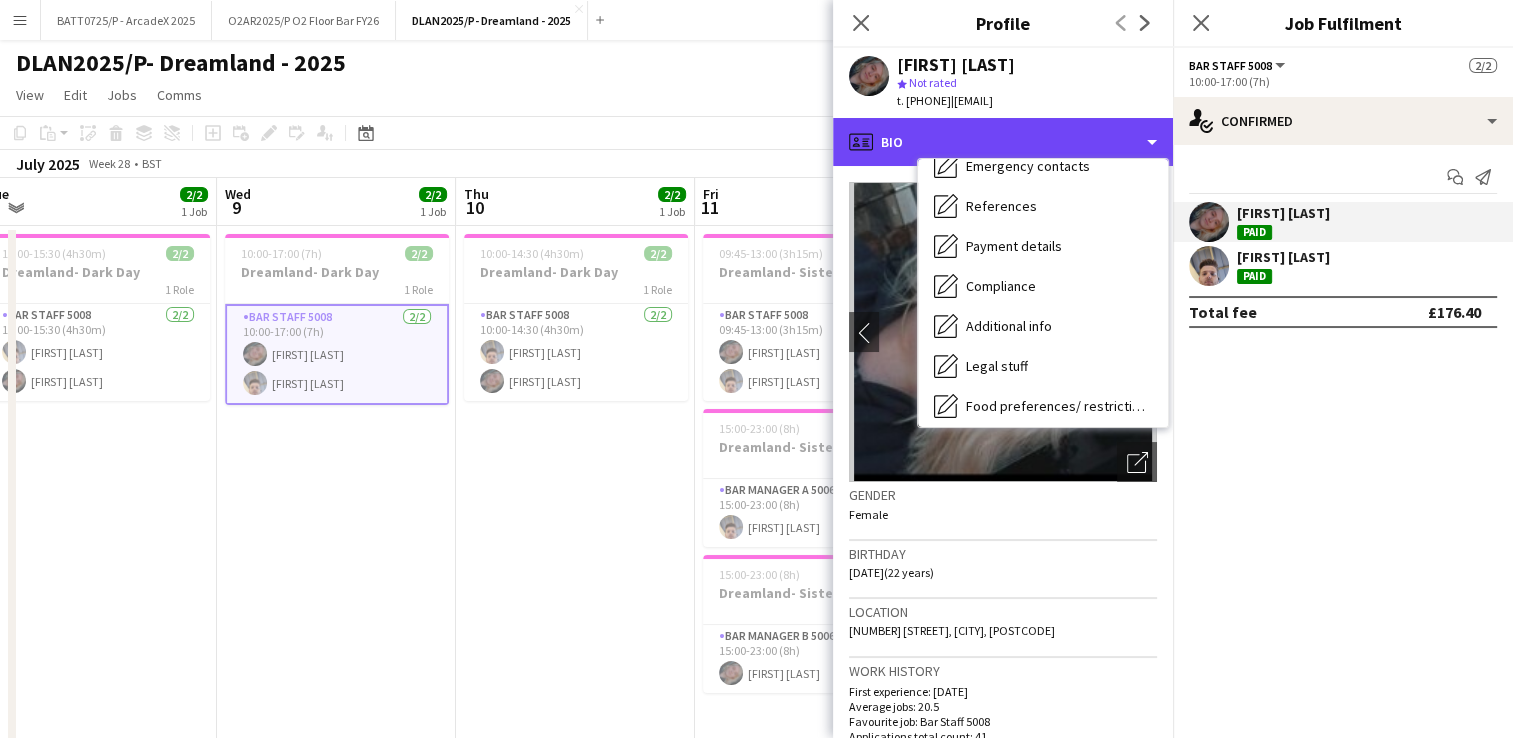 scroll, scrollTop: 268, scrollLeft: 0, axis: vertical 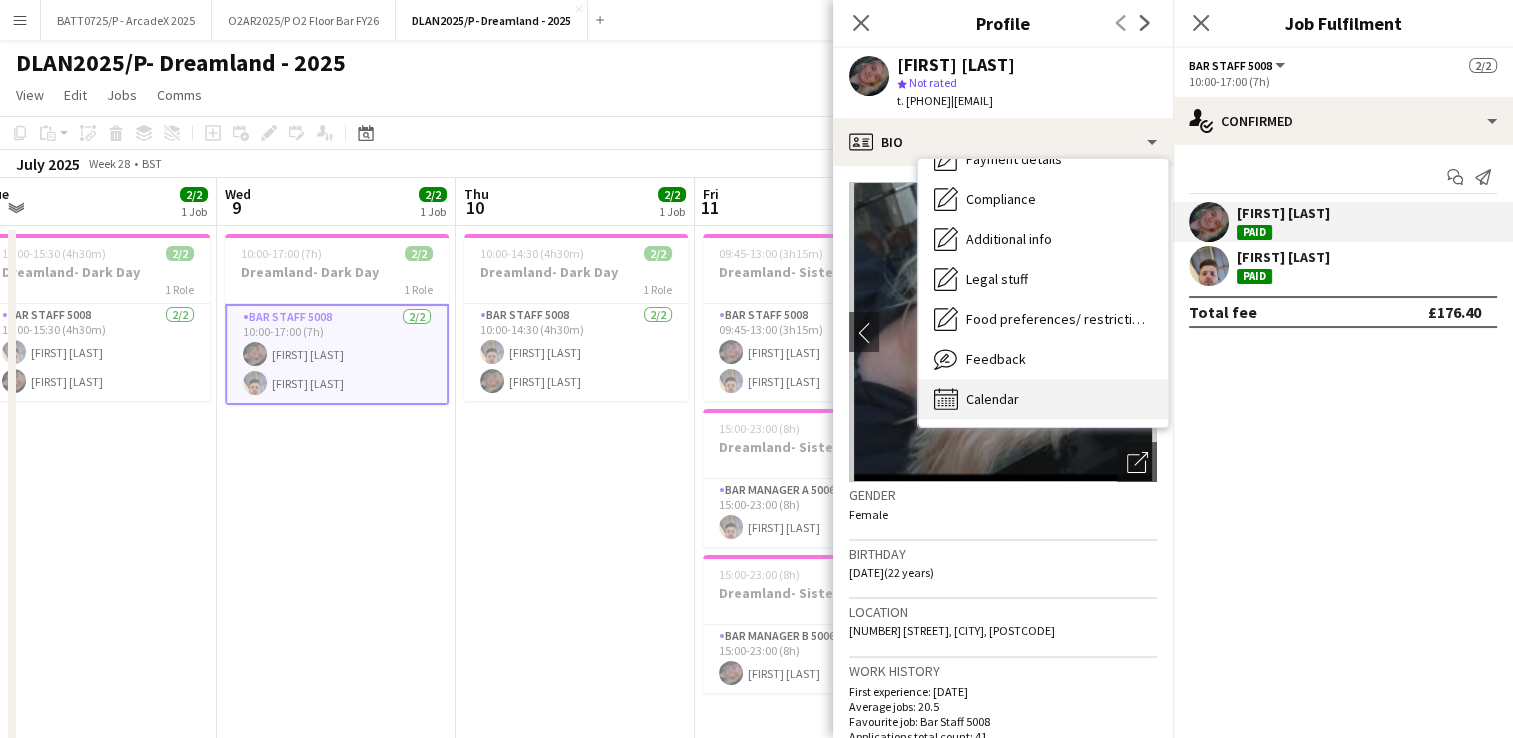 click on "Calendar" at bounding box center [992, 399] 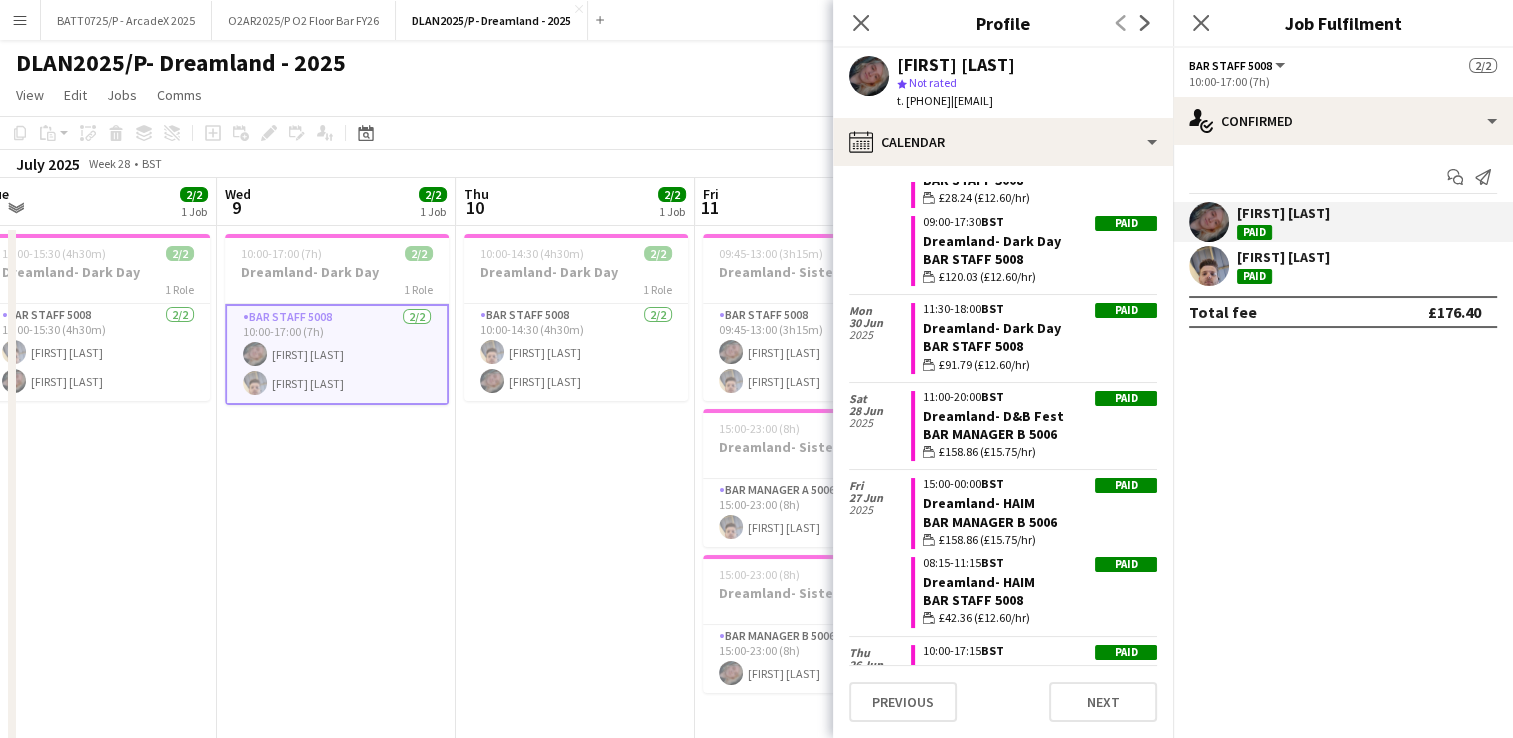 scroll, scrollTop: 895, scrollLeft: 0, axis: vertical 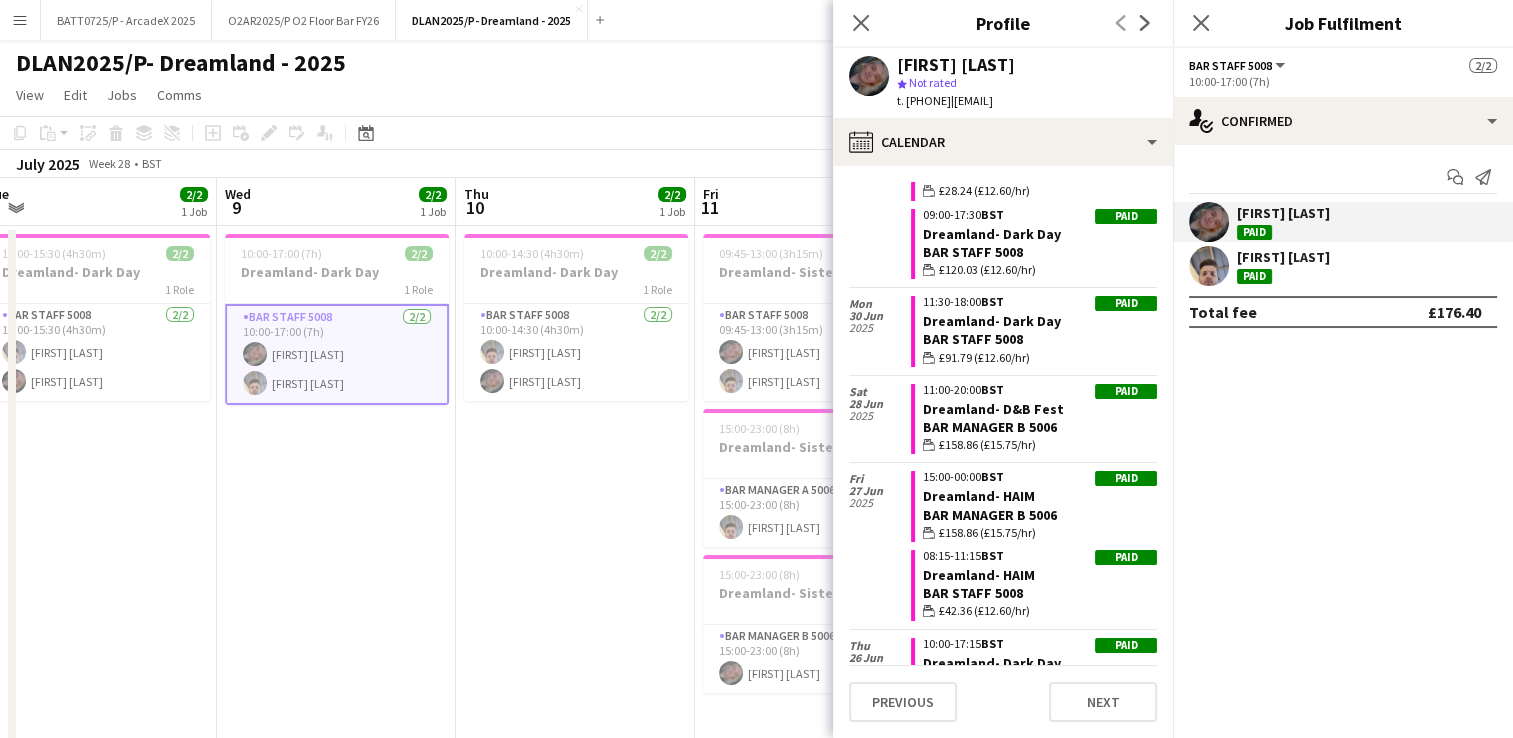 click on "10:00-17:00 (7h)    2/2   Dreamland- Dark Day   1 Role   Bar Staff 5008   2/2   10:00-17:00 (7h)
[FIRST] [LAST] [FIRST] [LAST]" at bounding box center (336, 509) 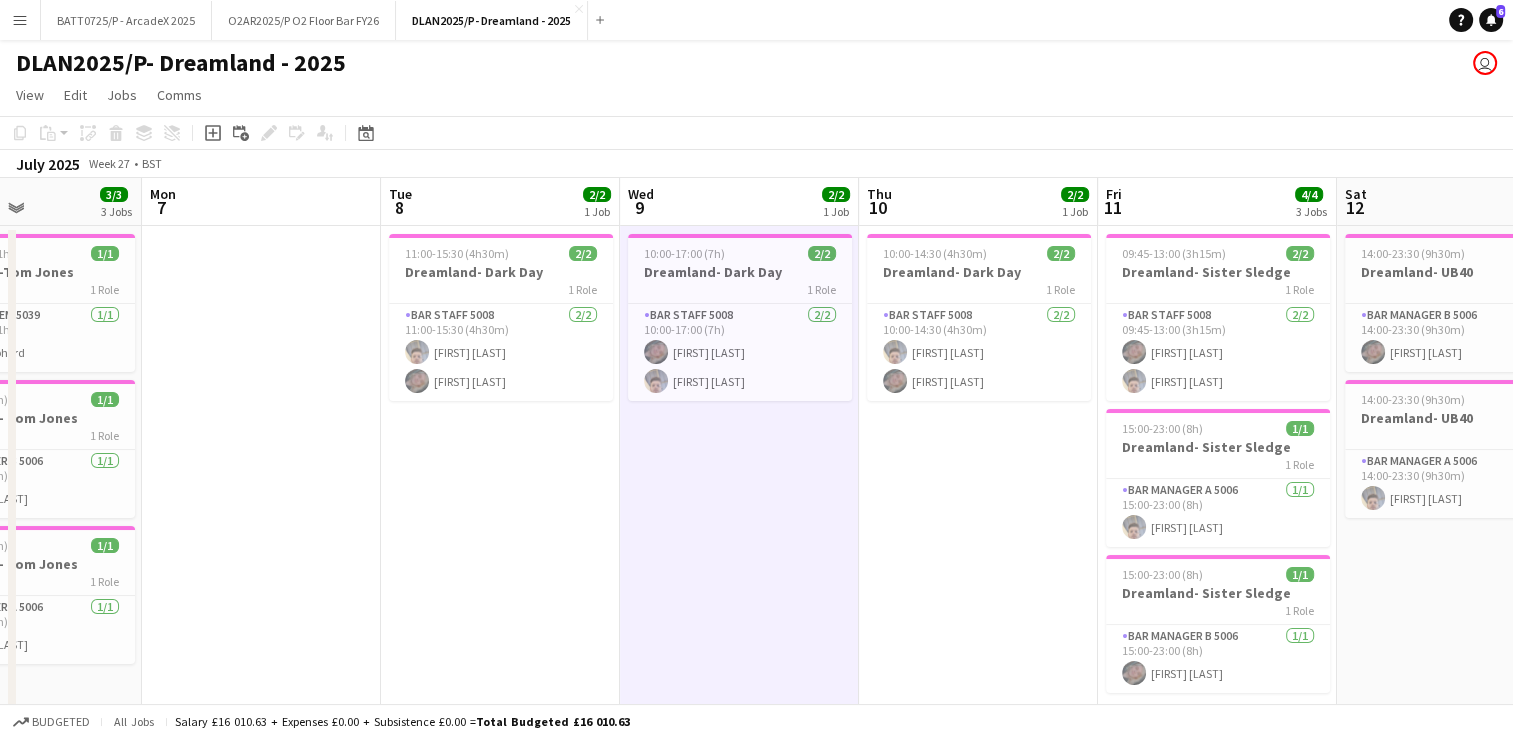 scroll, scrollTop: 0, scrollLeft: 621, axis: horizontal 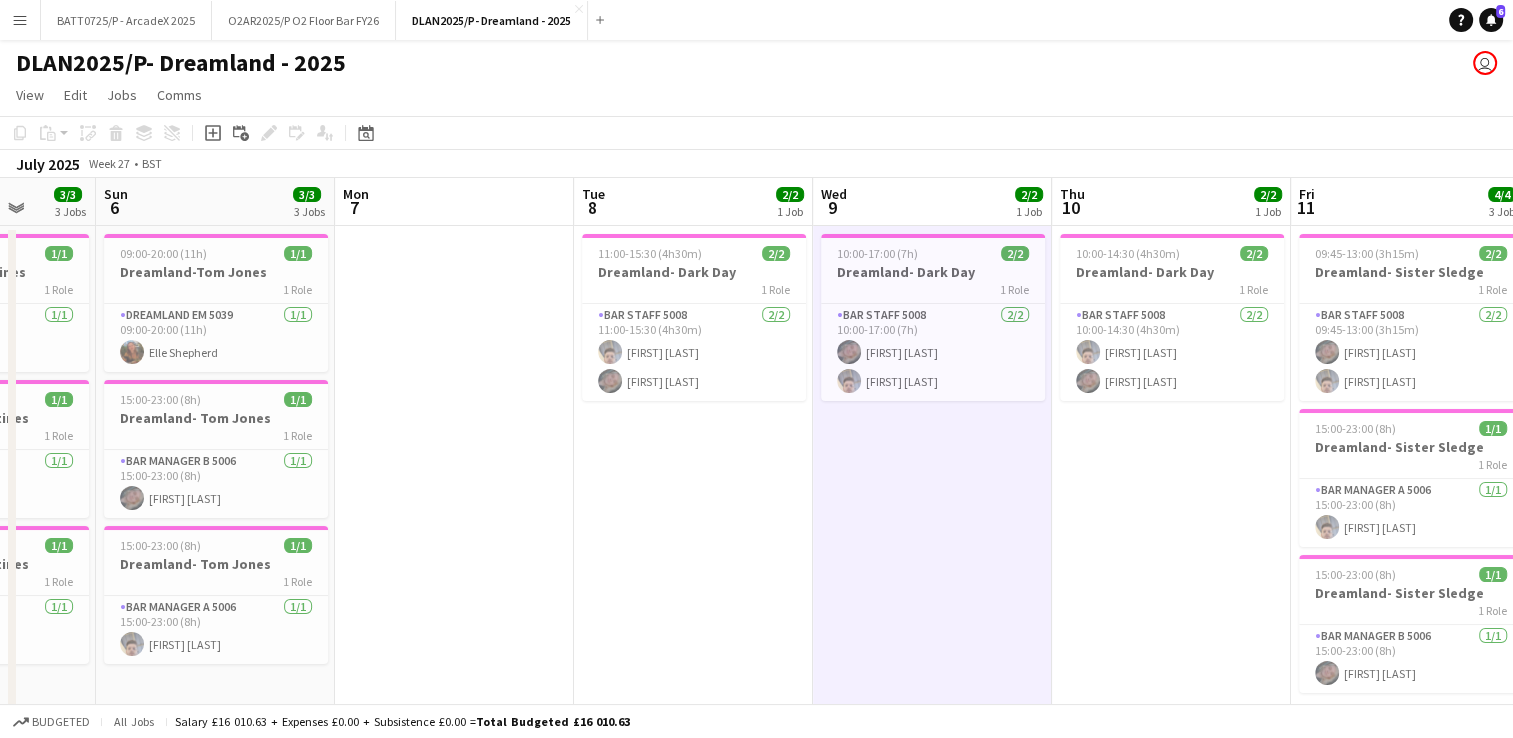 drag, startPoint x: 331, startPoint y: 474, endPoint x: 927, endPoint y: 544, distance: 600.0967 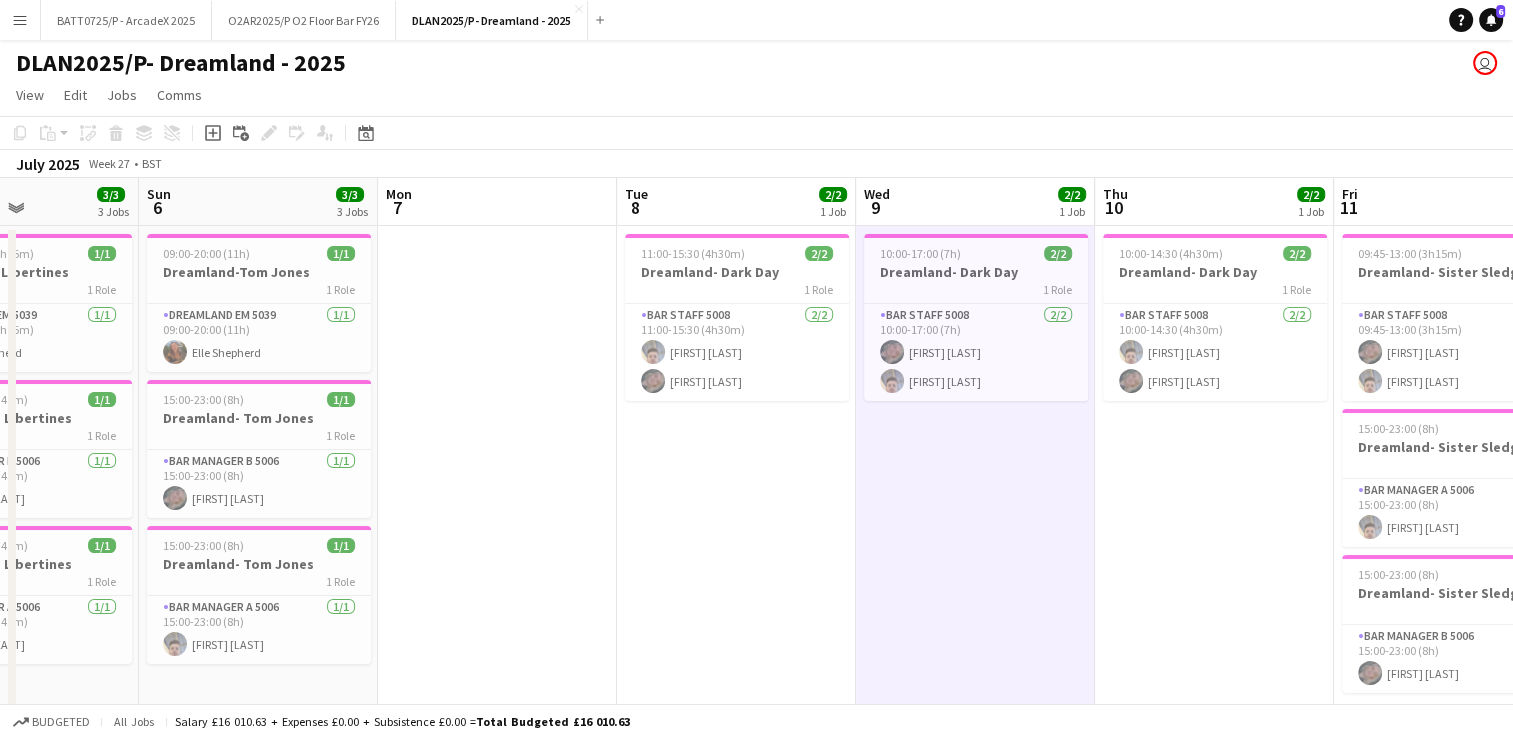 scroll, scrollTop: 0, scrollLeft: 544, axis: horizontal 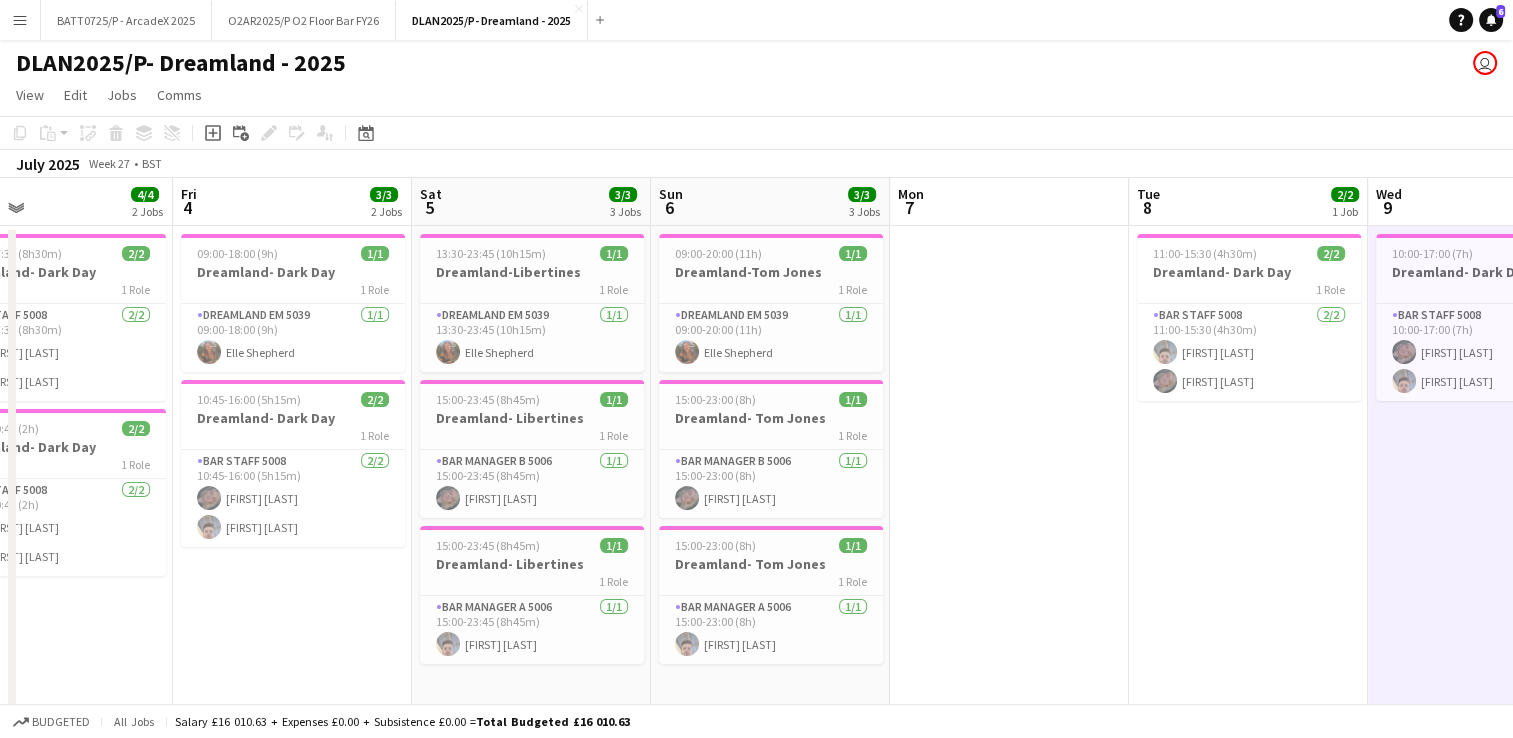 drag, startPoint x: 512, startPoint y: 512, endPoint x: 1067, endPoint y: 569, distance: 557.9194 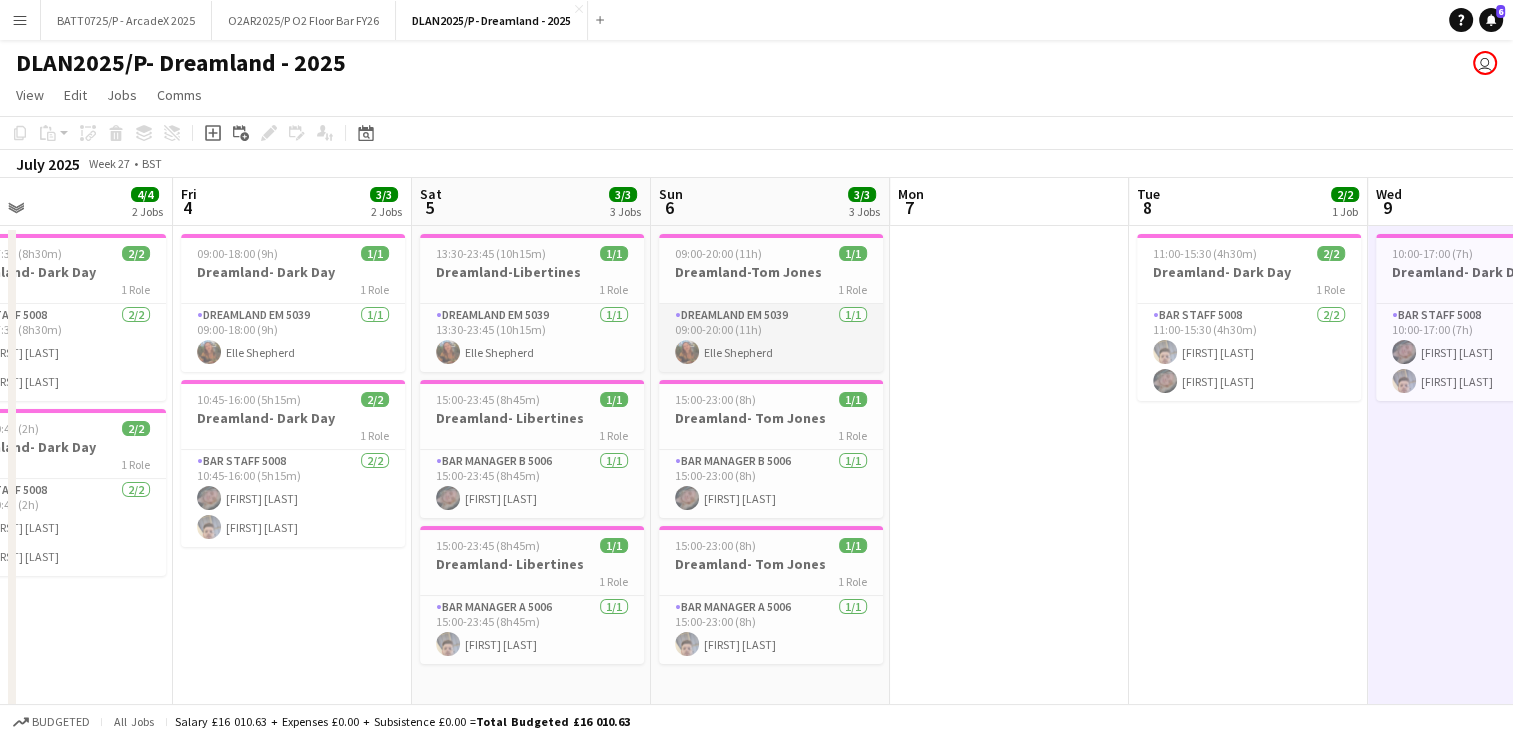 click on "Dreamland EM 5039   1/1   09:00-20:00 (11h)
[FIRST] [LAST]" at bounding box center [771, 338] 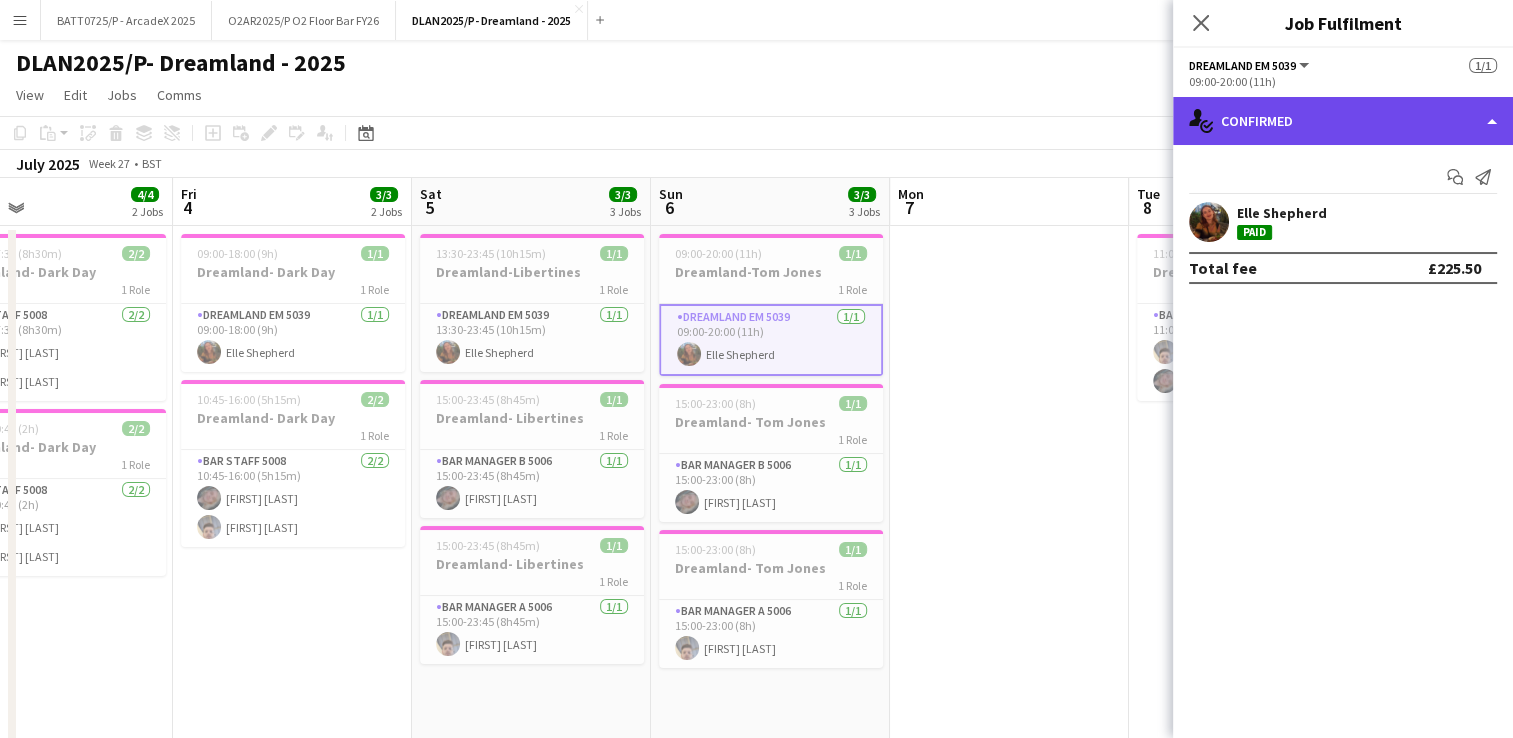 click on "single-neutral-actions-check-2
Confirmed" 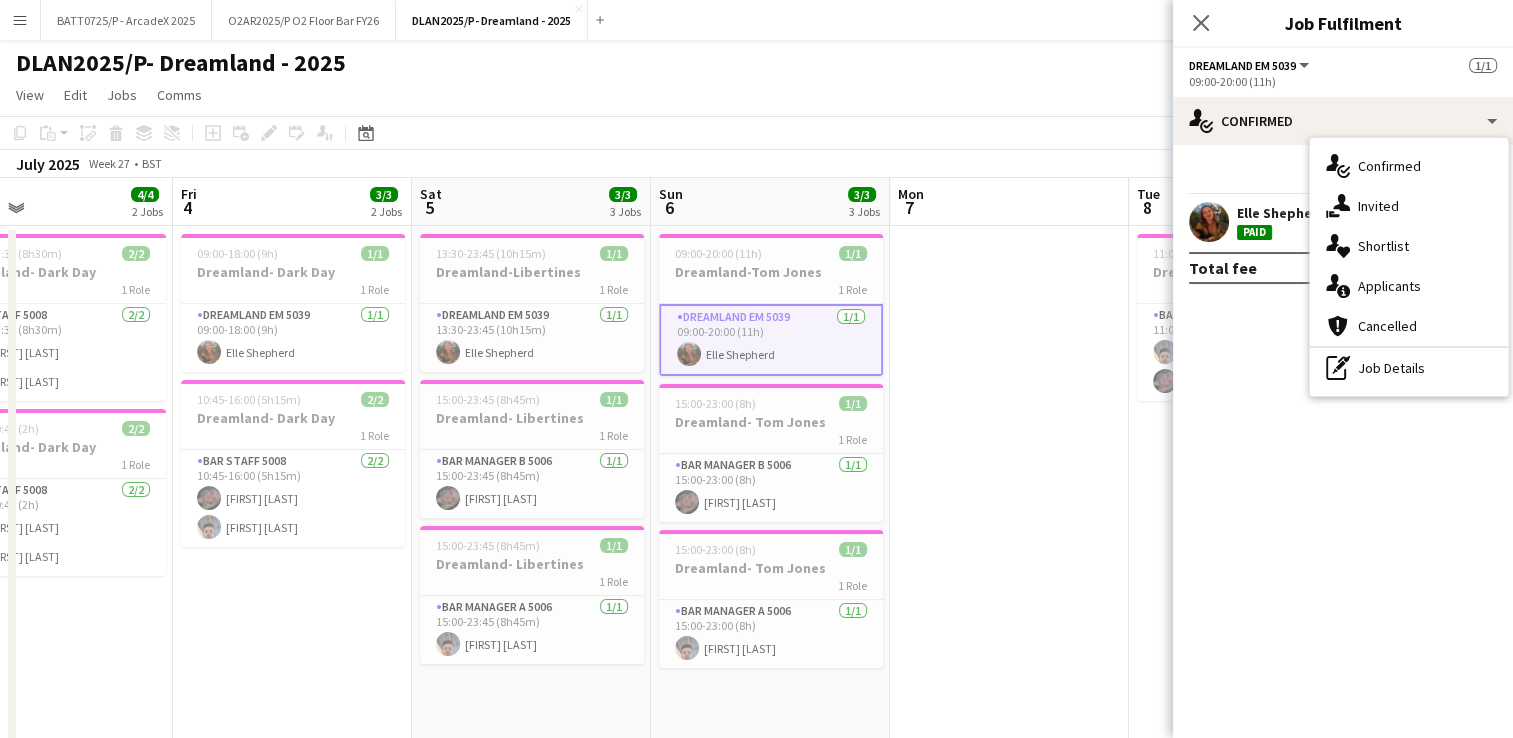 click at bounding box center (1209, 222) 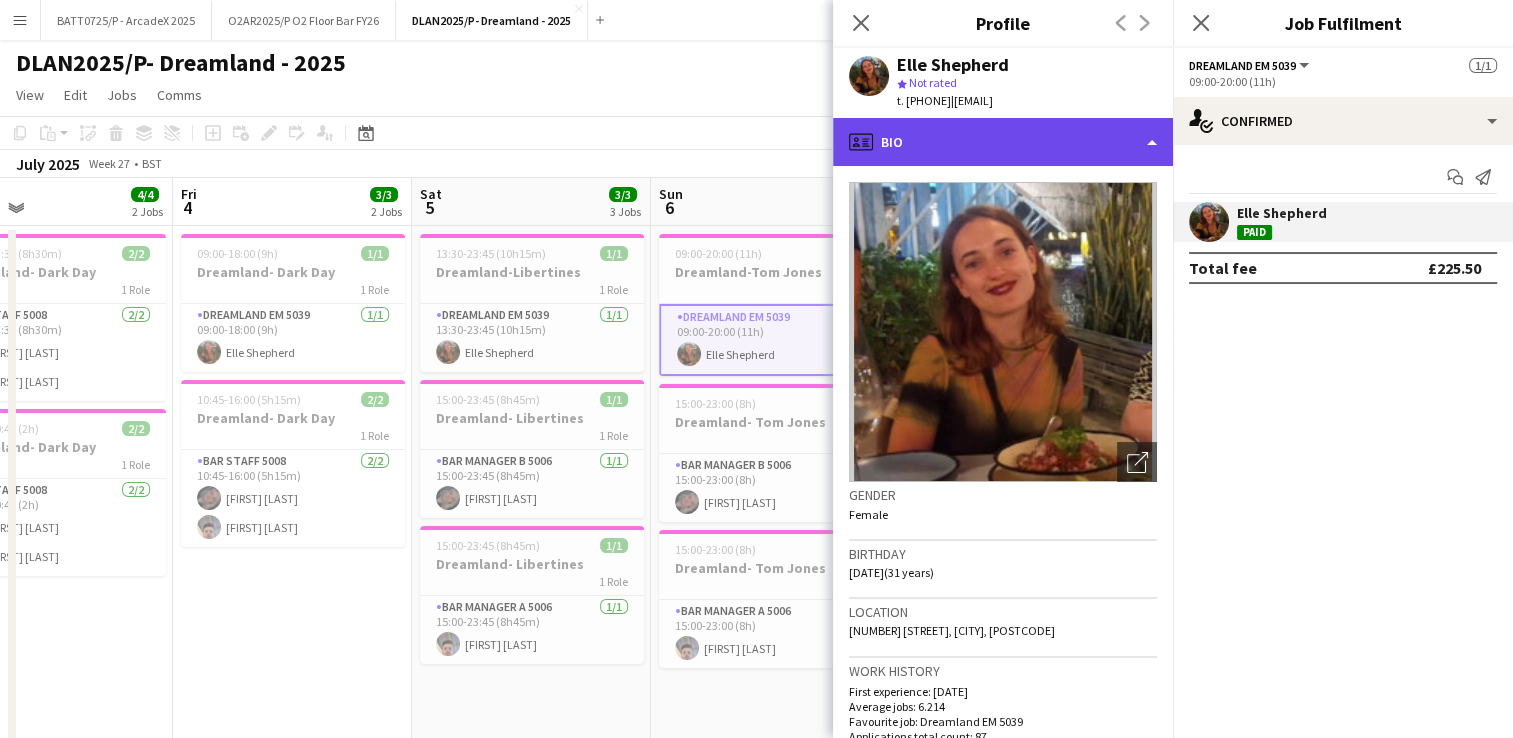click on "profile
Bio" 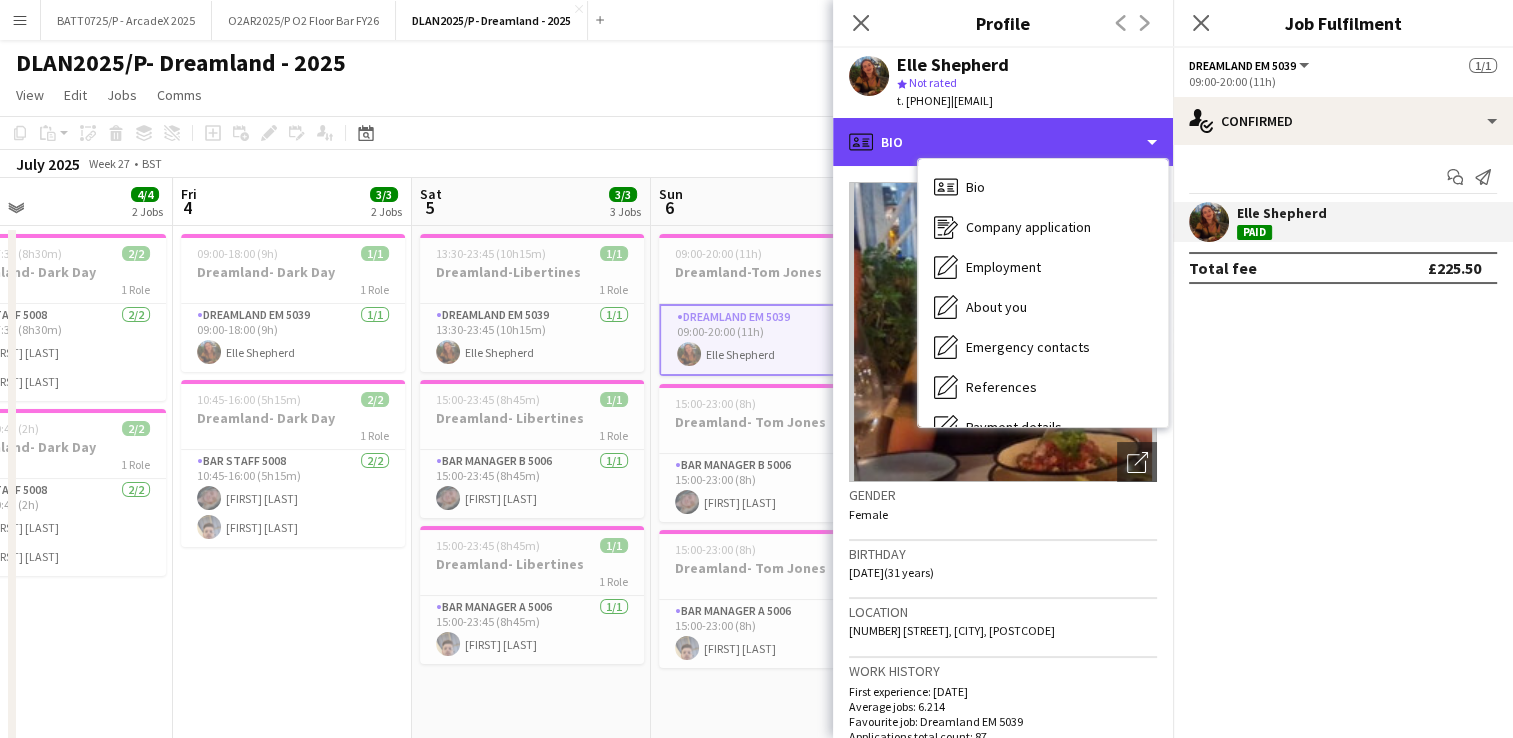 scroll, scrollTop: 268, scrollLeft: 0, axis: vertical 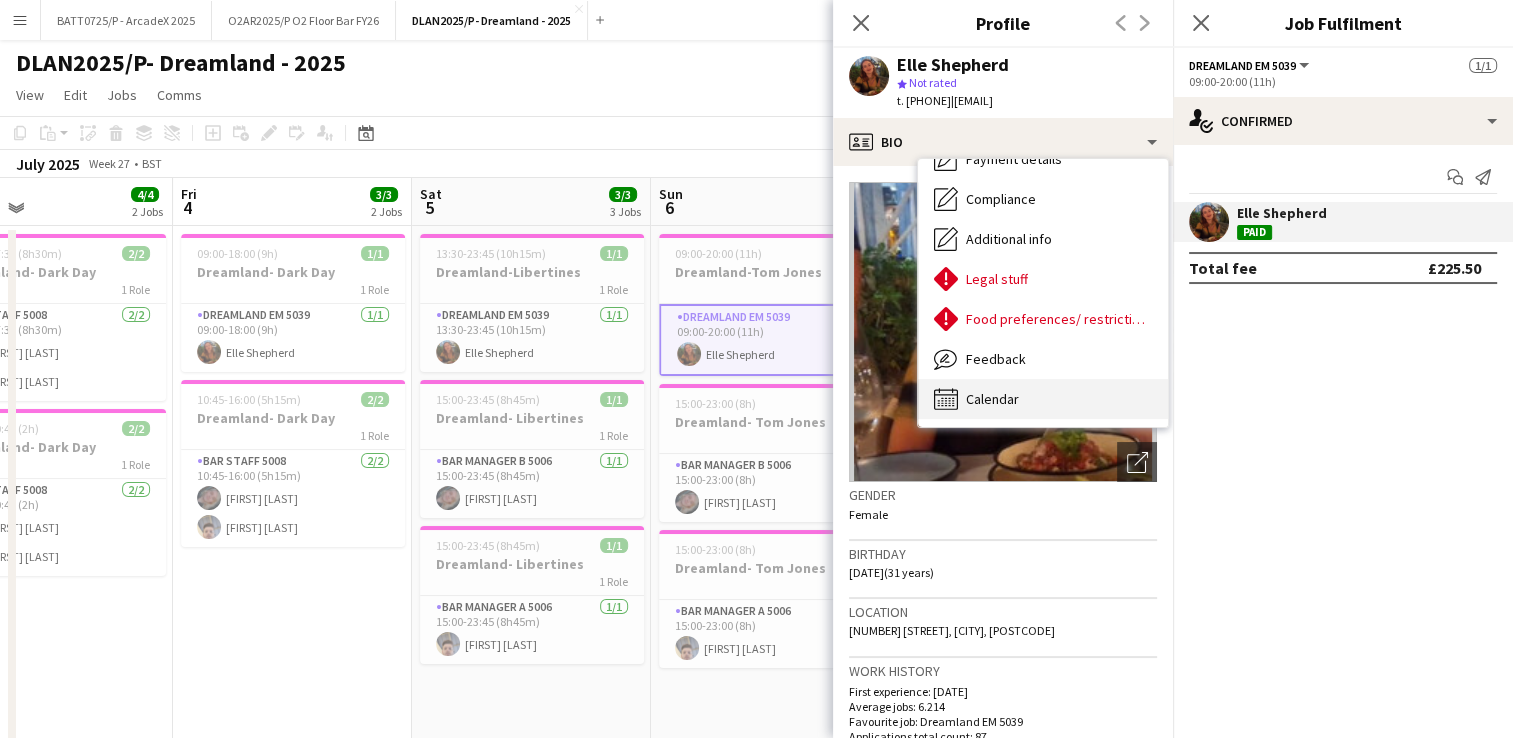 click on "Calendar" at bounding box center [992, 399] 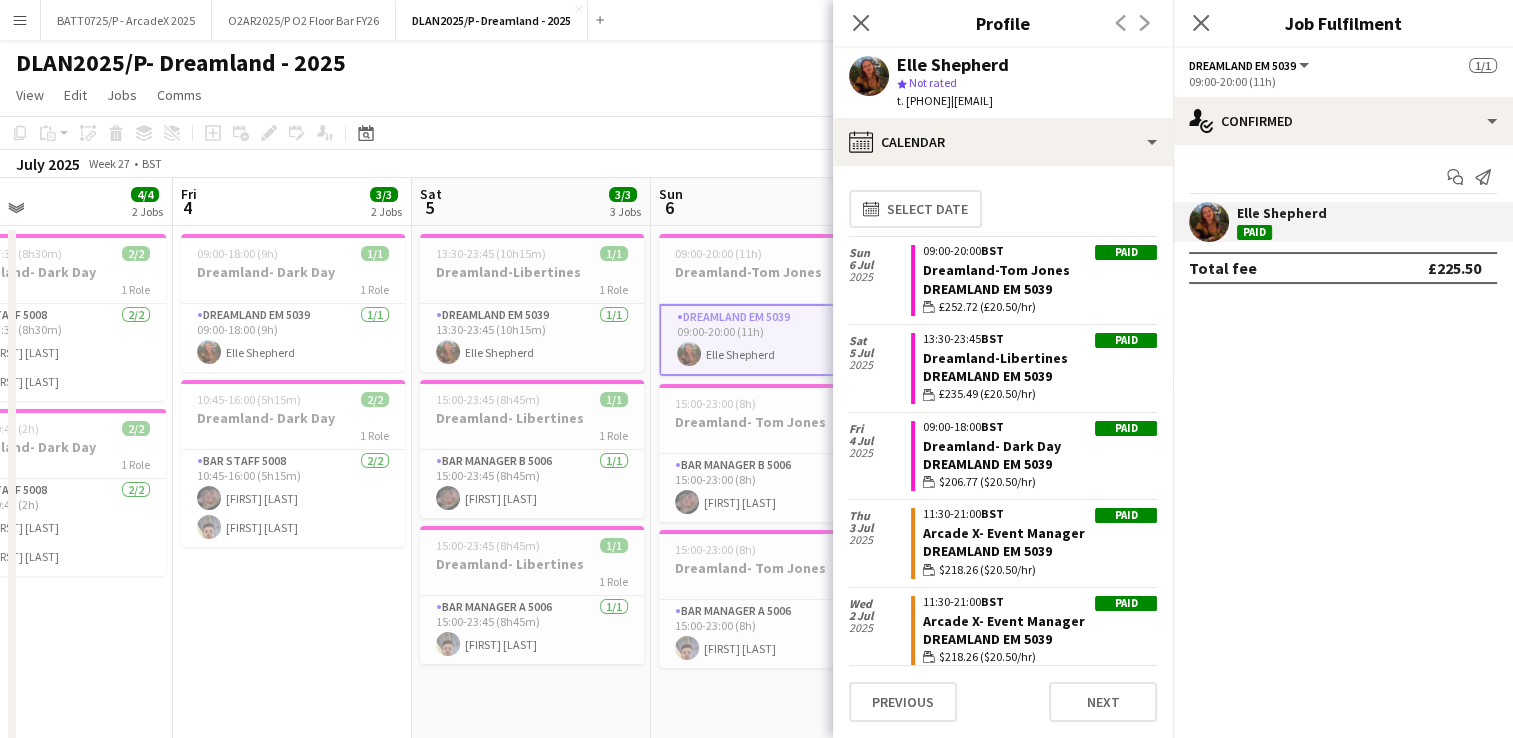 click on "Copy
Paste
Paste   Ctrl+V Paste with crew  Ctrl+Shift+V
Paste linked Job
Delete
Group
Ungroup
Add job
Add linked Job
Edit
Edit linked Job
Applicants
Date picker
AUG 2025 AUG 2025 Monday M Tuesday T Wednesday W Thursday T Friday F Saturday S Sunday S  AUG   1   2   3   4   5   6   7   8   9   10   11   12   13   14   15   16   17   18   19   20   21   22   23   24   25   26   27   28   29   30   31
Comparison range
Comparison range
Today" 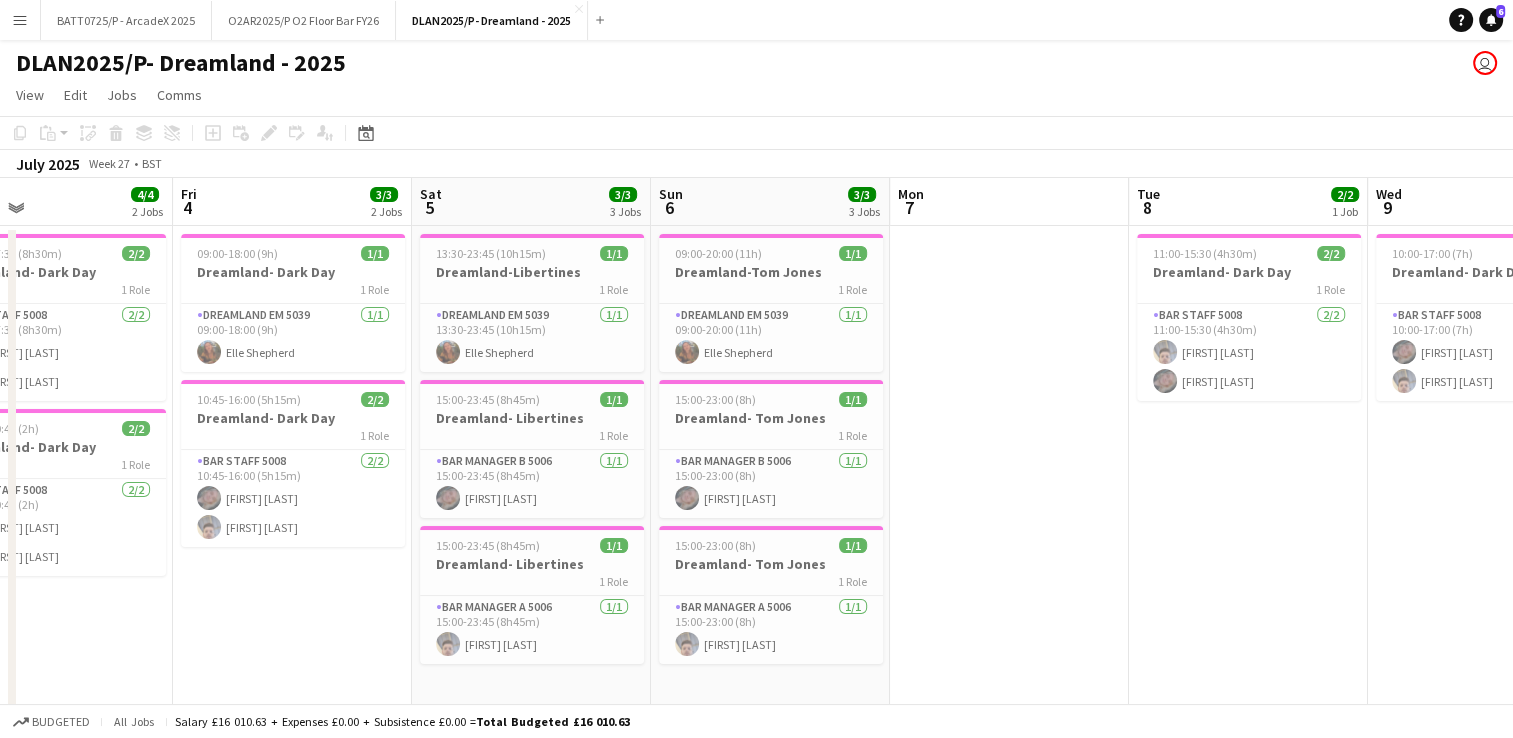 click on "Menu" at bounding box center (20, 20) 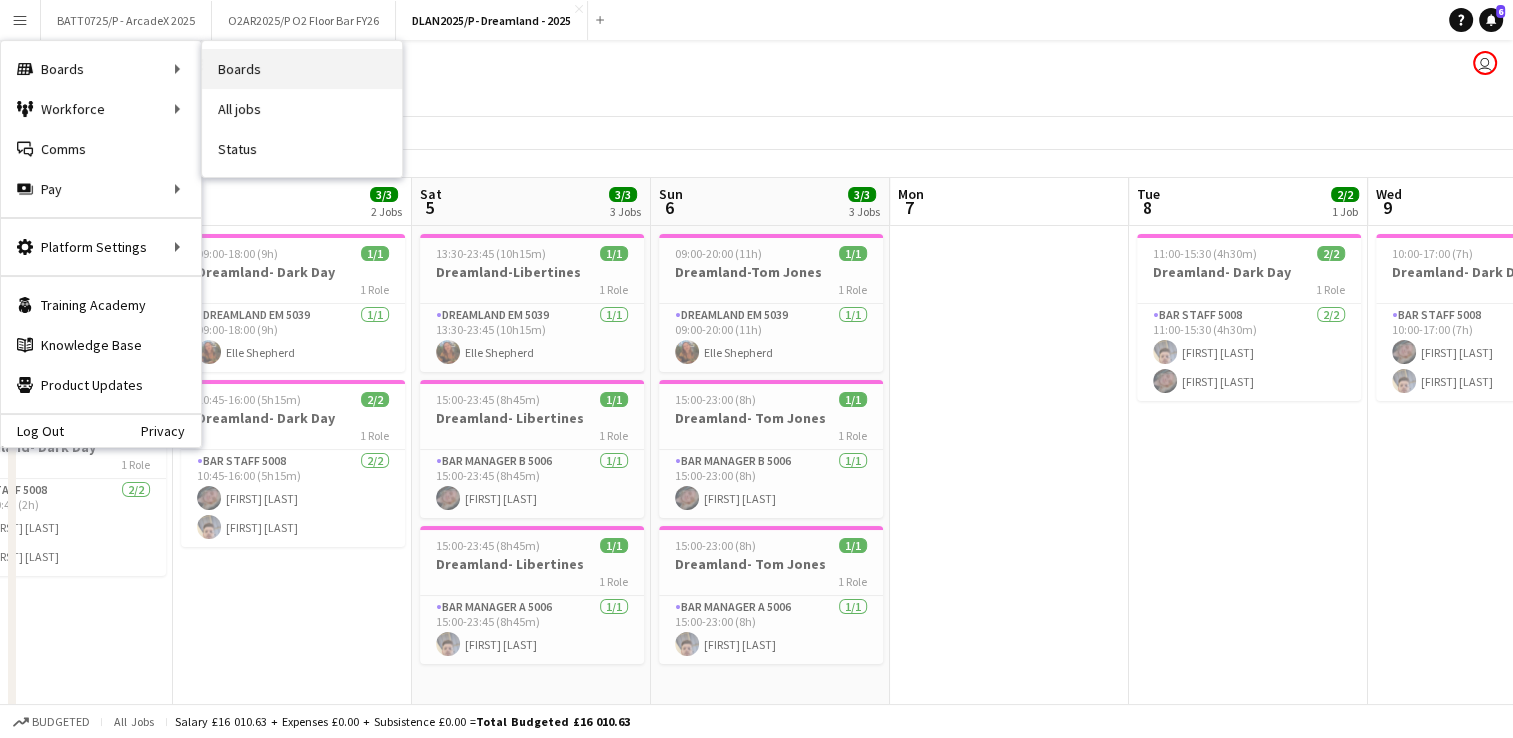 click on "Boards" at bounding box center (302, 69) 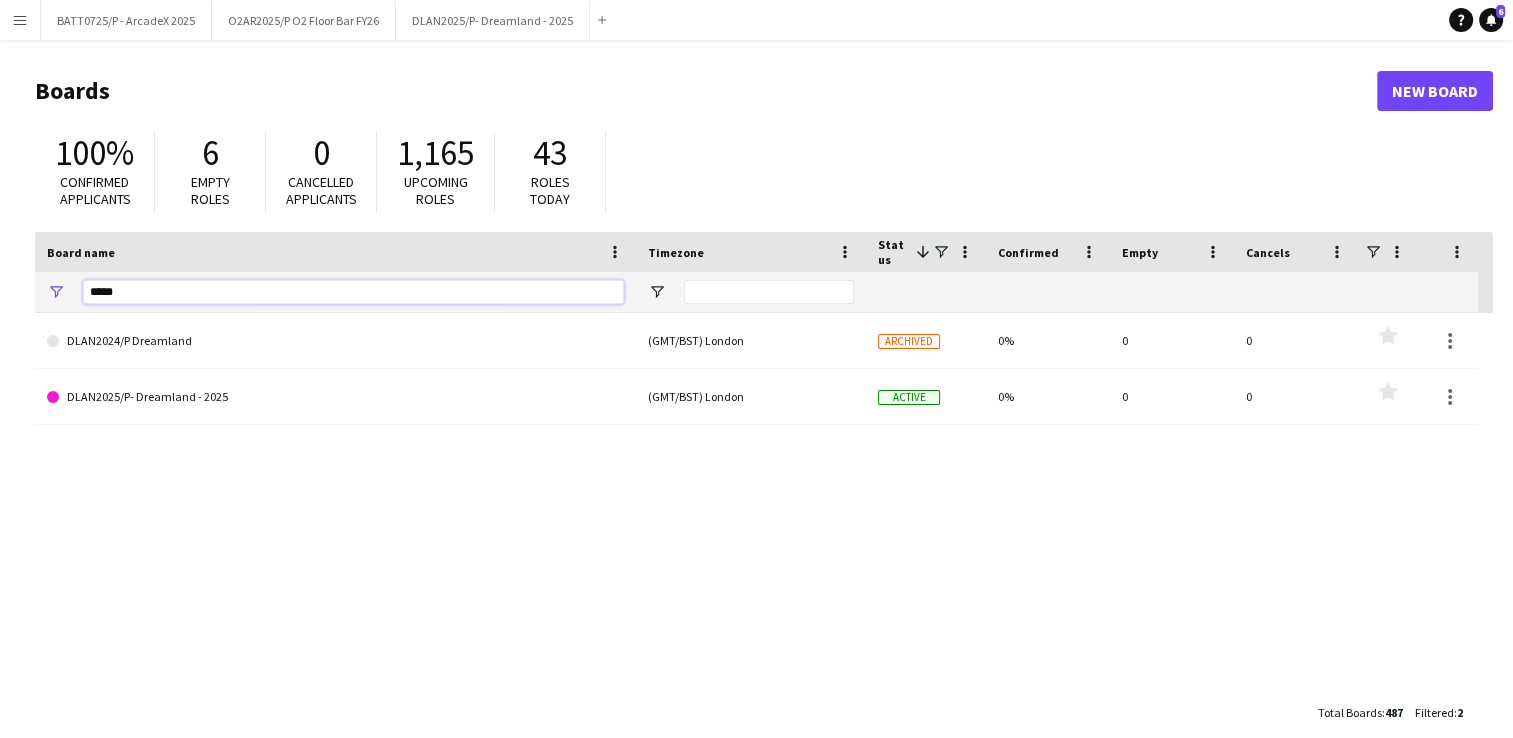 click on "*****" at bounding box center [353, 292] 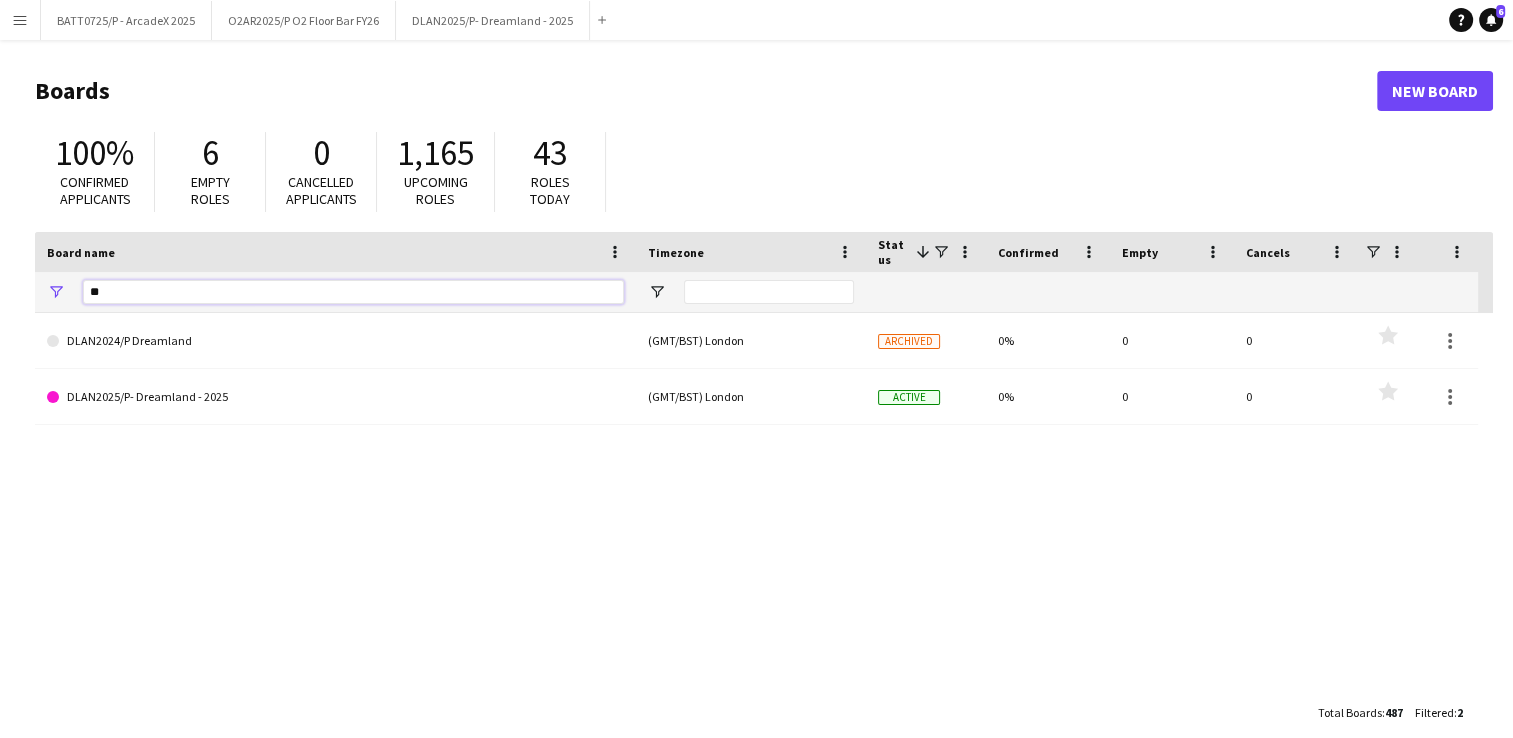 type on "*" 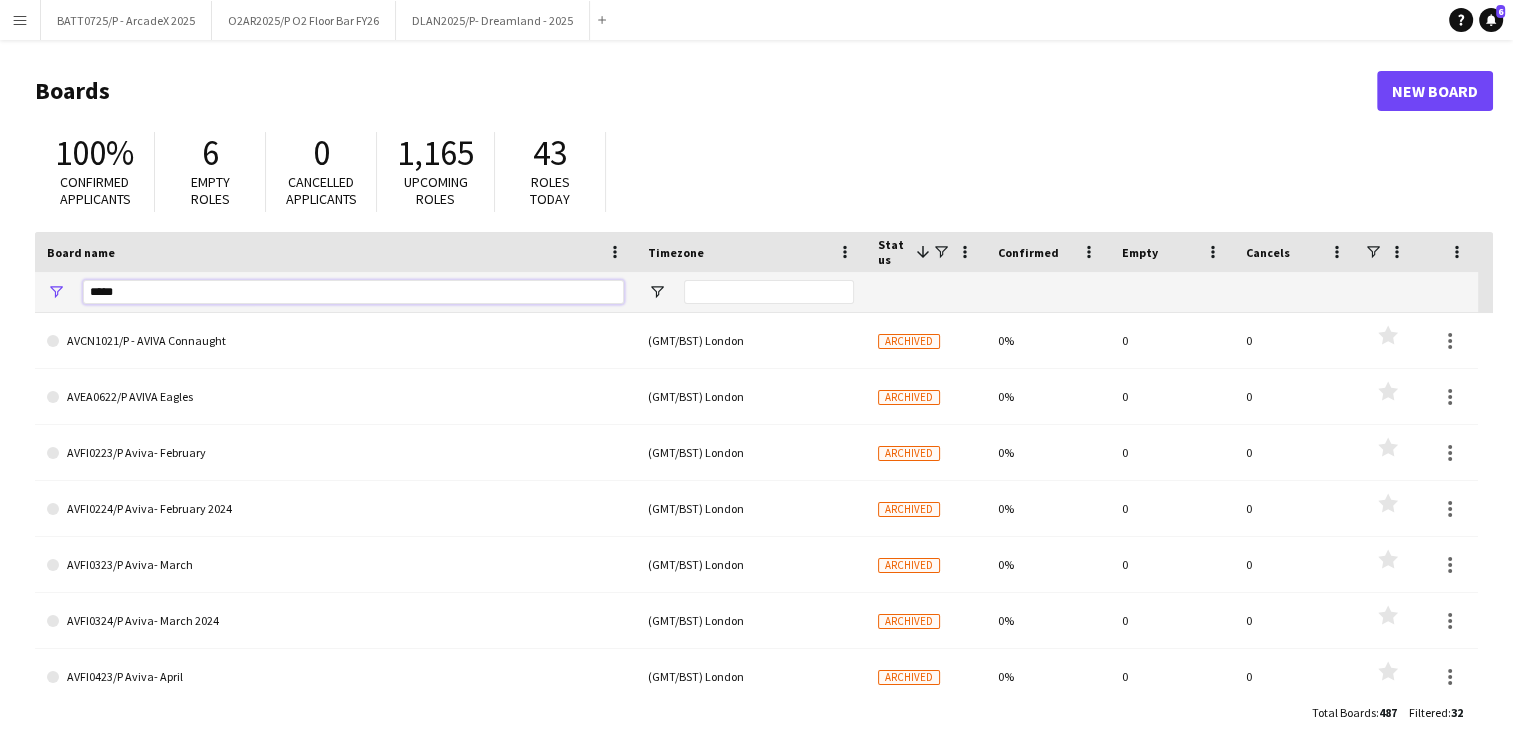 scroll, scrollTop: 195, scrollLeft: 0, axis: vertical 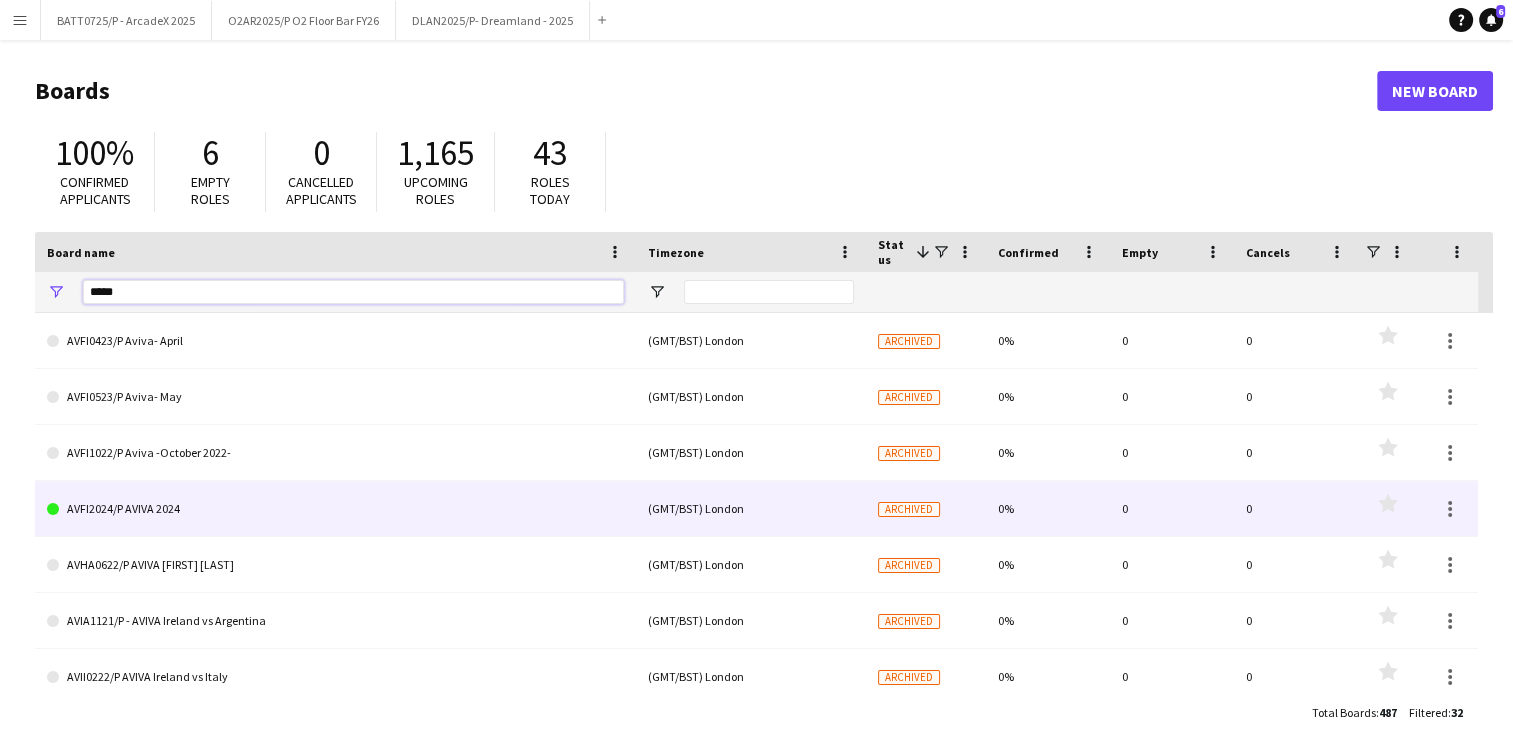 type on "*****" 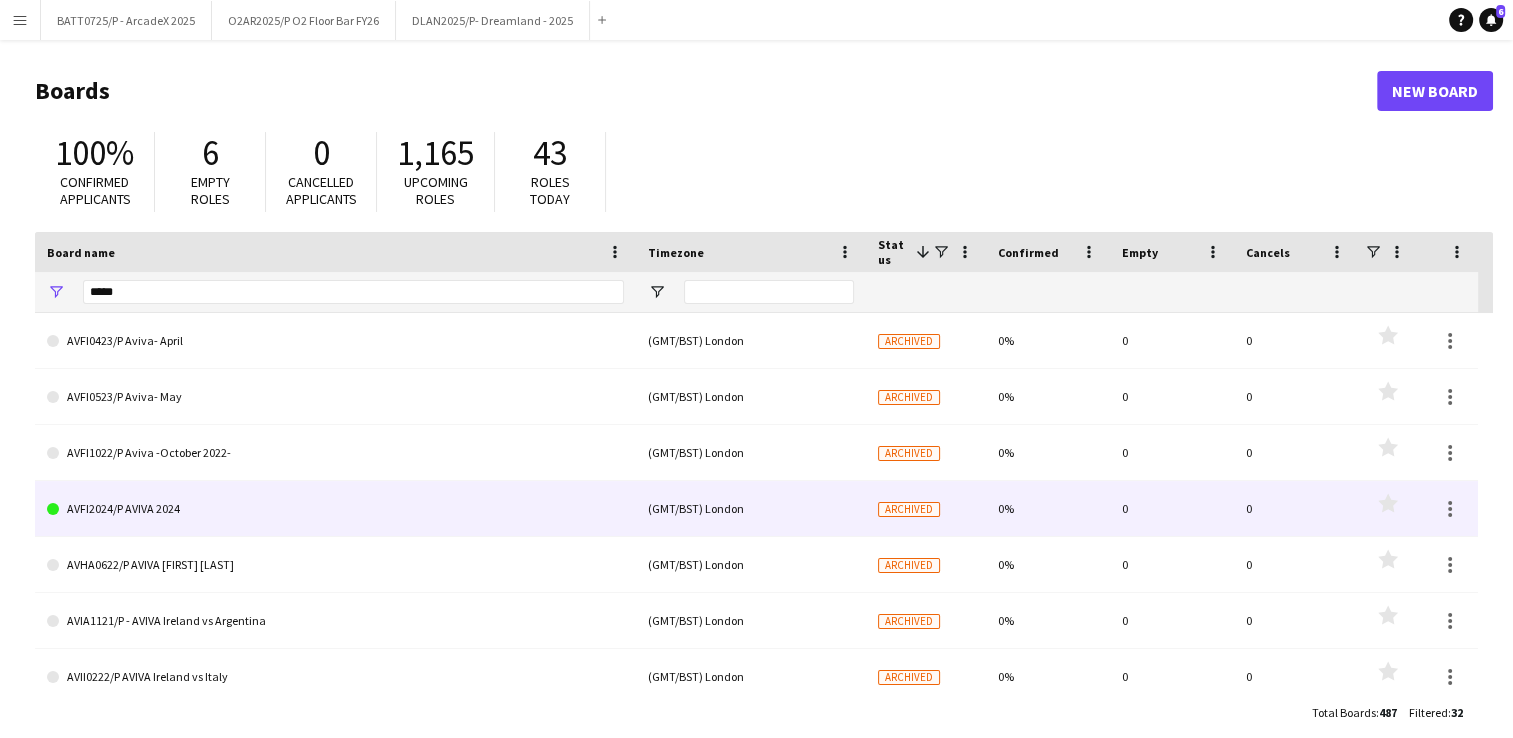 click on "AVFI2024/P AVIVA 2024" 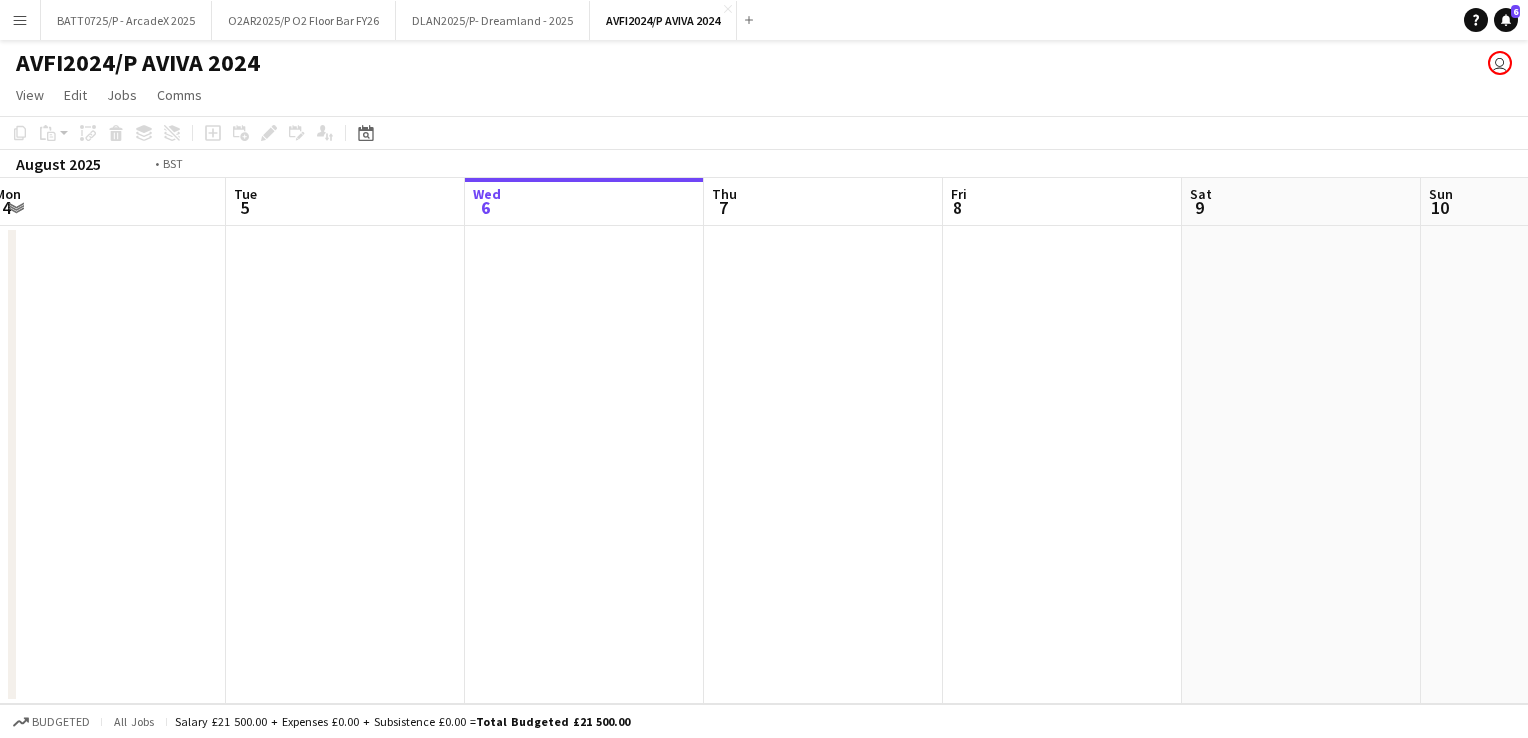 drag, startPoint x: 147, startPoint y: 426, endPoint x: 1090, endPoint y: 489, distance: 945.1021 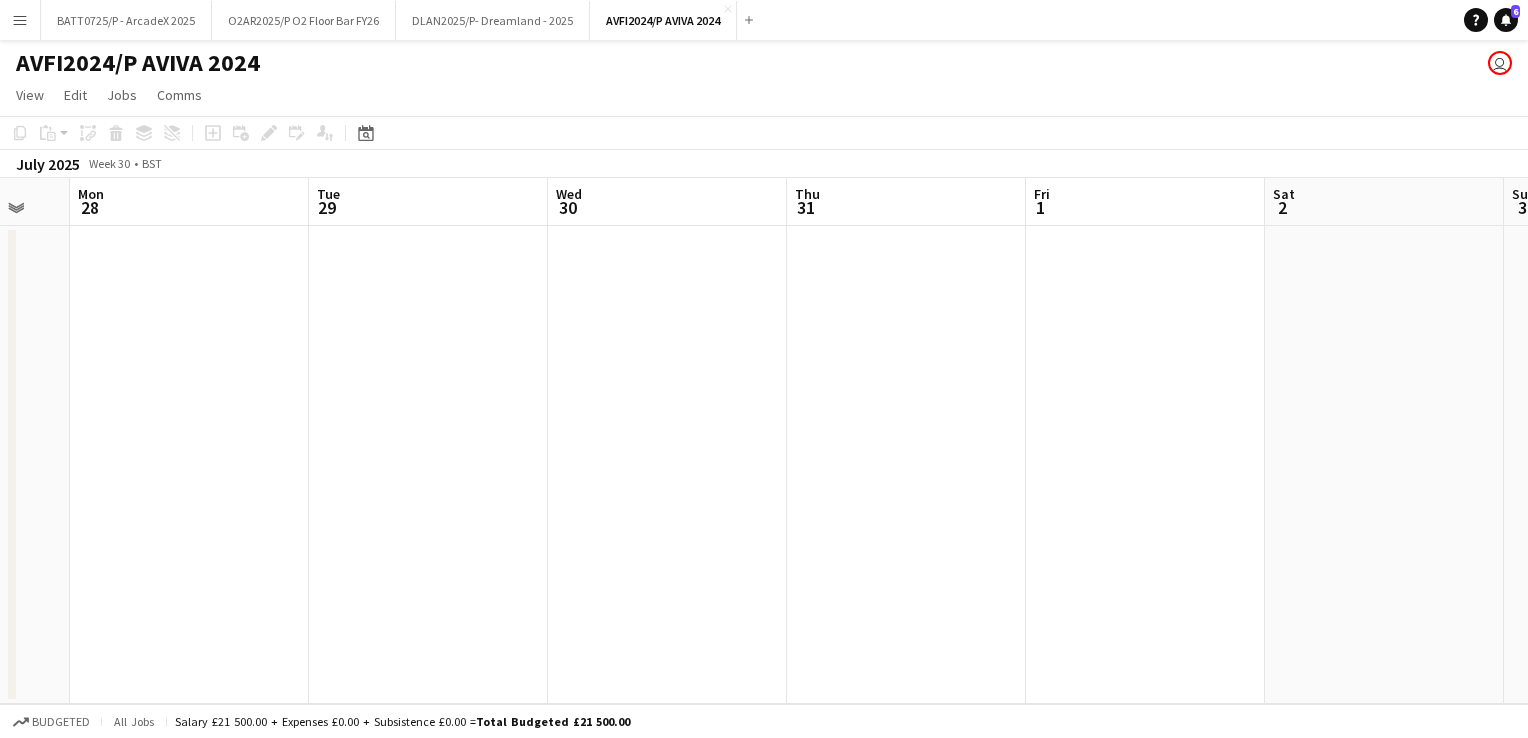 drag, startPoint x: 72, startPoint y: 348, endPoint x: 1111, endPoint y: 432, distance: 1042.39 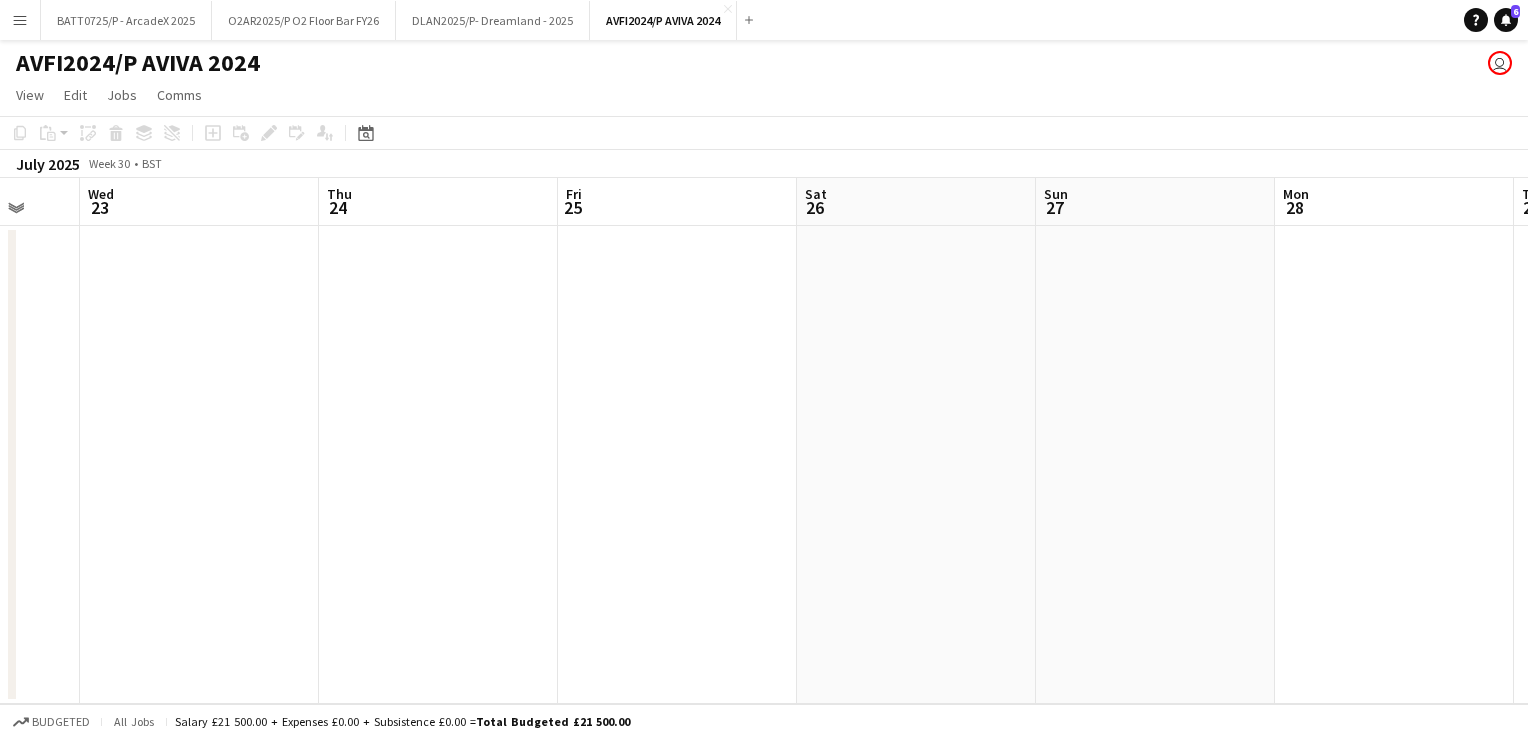 drag, startPoint x: 200, startPoint y: 342, endPoint x: 1405, endPoint y: 442, distance: 1209.1422 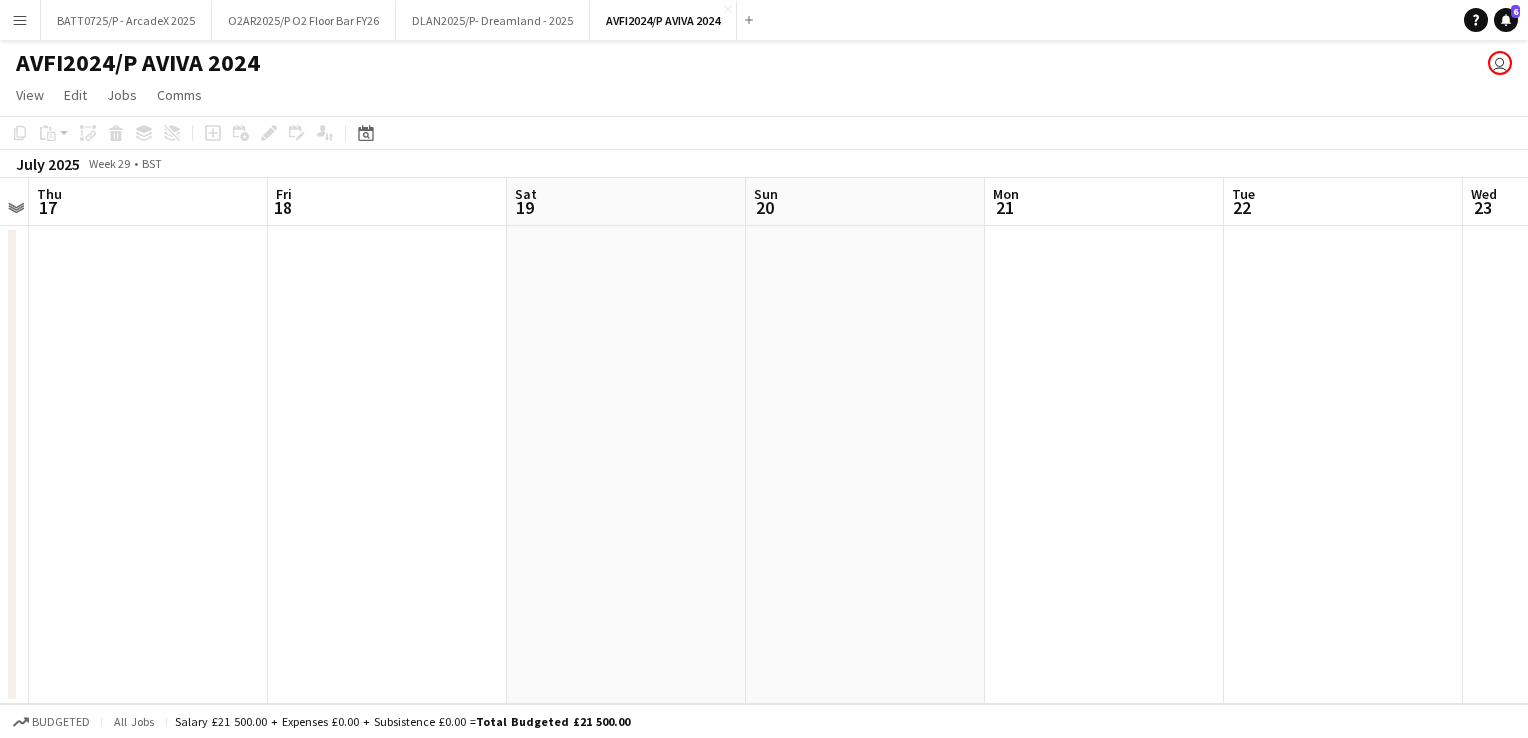 drag, startPoint x: 98, startPoint y: 340, endPoint x: 1531, endPoint y: 502, distance: 1442.1279 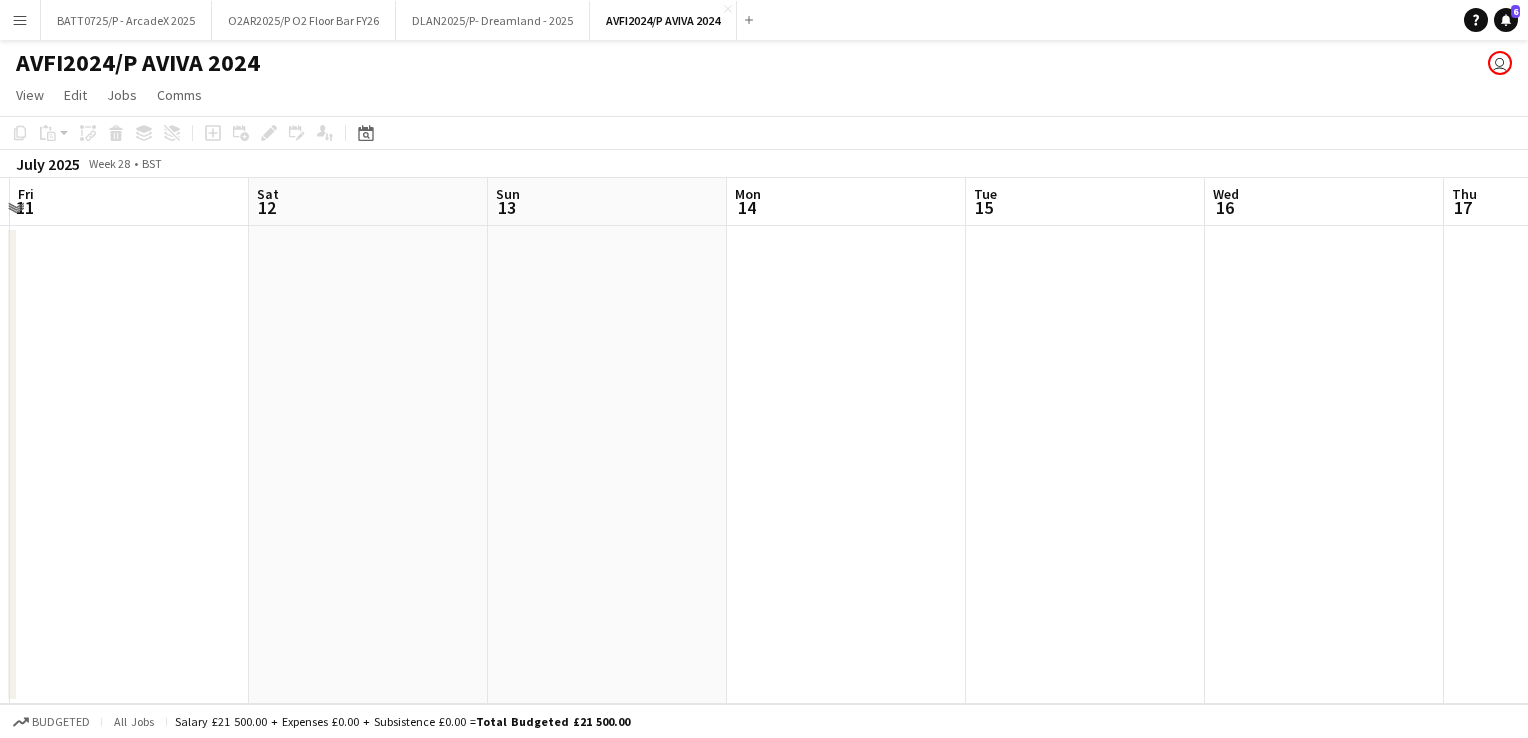 drag, startPoint x: 86, startPoint y: 323, endPoint x: 1501, endPoint y: 514, distance: 1427.8326 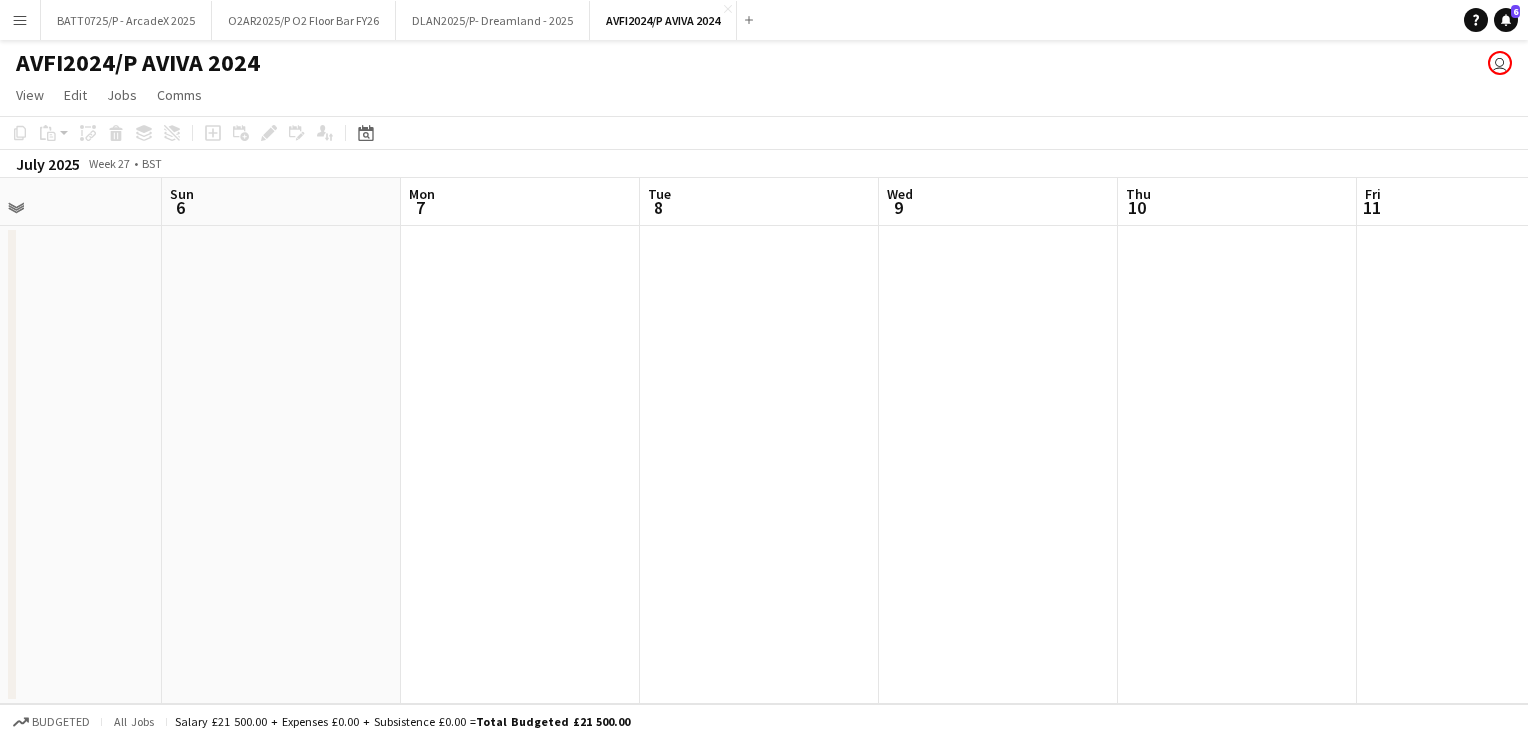 drag, startPoint x: 127, startPoint y: 346, endPoint x: 1475, endPoint y: 626, distance: 1376.7731 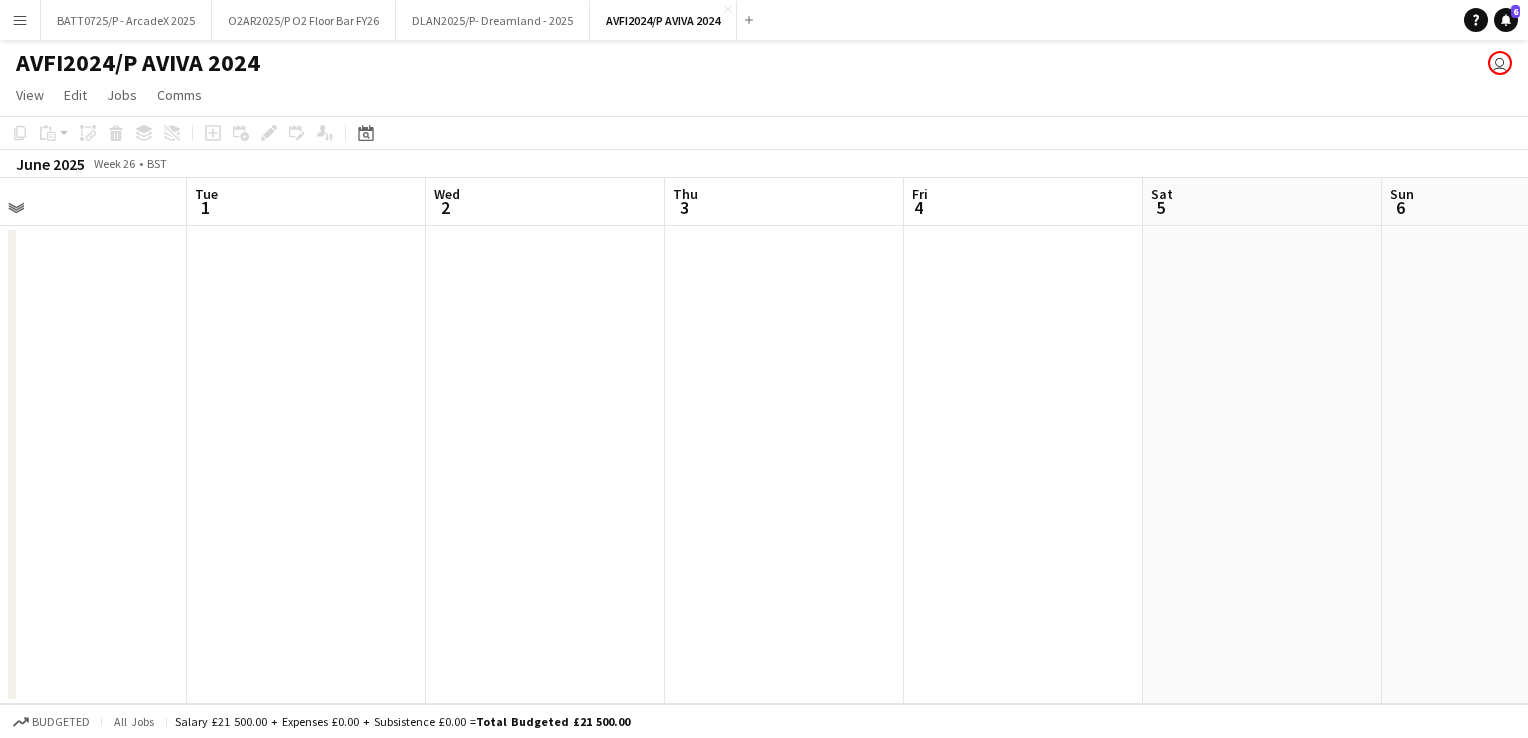 drag, startPoint x: 49, startPoint y: 419, endPoint x: 1508, endPoint y: 670, distance: 1480.4331 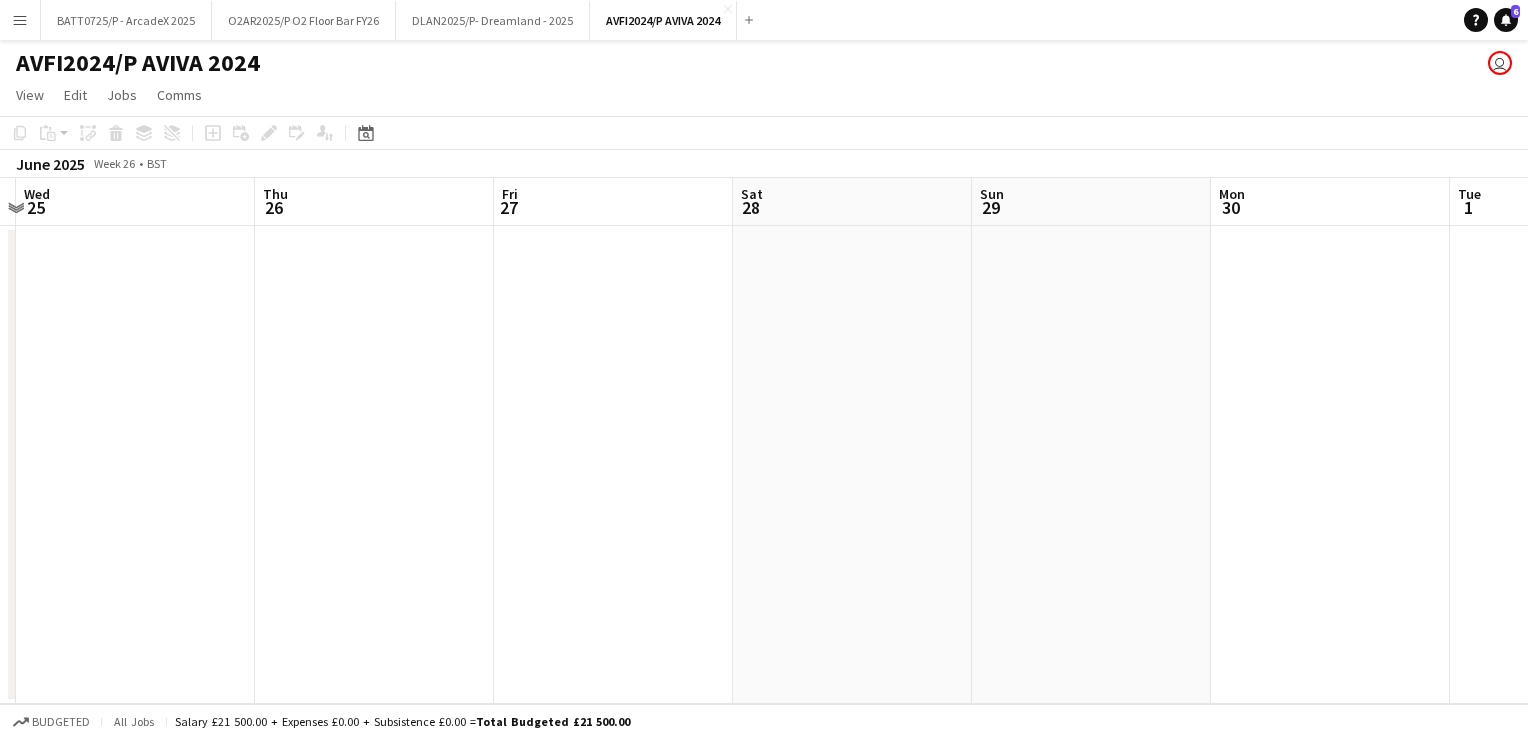 drag, startPoint x: 264, startPoint y: 409, endPoint x: 1527, endPoint y: 675, distance: 1290.7072 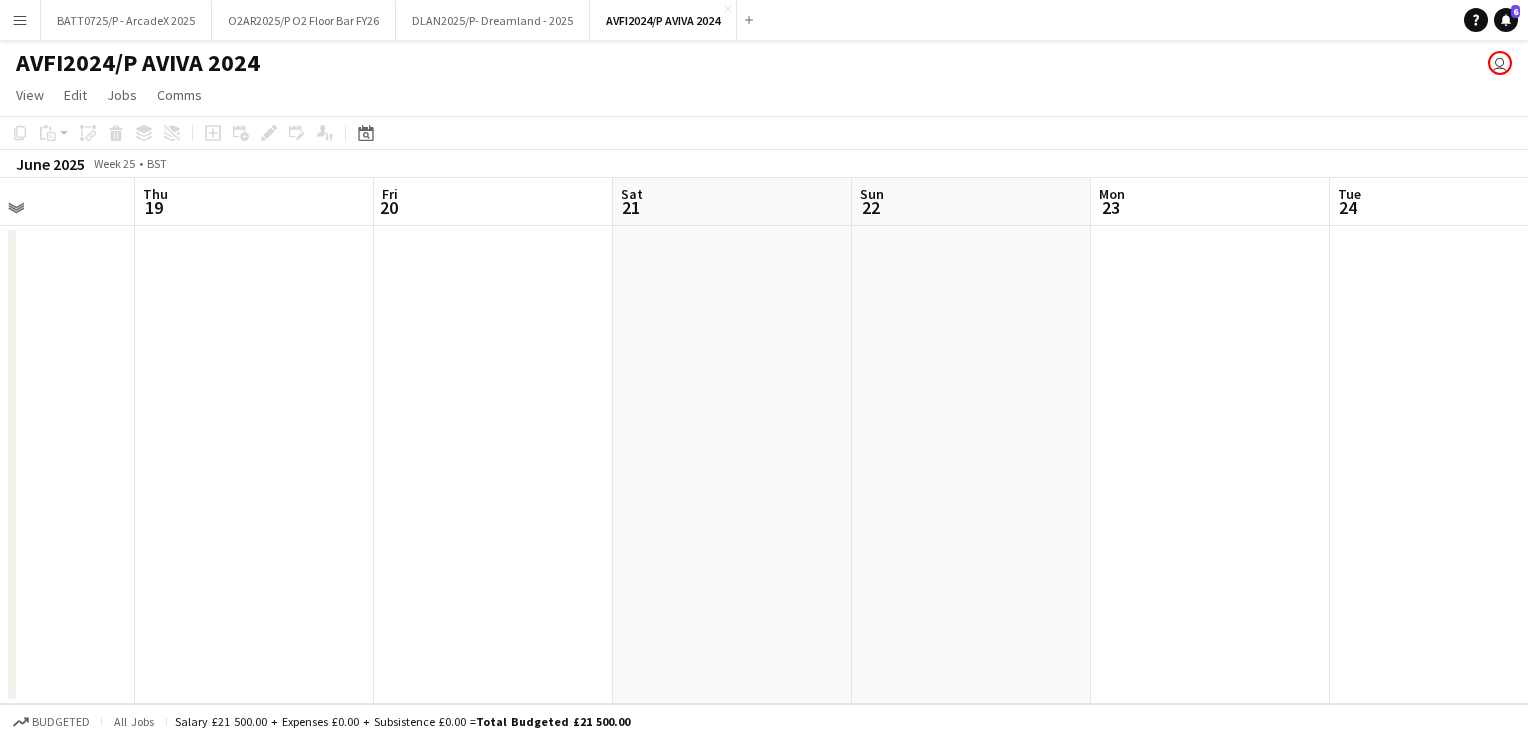 drag, startPoint x: 211, startPoint y: 441, endPoint x: 1531, endPoint y: 638, distance: 1334.6194 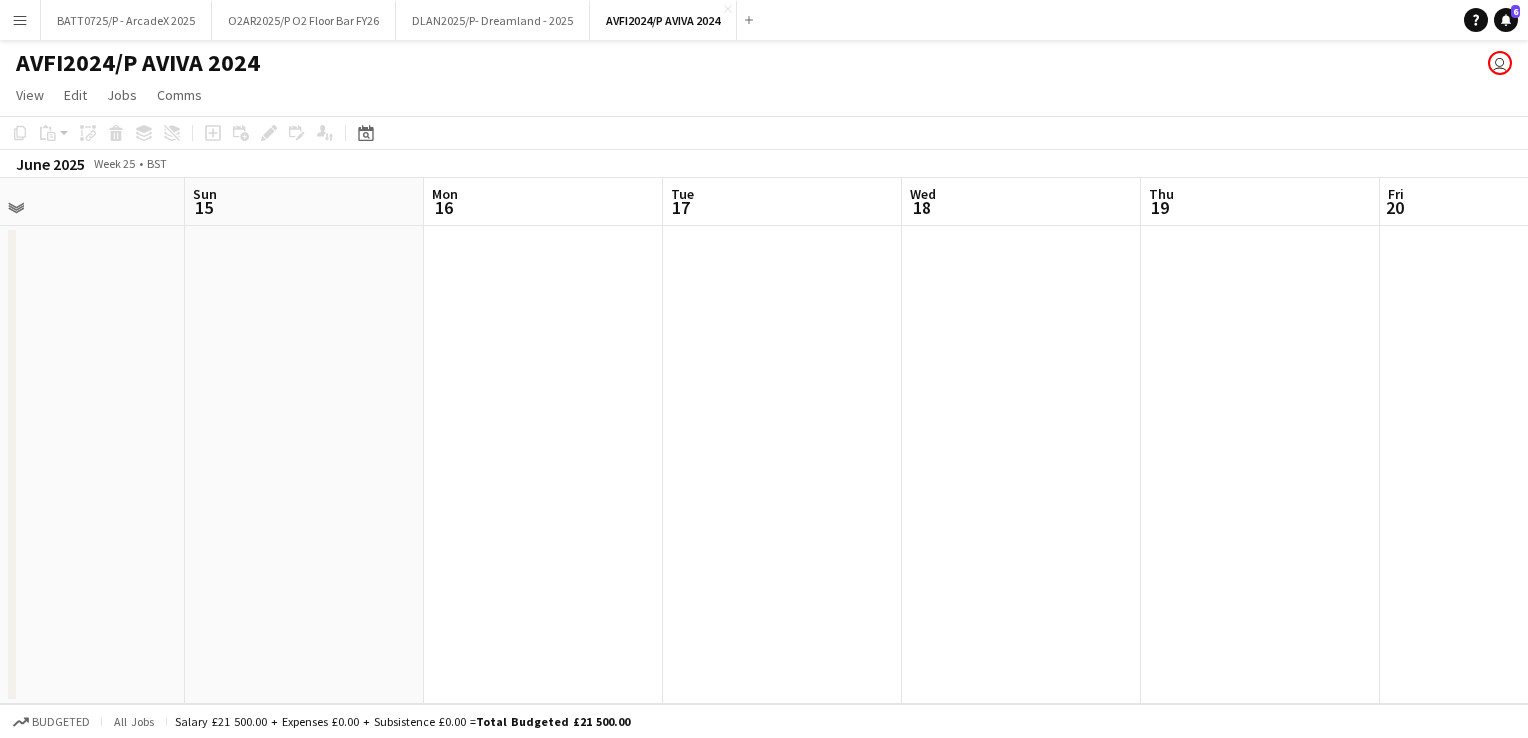 drag, startPoint x: 191, startPoint y: 375, endPoint x: 1436, endPoint y: 553, distance: 1257.6602 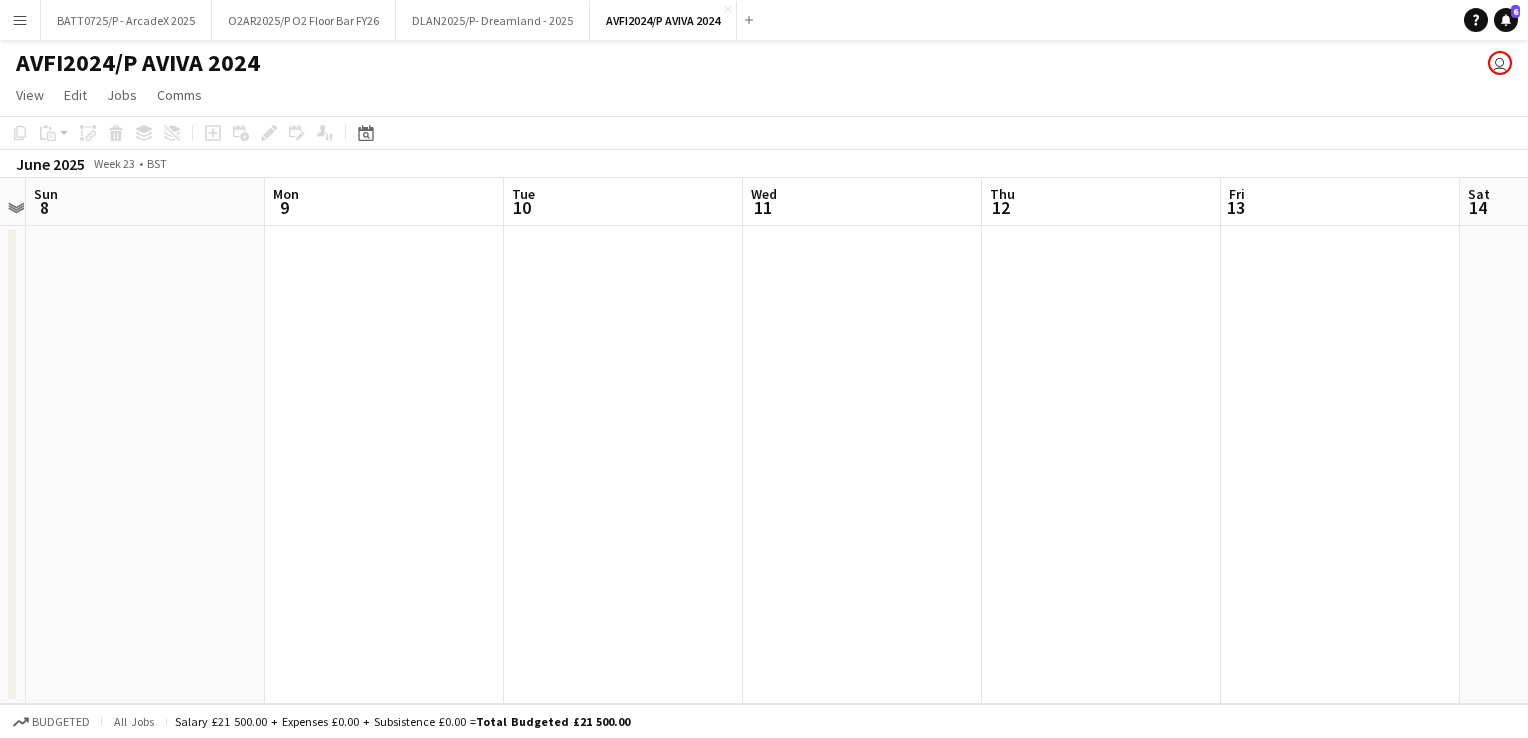 drag, startPoint x: 139, startPoint y: 334, endPoint x: 1425, endPoint y: 510, distance: 1297.9877 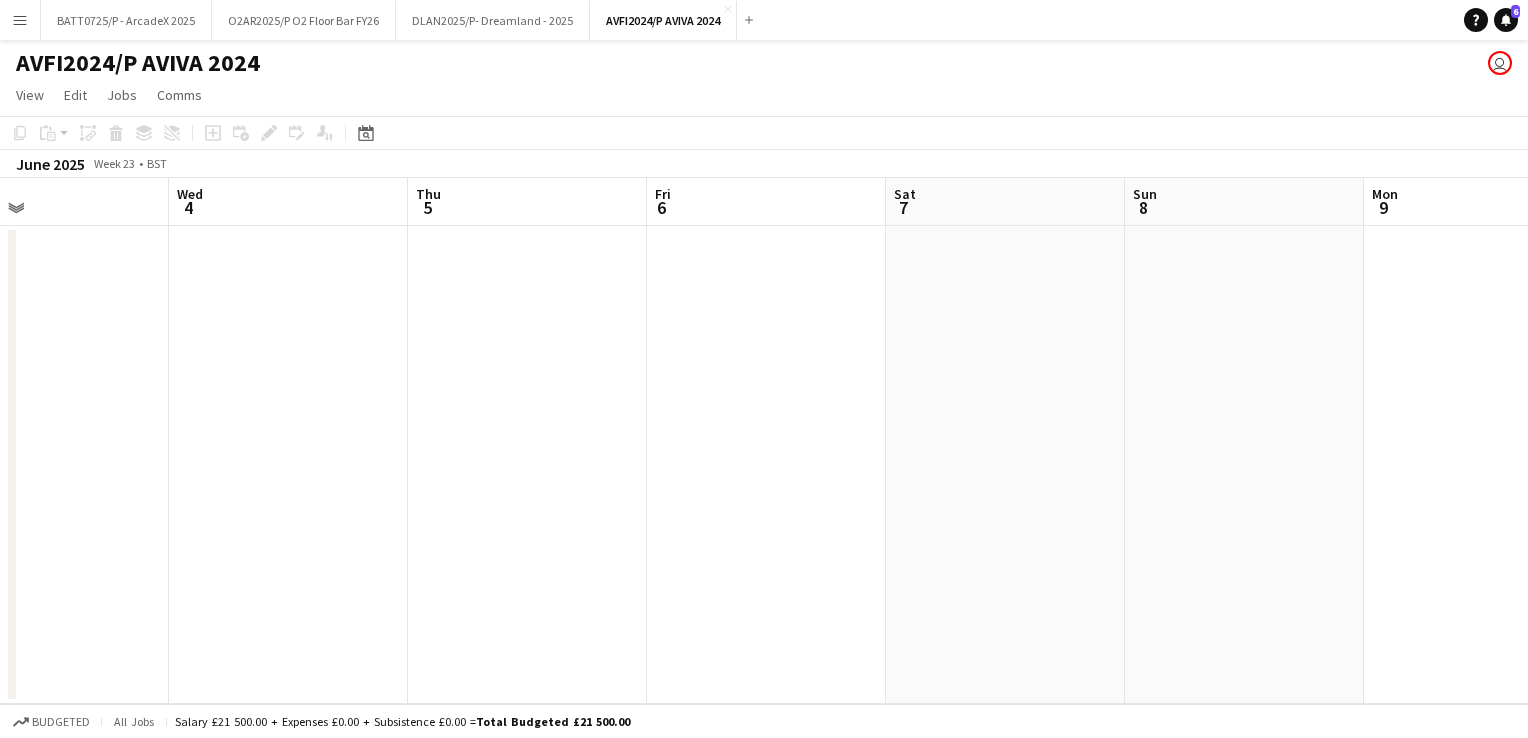 drag, startPoint x: 172, startPoint y: 285, endPoint x: 1500, endPoint y: 462, distance: 1339.7437 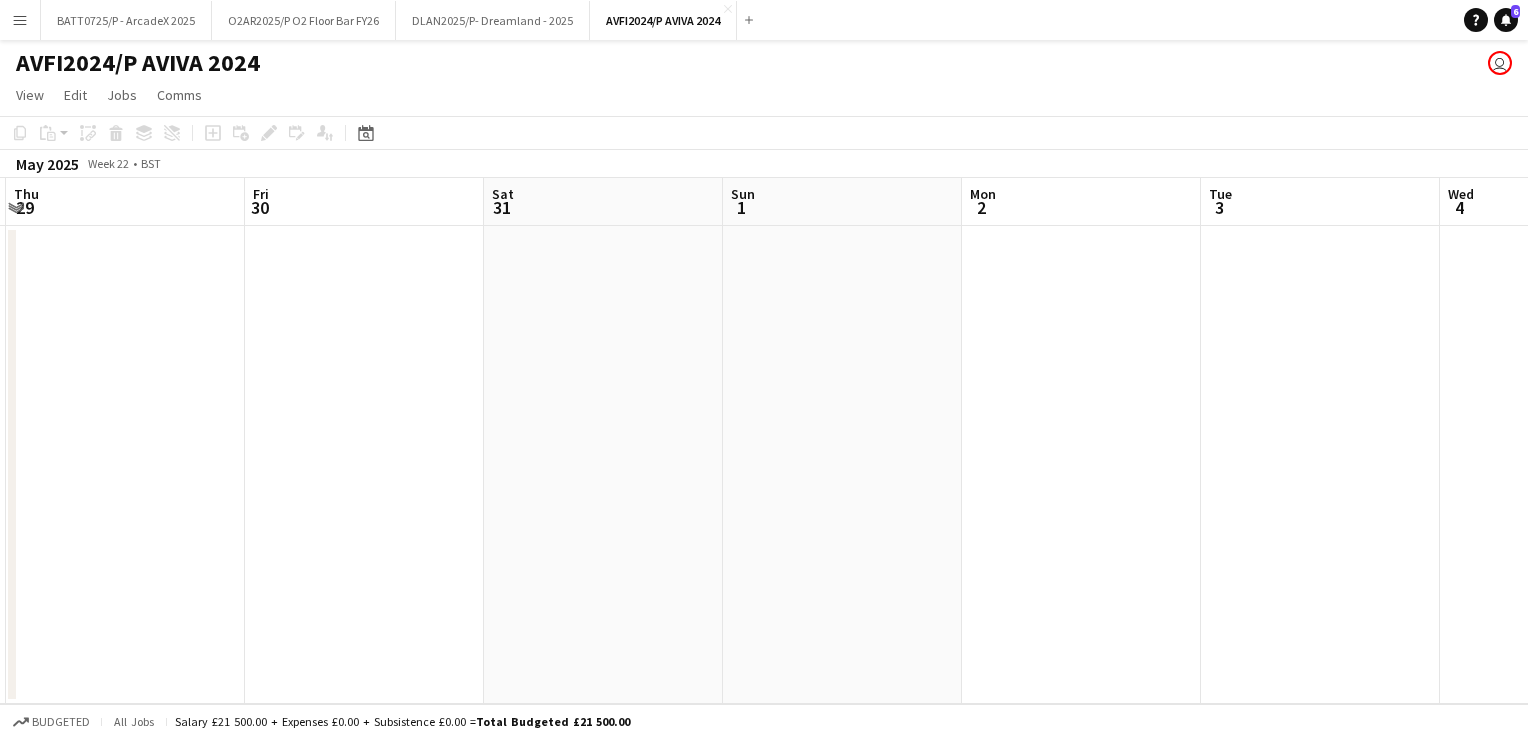 drag, startPoint x: 428, startPoint y: 426, endPoint x: 1488, endPoint y: 479, distance: 1061.3242 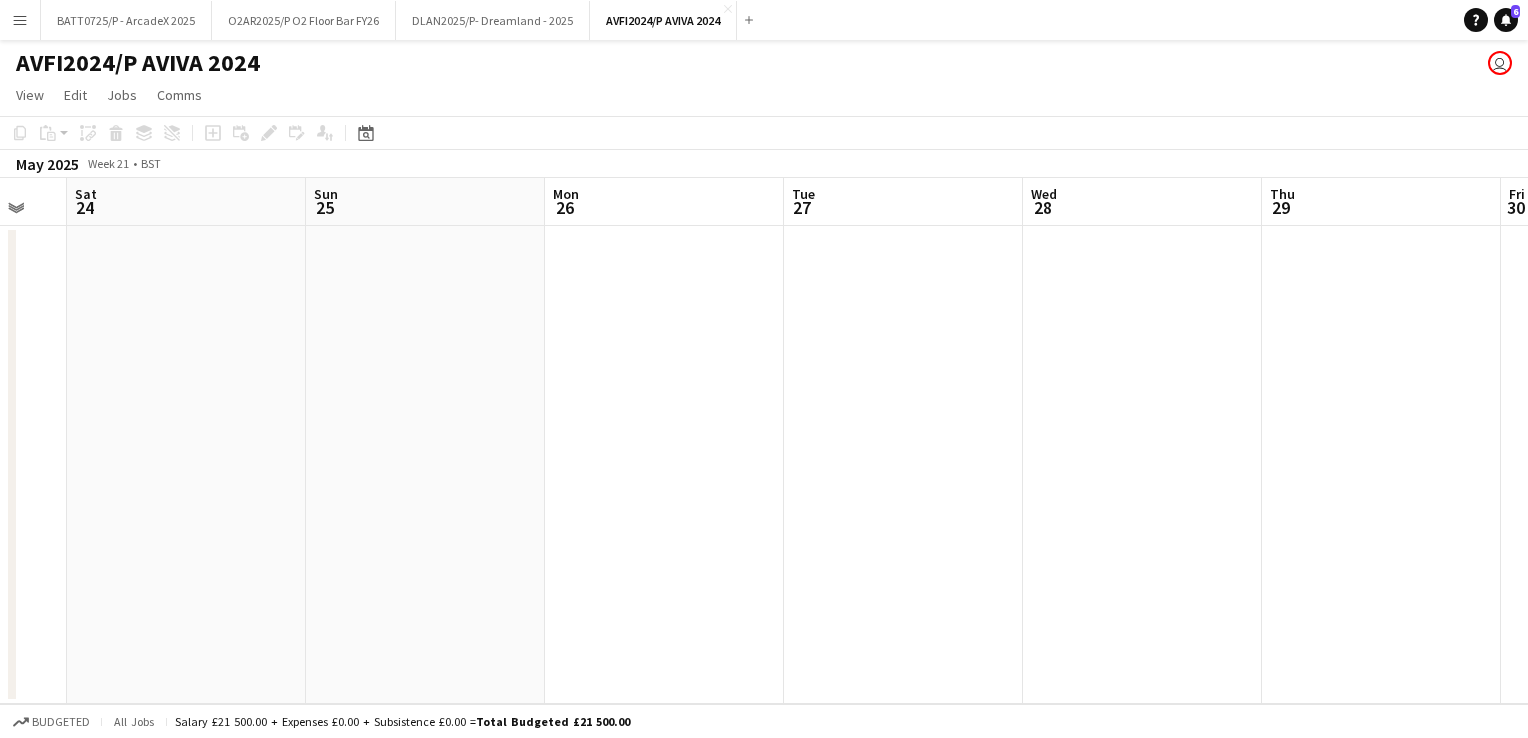 drag, startPoint x: 257, startPoint y: 363, endPoint x: 1531, endPoint y: 362, distance: 1274.0004 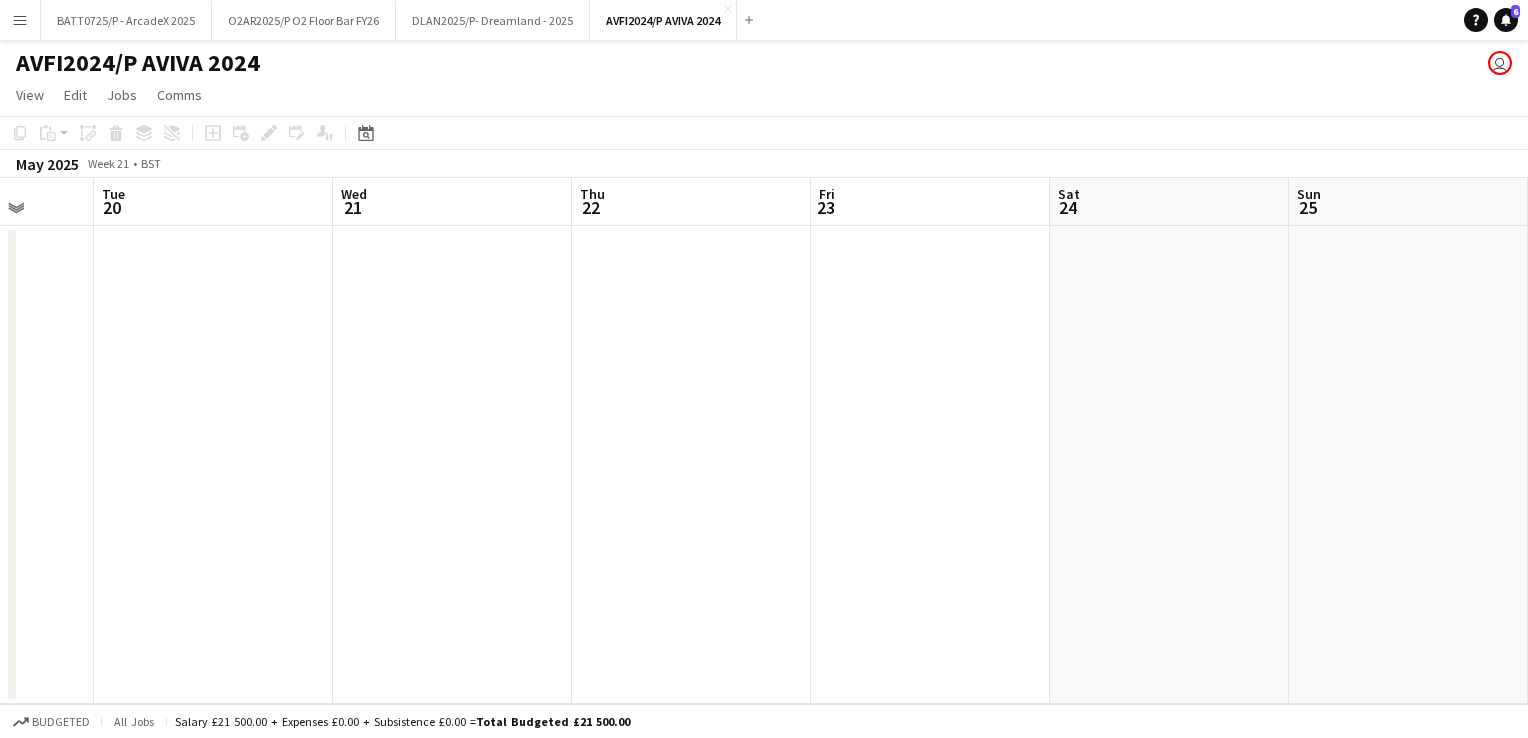 drag, startPoint x: 432, startPoint y: 335, endPoint x: 1531, endPoint y: 422, distance: 1102.4382 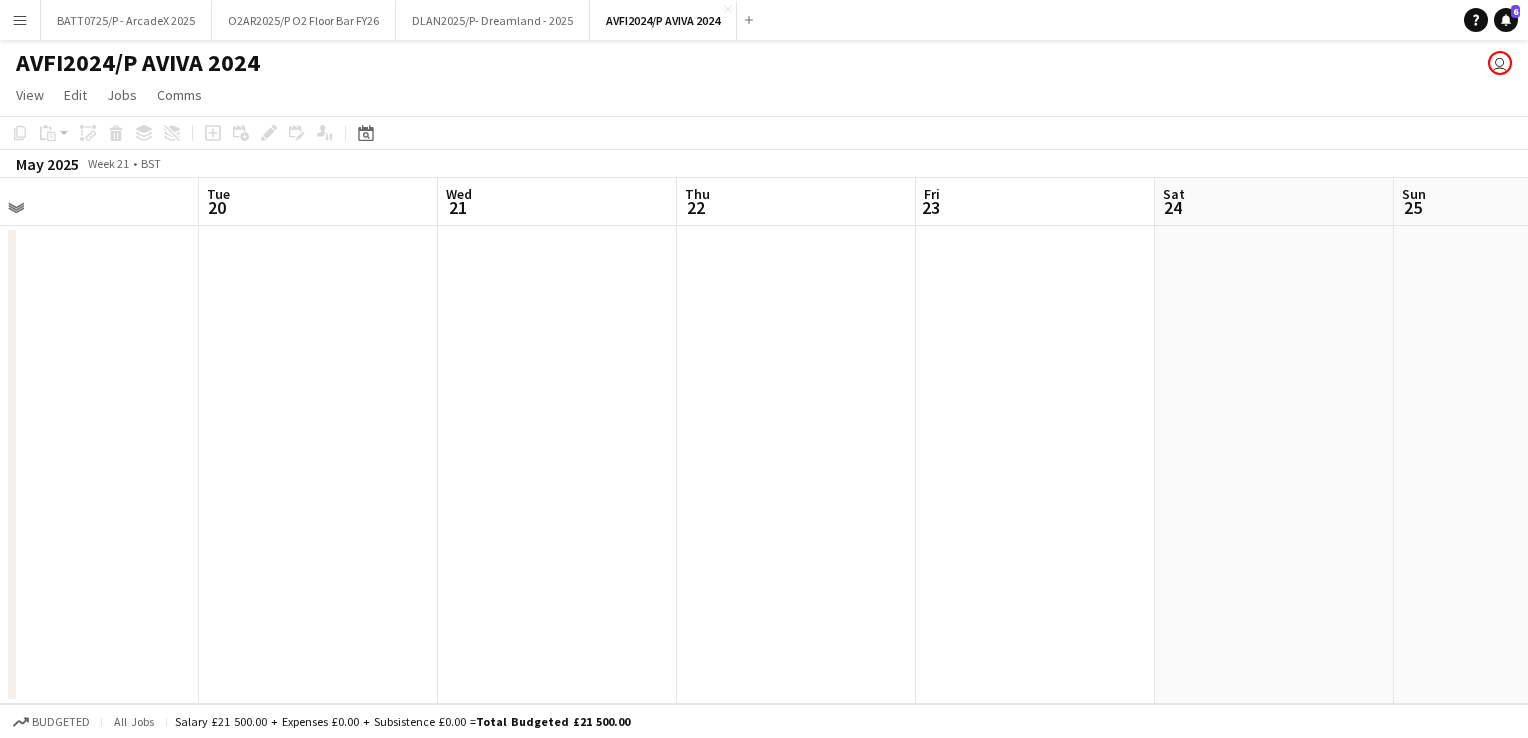 click on "Menu" at bounding box center [20, 20] 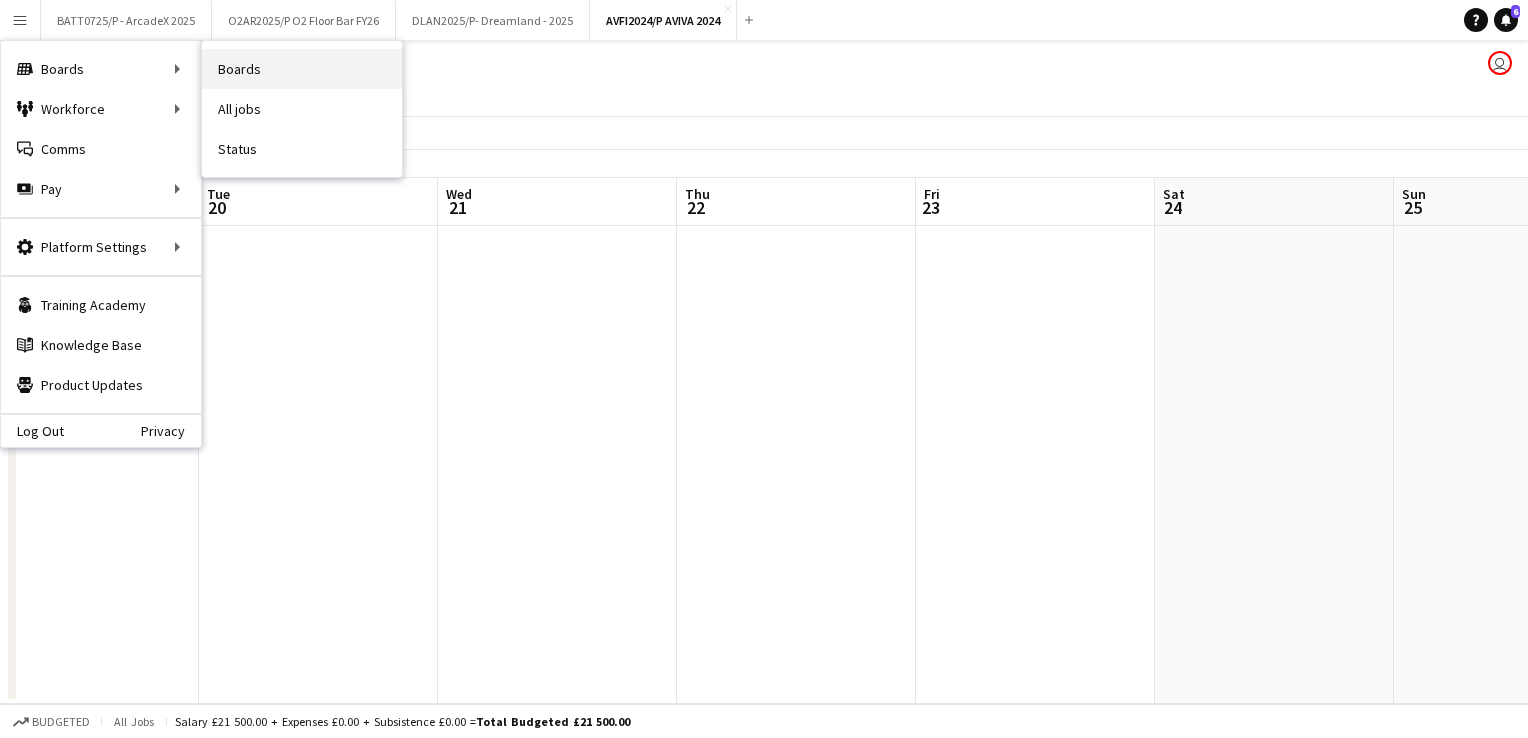 click on "Boards" at bounding box center (302, 69) 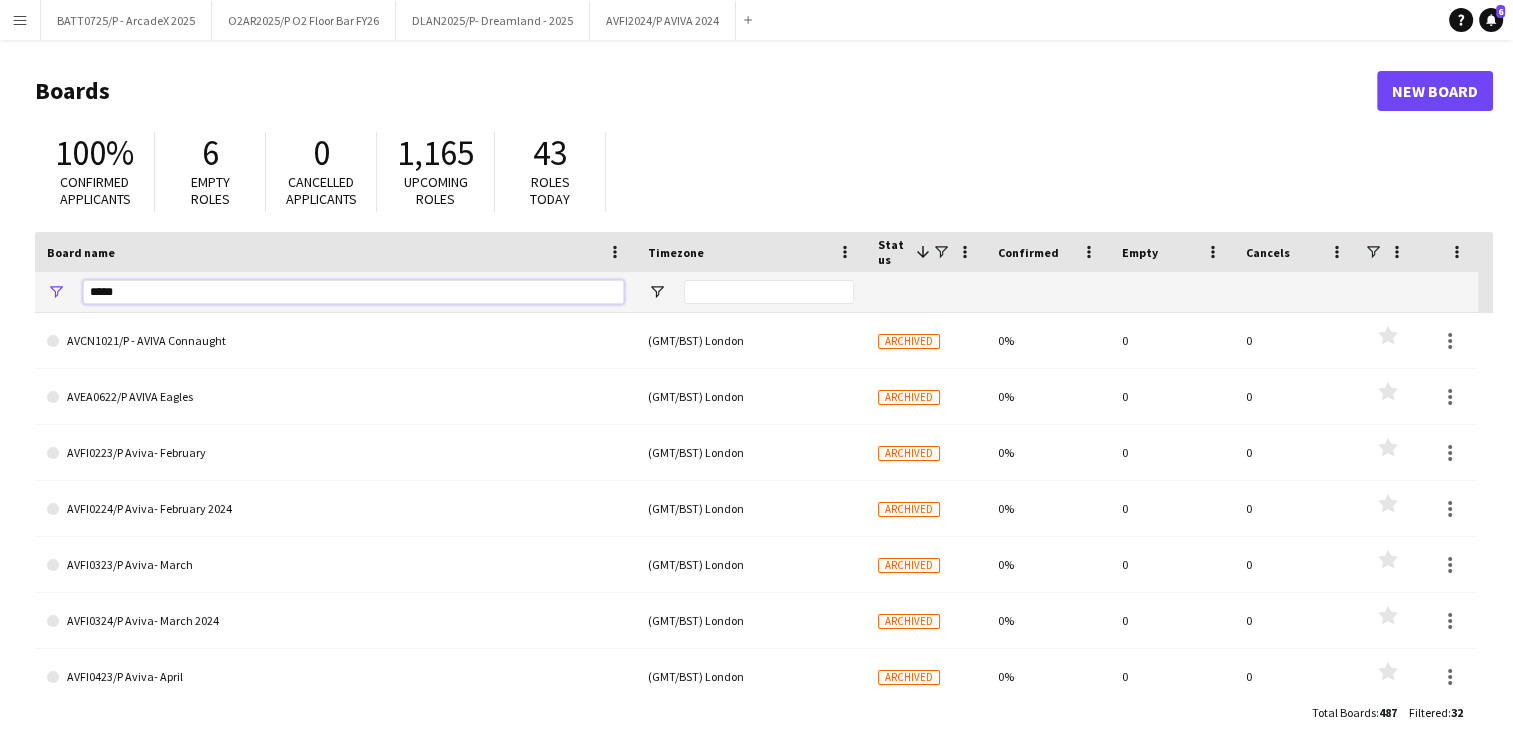 click on "*****" at bounding box center [353, 292] 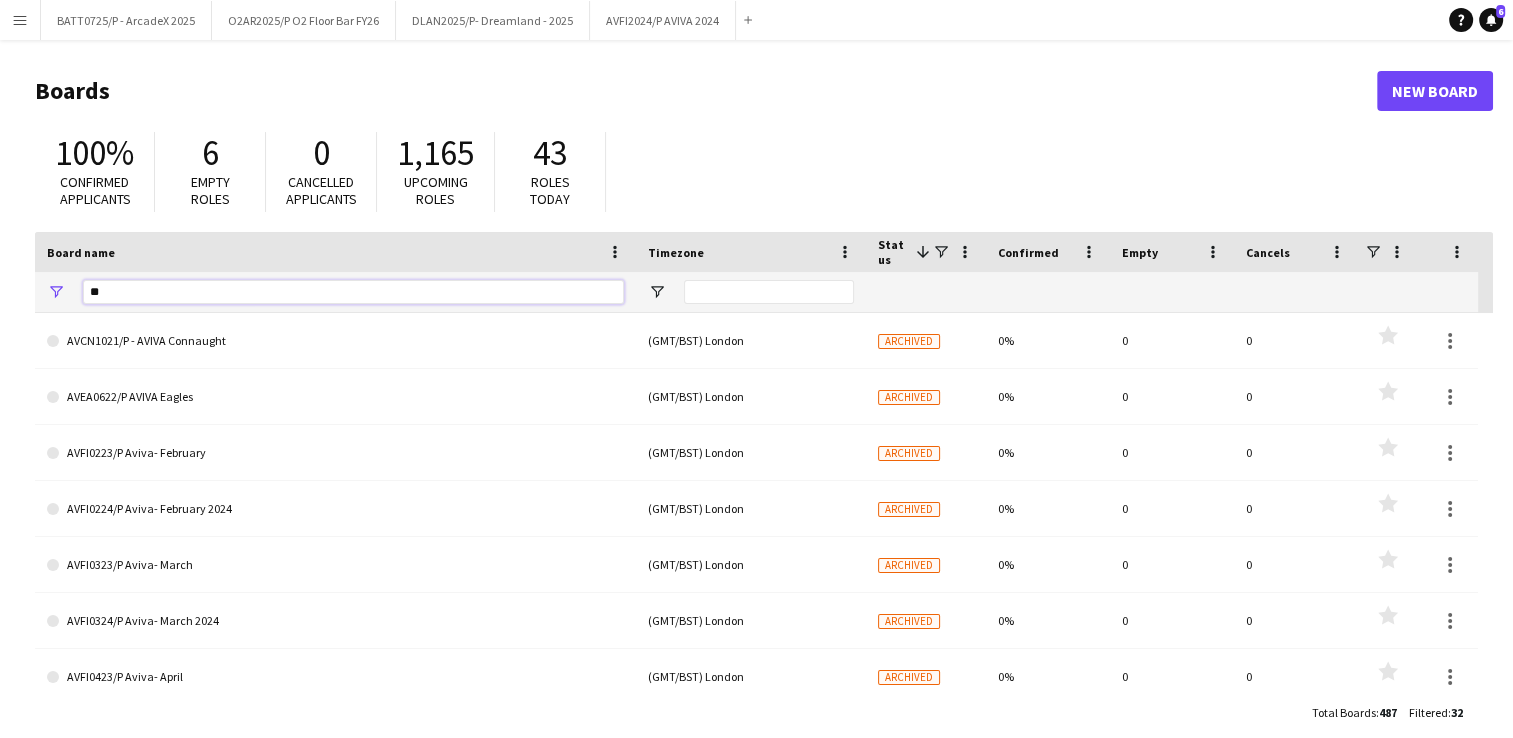 type on "*" 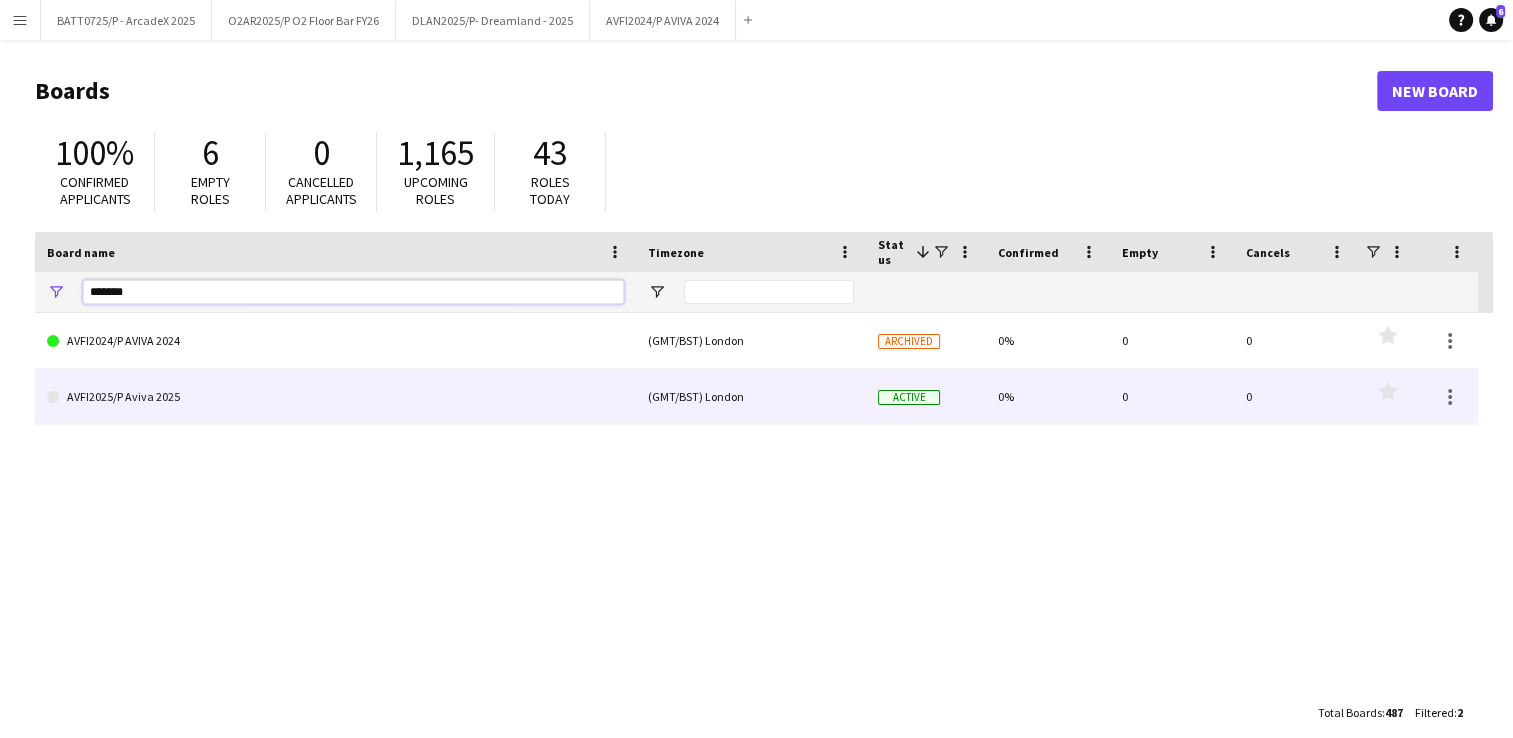 type on "*******" 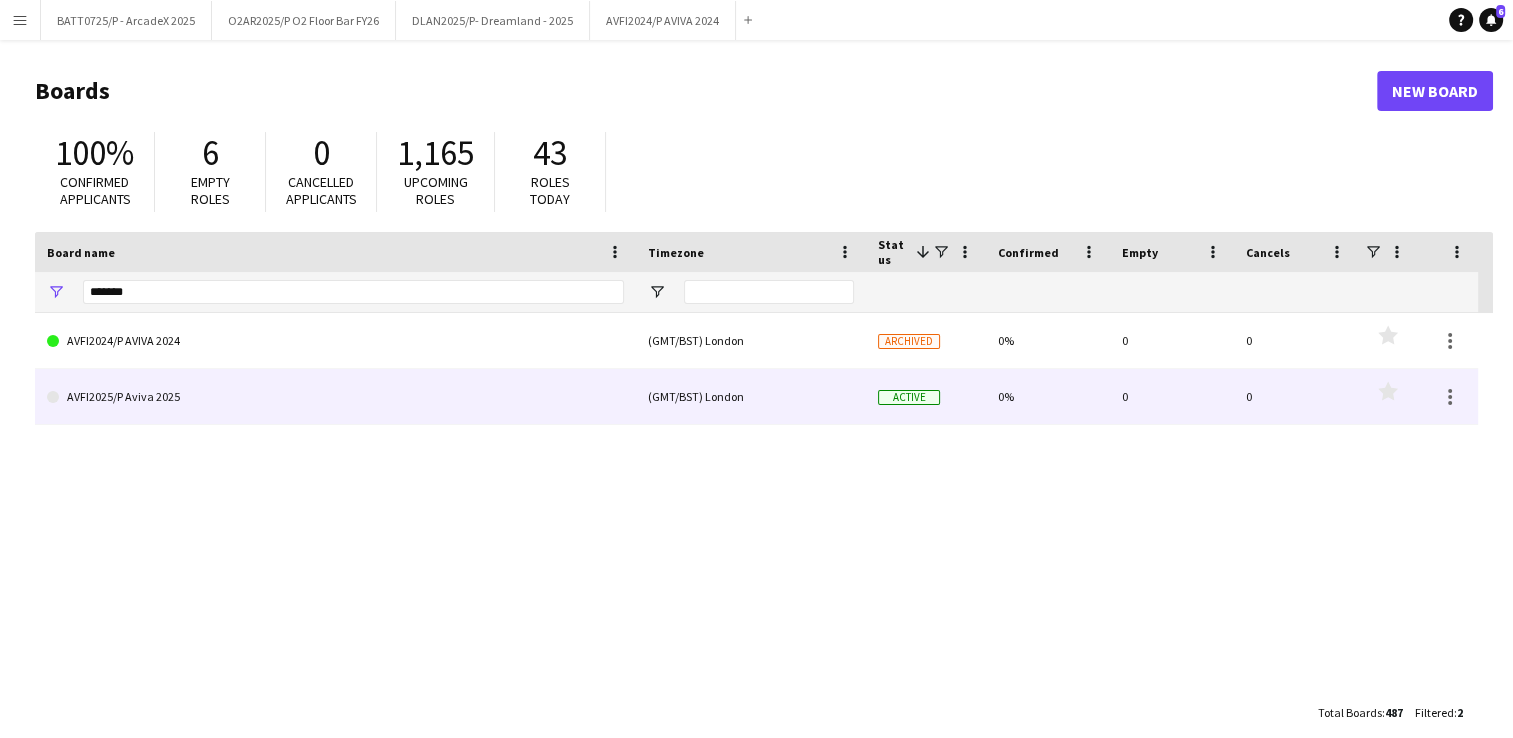 click on "AVFI2025/P Aviva 2025" 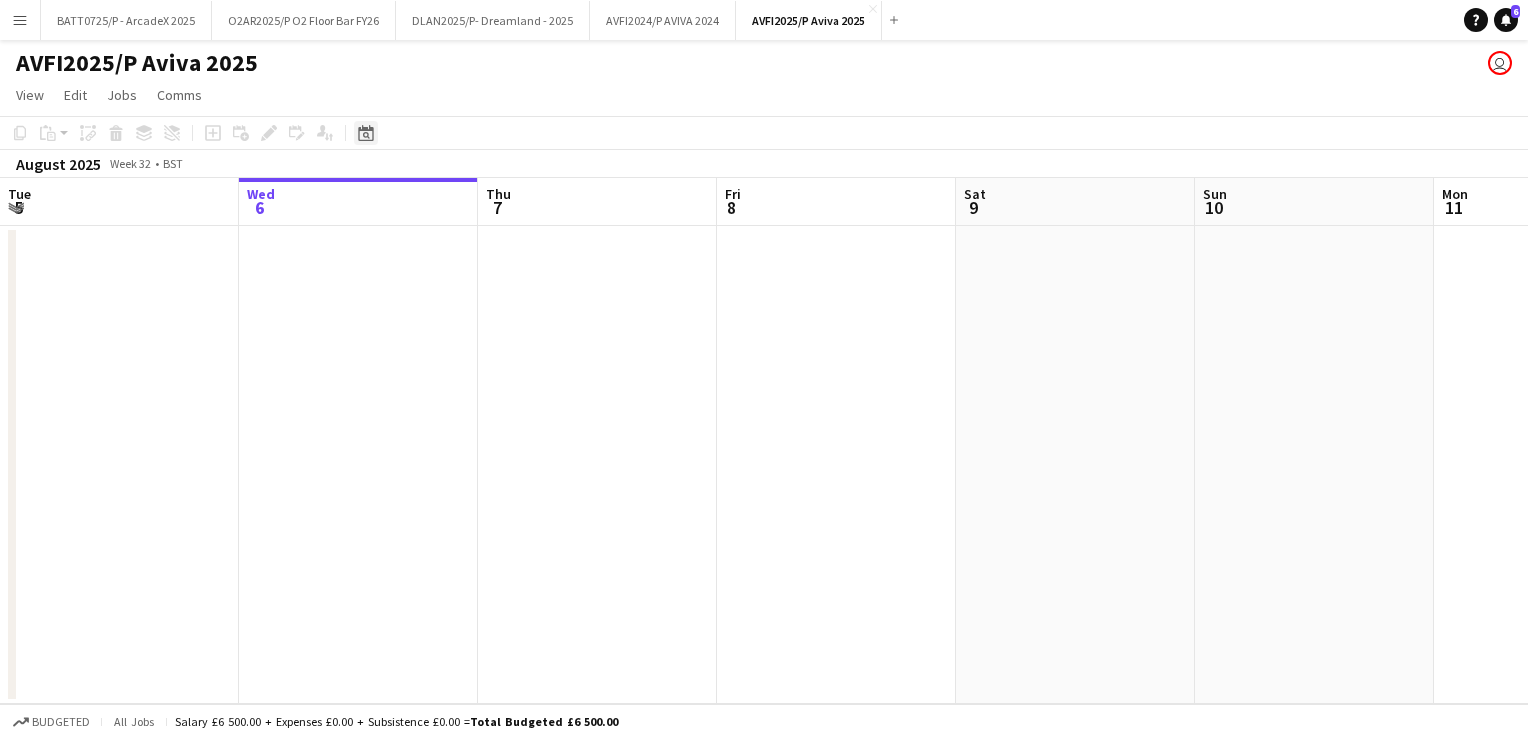 click 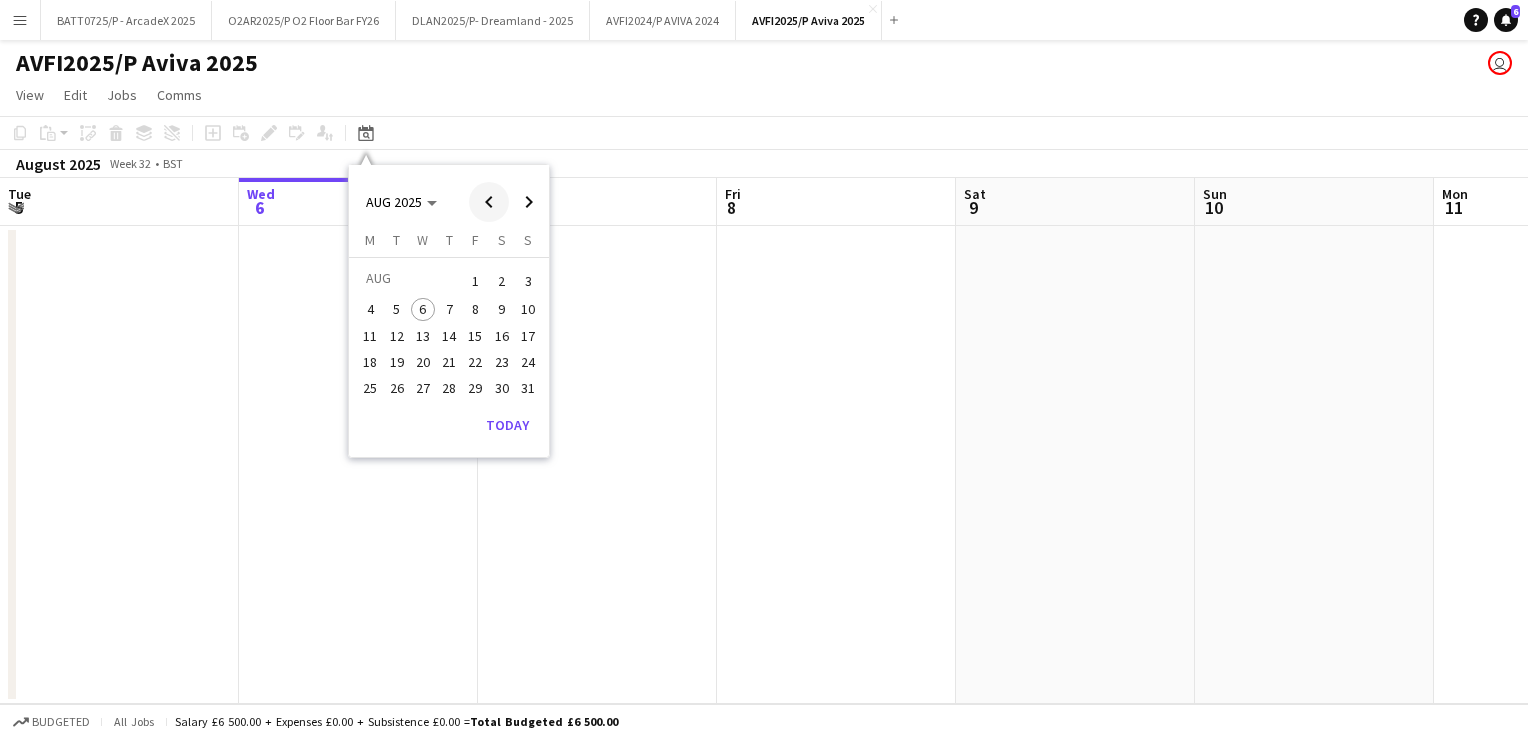 click at bounding box center (489, 202) 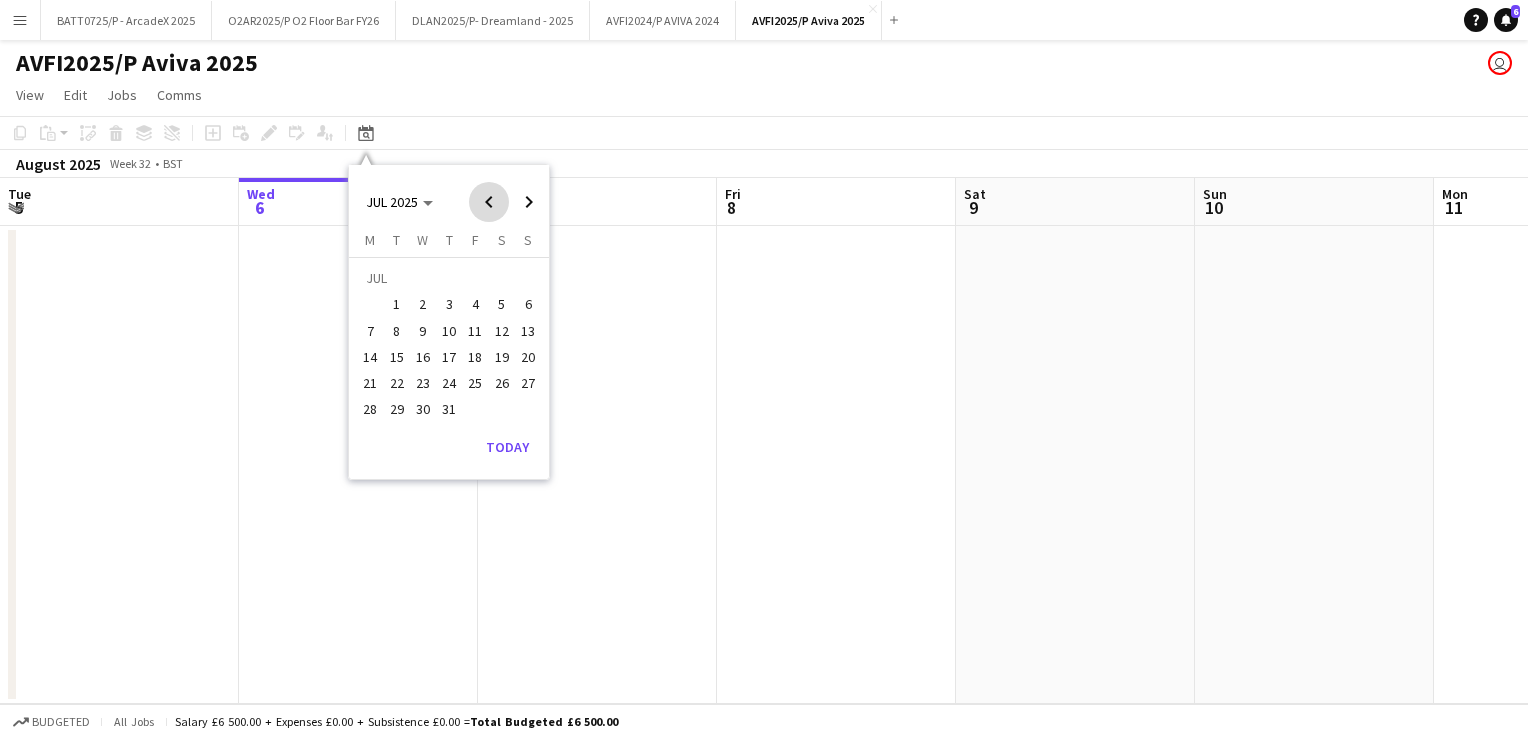 click at bounding box center (489, 202) 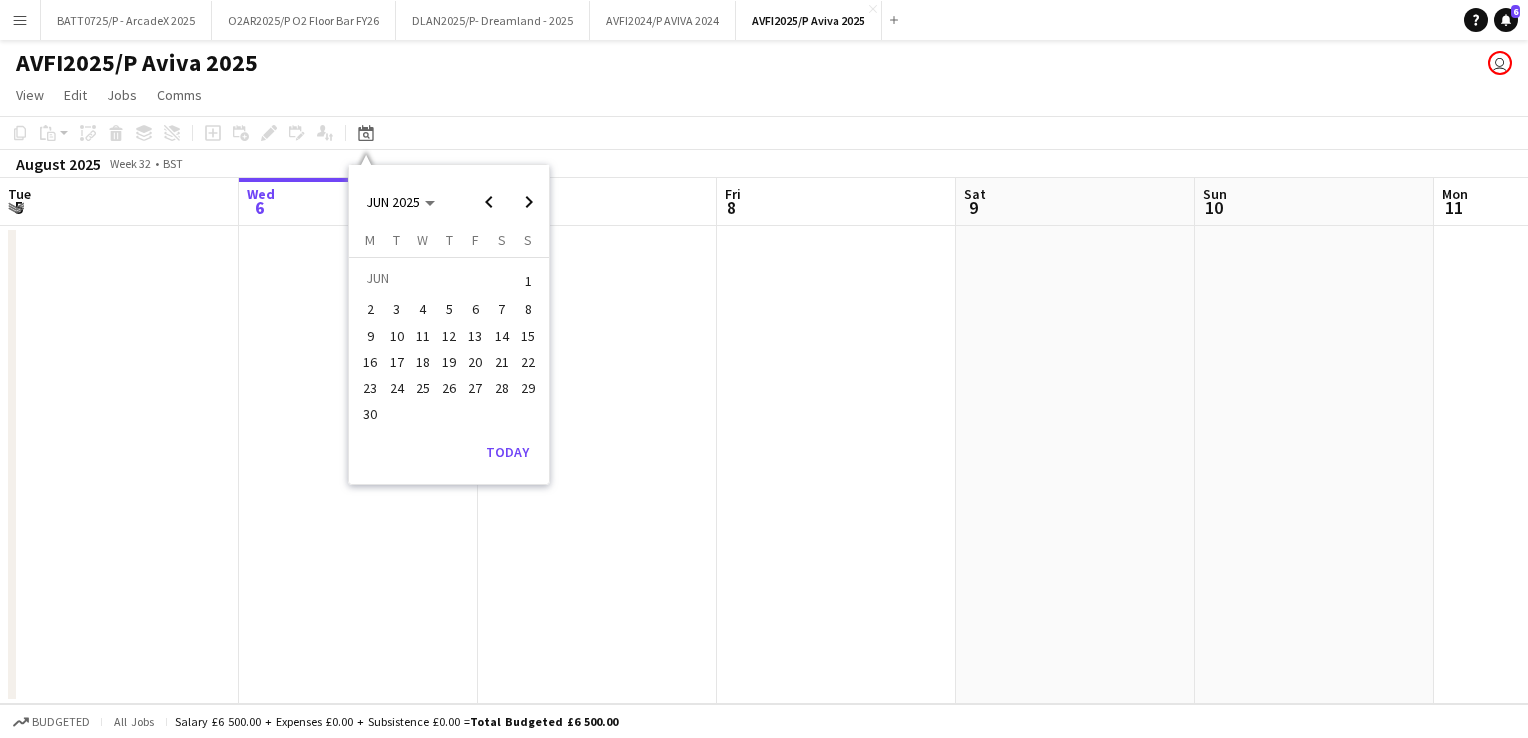 click on "13" at bounding box center (476, 336) 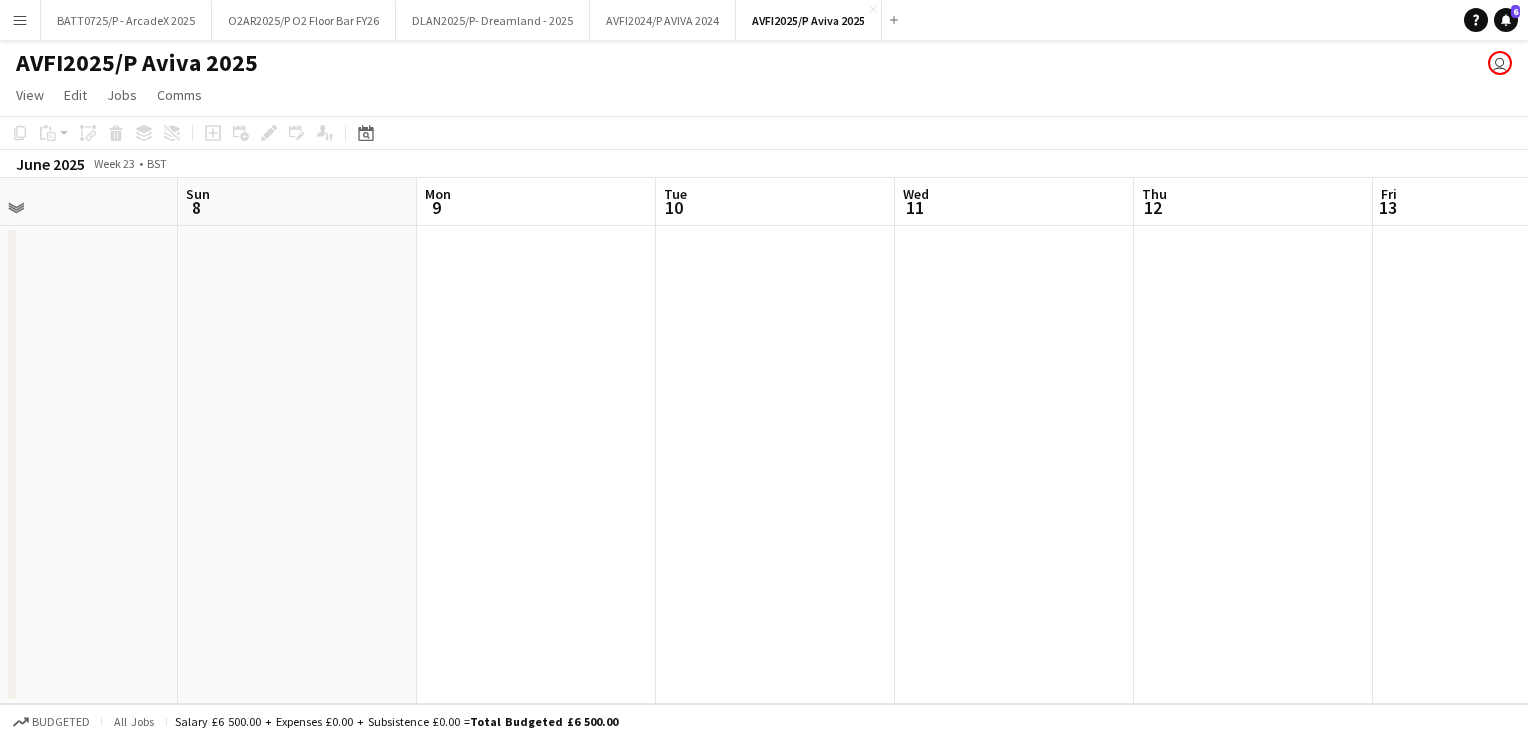 drag, startPoint x: 238, startPoint y: 424, endPoint x: 1104, endPoint y: 504, distance: 869.6873 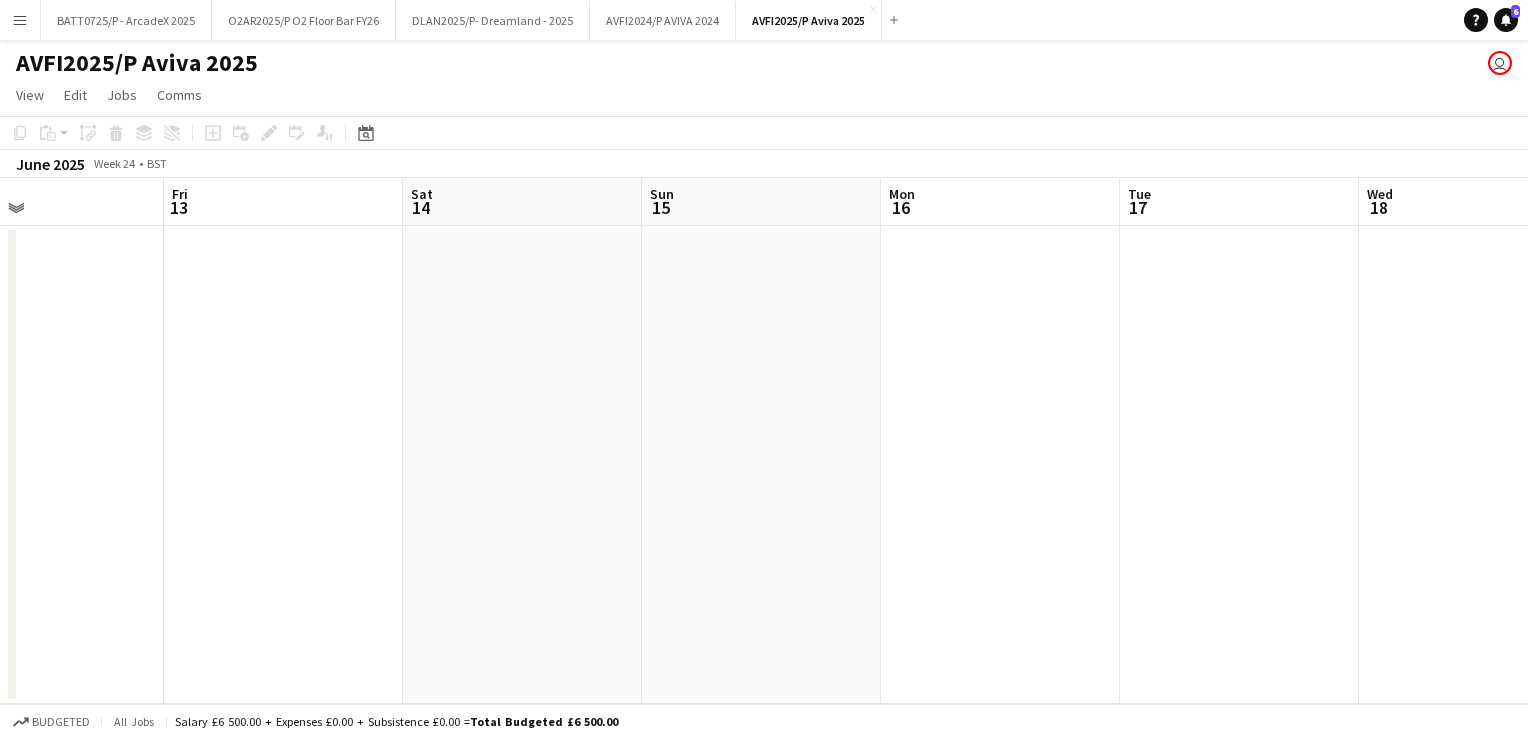drag, startPoint x: 1292, startPoint y: 458, endPoint x: -4, endPoint y: 396, distance: 1297.4822 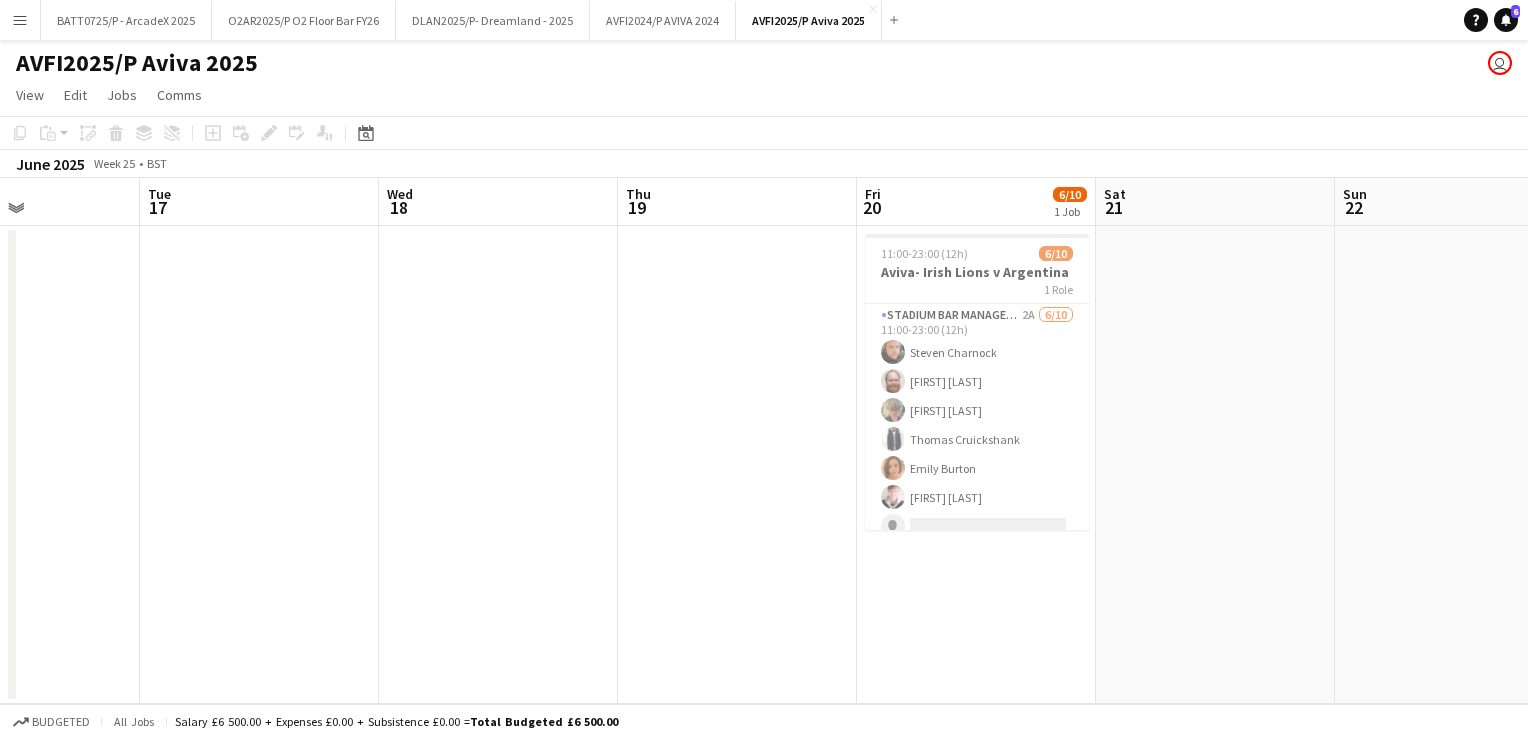 drag, startPoint x: 999, startPoint y: 423, endPoint x: 624, endPoint y: 451, distance: 376.04388 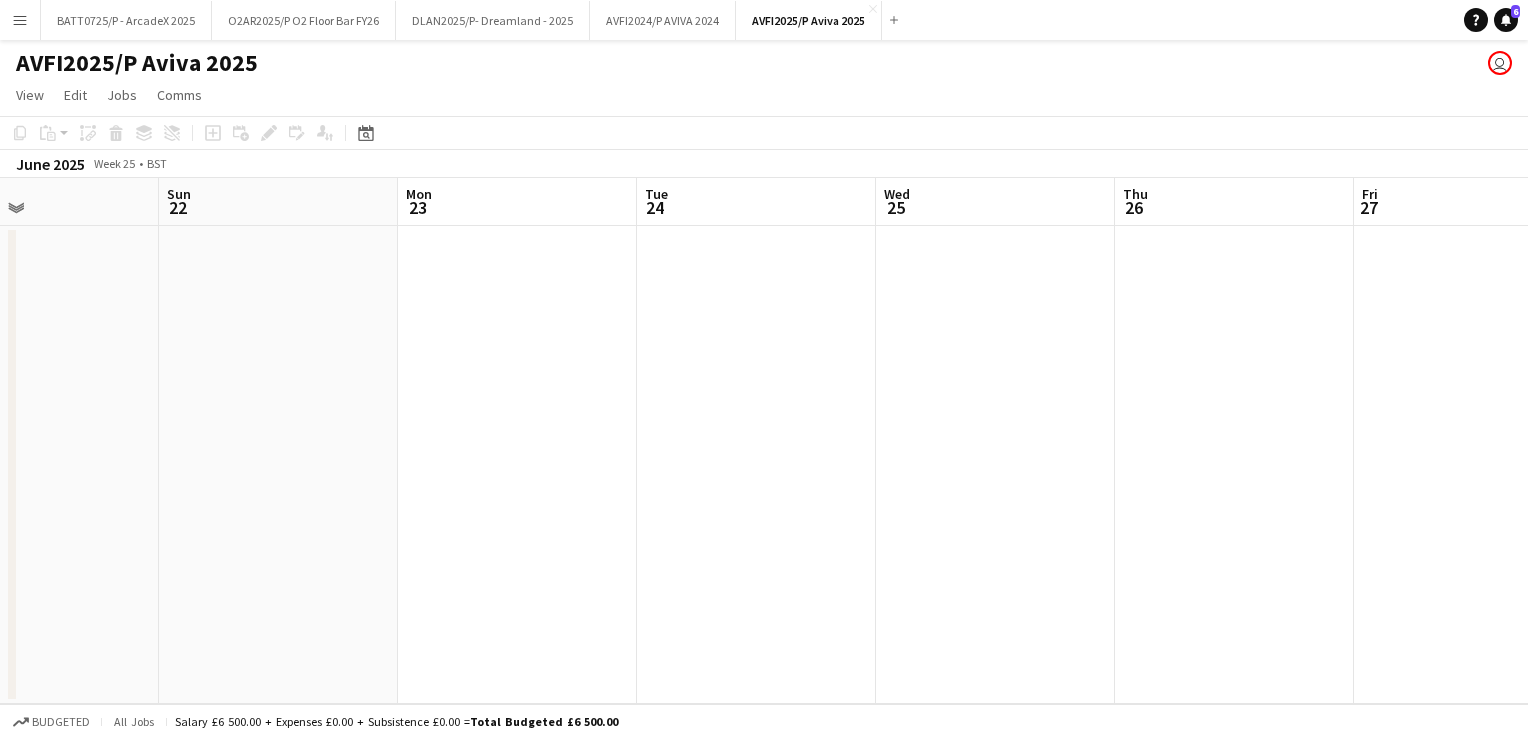 drag, startPoint x: 1241, startPoint y: 576, endPoint x: -4, endPoint y: 306, distance: 1273.9408 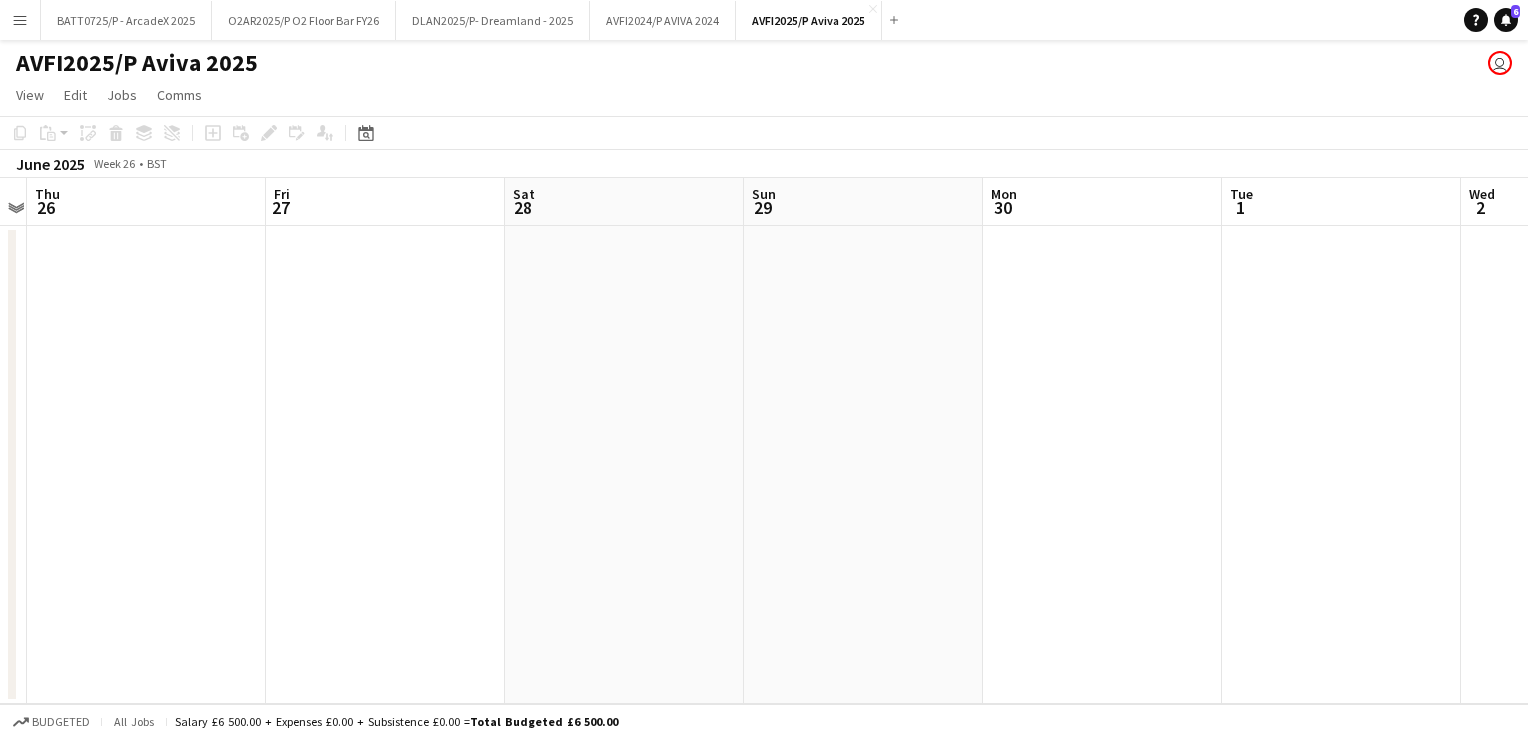 drag, startPoint x: 1158, startPoint y: 286, endPoint x: -4, endPoint y: 200, distance: 1165.1781 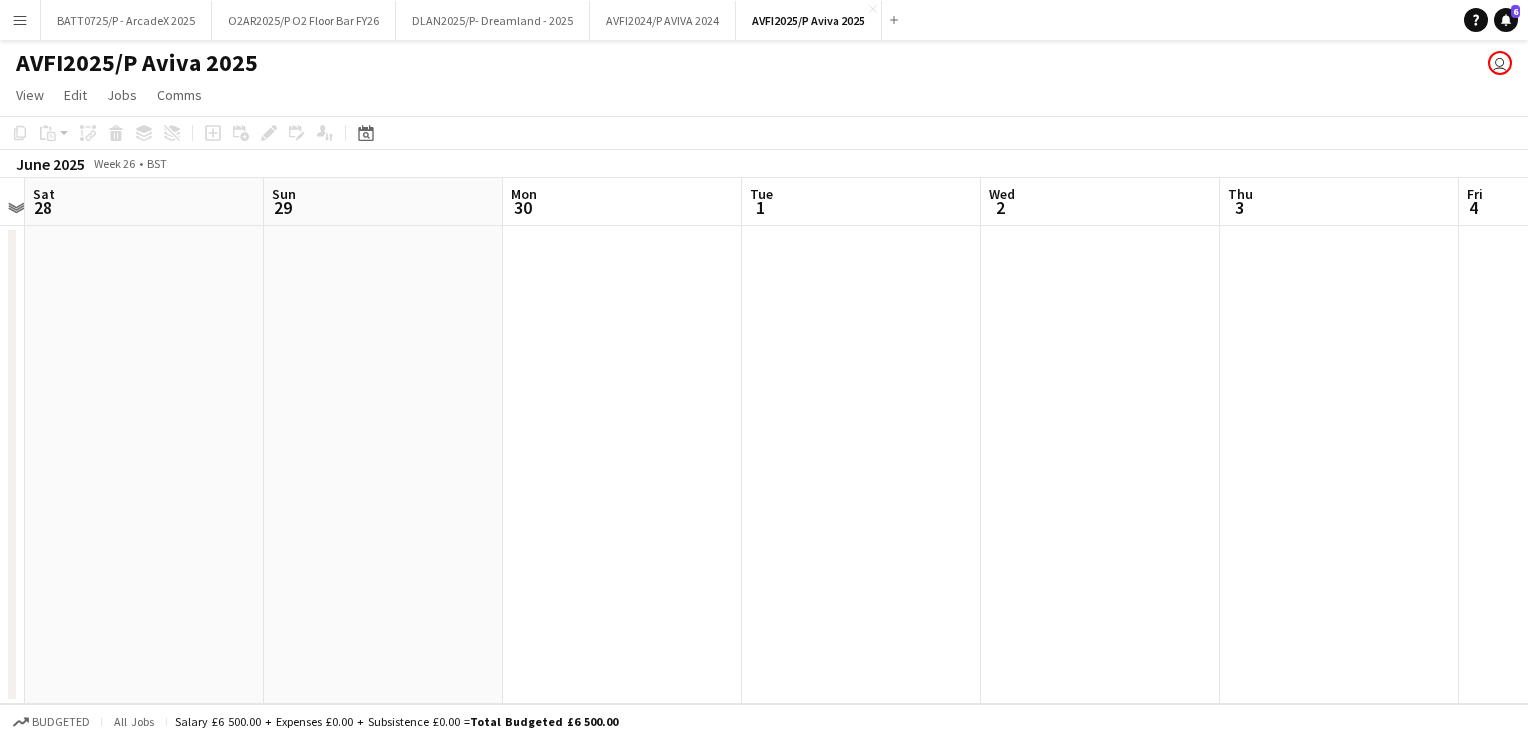 drag, startPoint x: 1248, startPoint y: 480, endPoint x: 1485, endPoint y: 382, distance: 256.46246 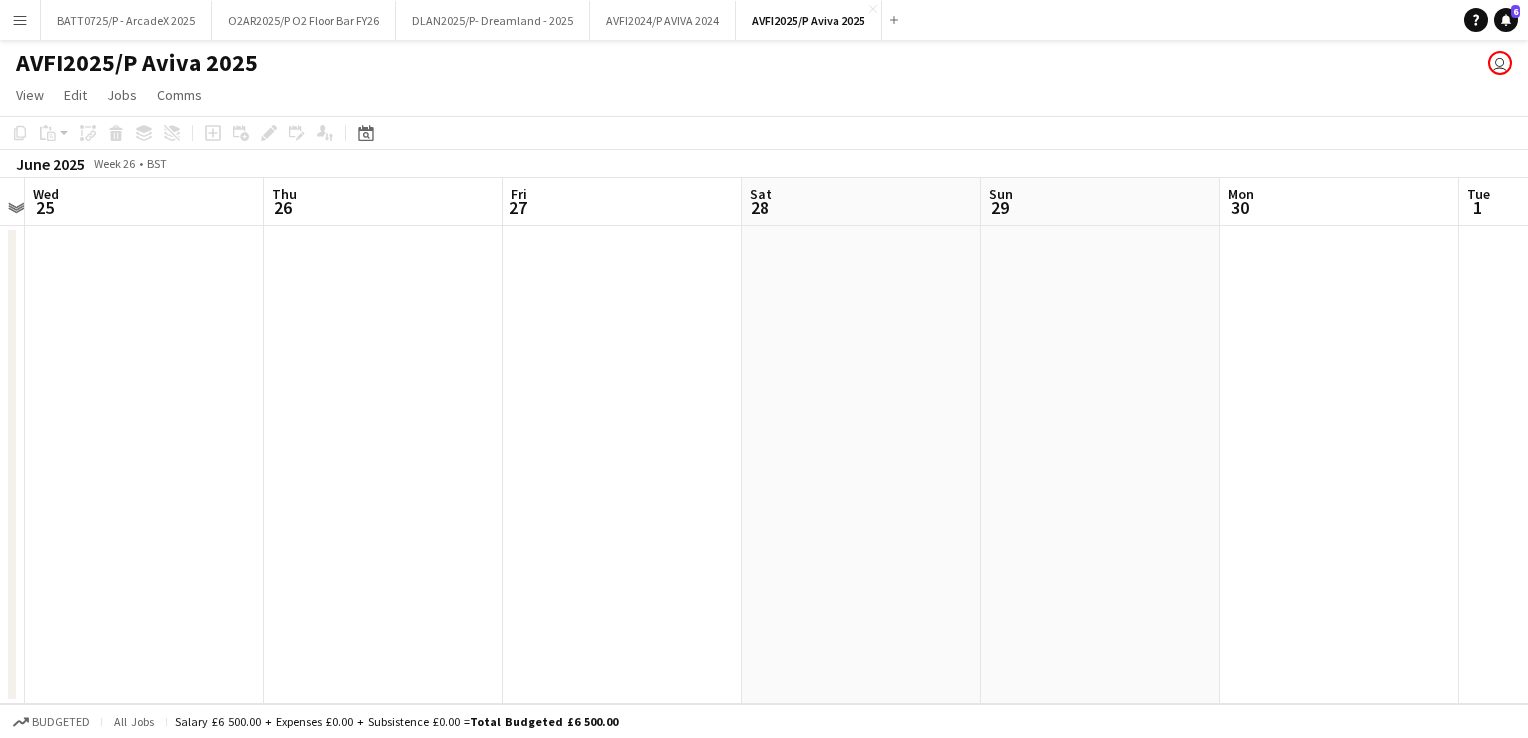 drag, startPoint x: 8, startPoint y: 380, endPoint x: 1284, endPoint y: 595, distance: 1293.9865 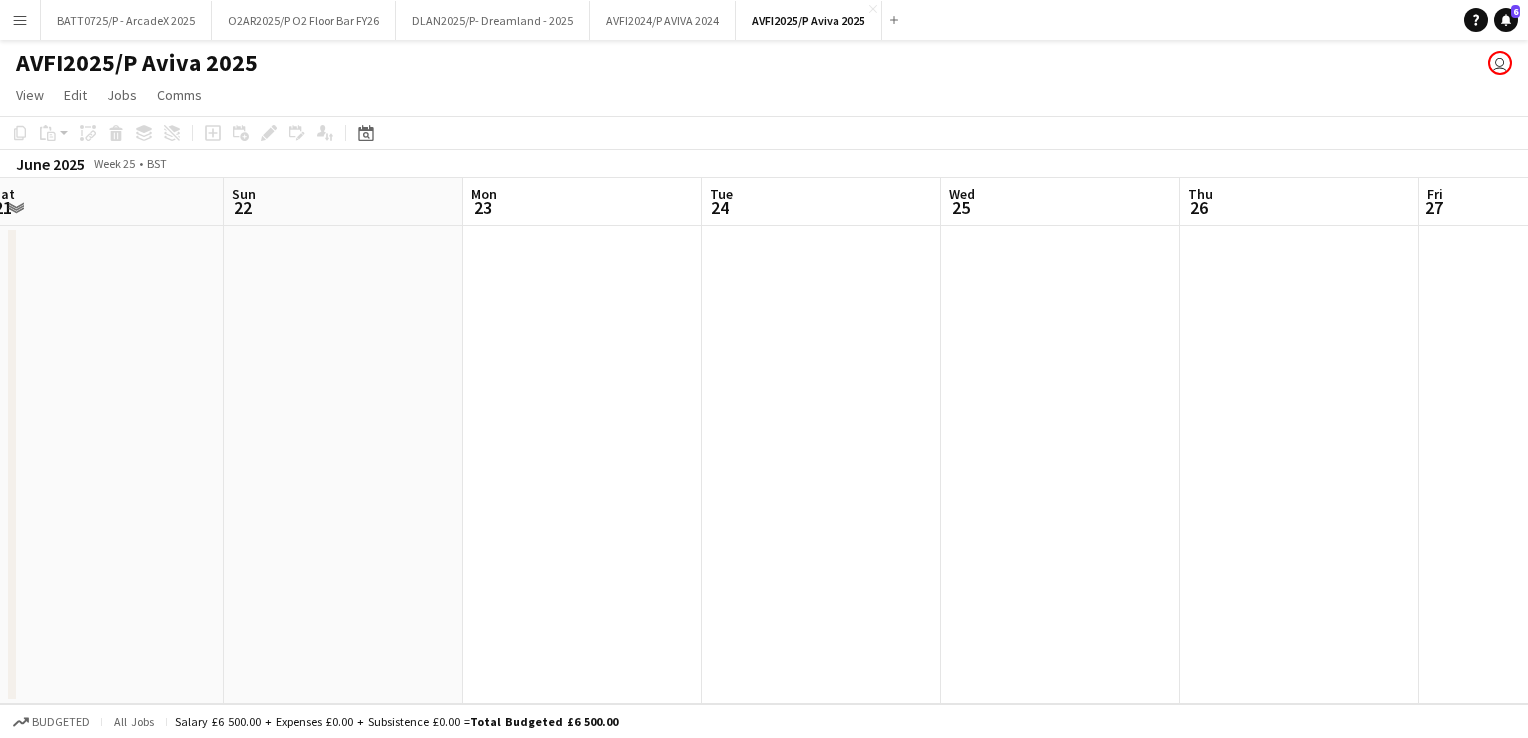 drag, startPoint x: 125, startPoint y: 349, endPoint x: 1519, endPoint y: 574, distance: 1412.0414 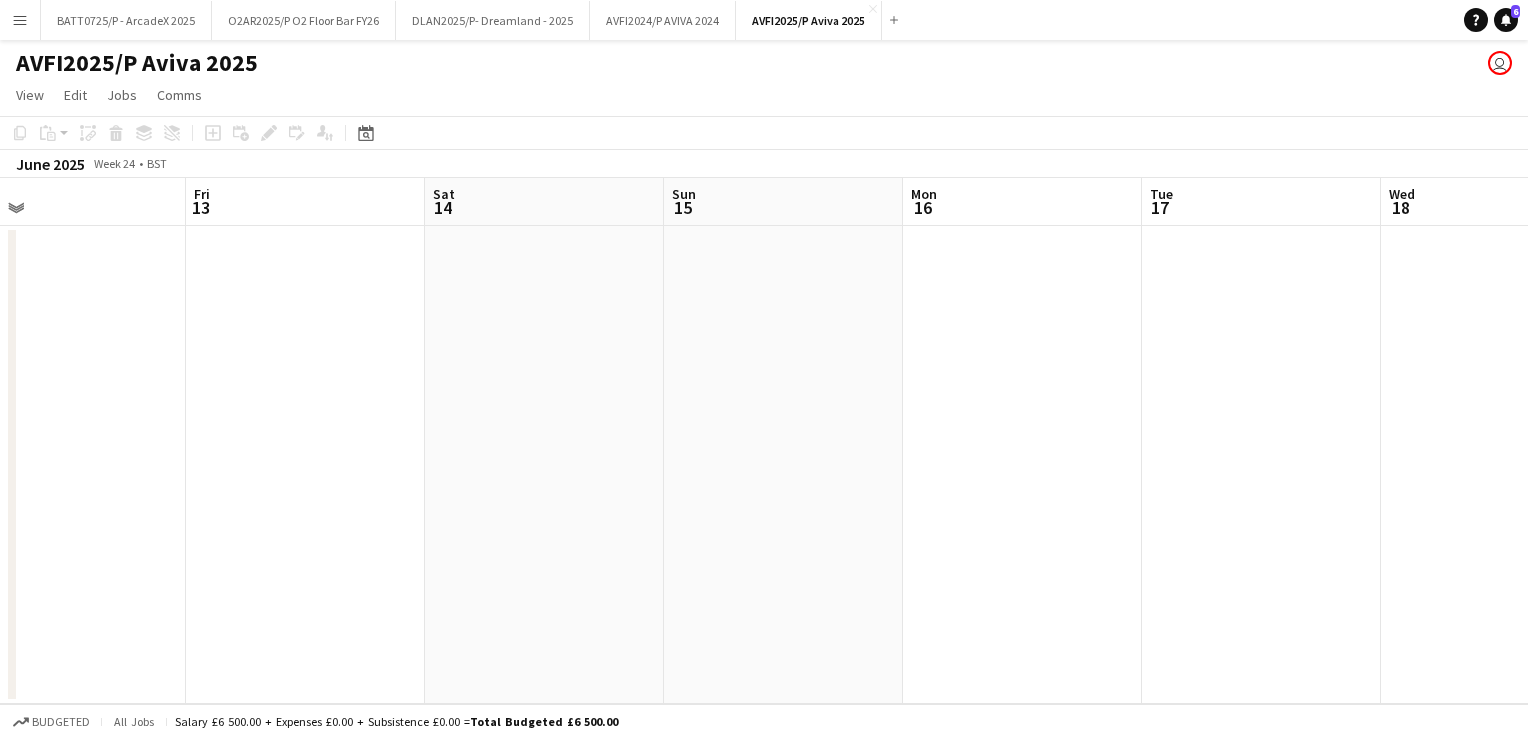 drag, startPoint x: 68, startPoint y: 326, endPoint x: 1531, endPoint y: 540, distance: 1478.5686 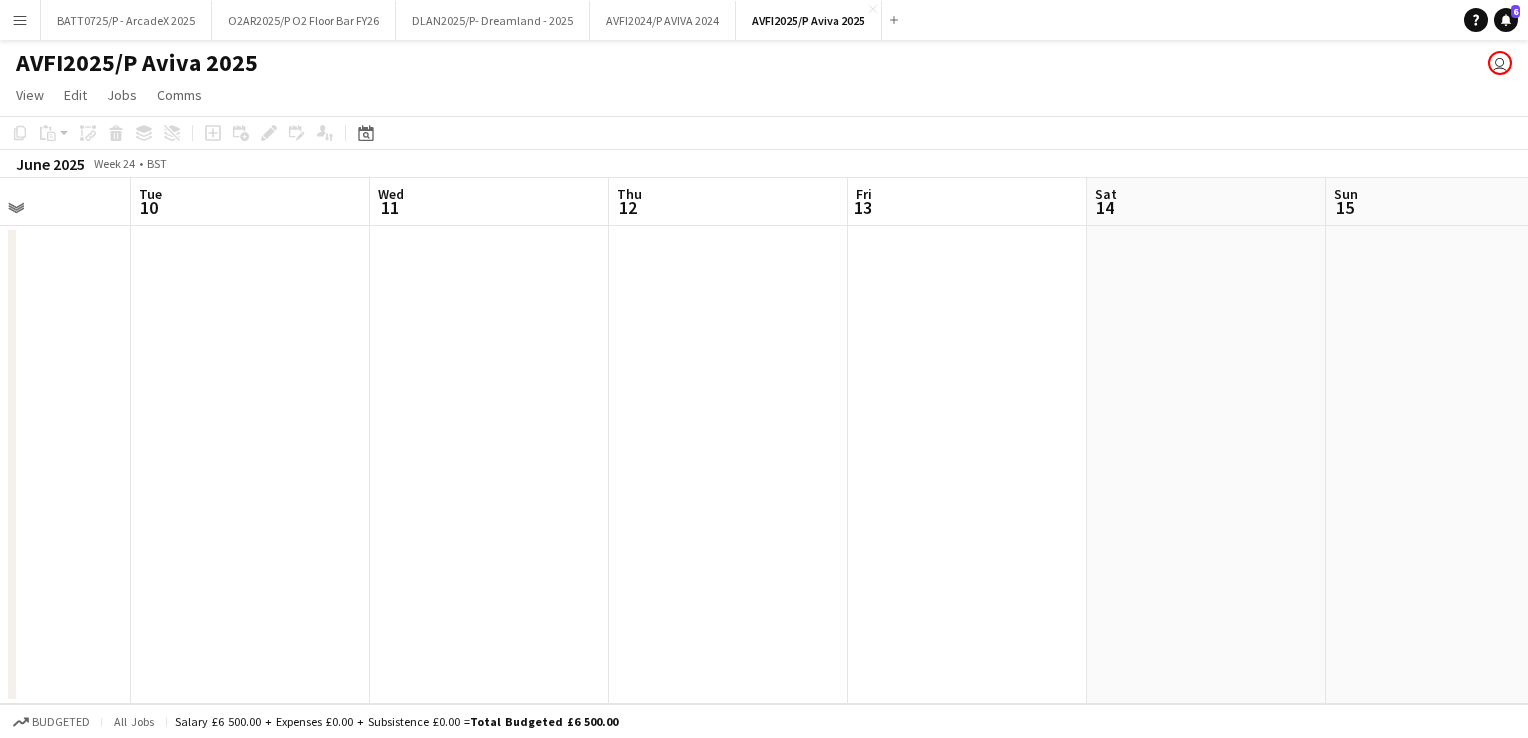 drag, startPoint x: 50, startPoint y: 298, endPoint x: 336, endPoint y: 278, distance: 286.69846 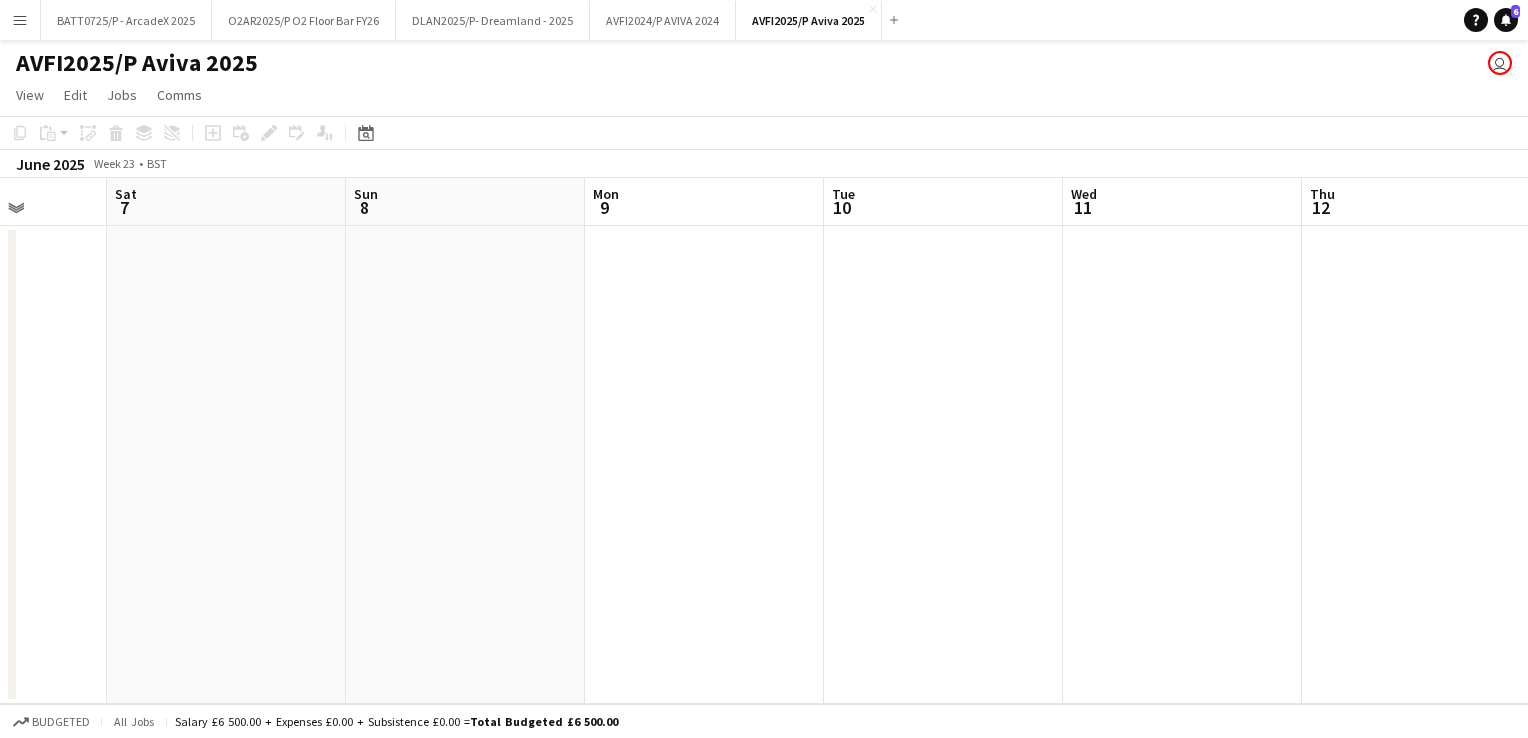 drag, startPoint x: 42, startPoint y: 221, endPoint x: 817, endPoint y: 522, distance: 831.4 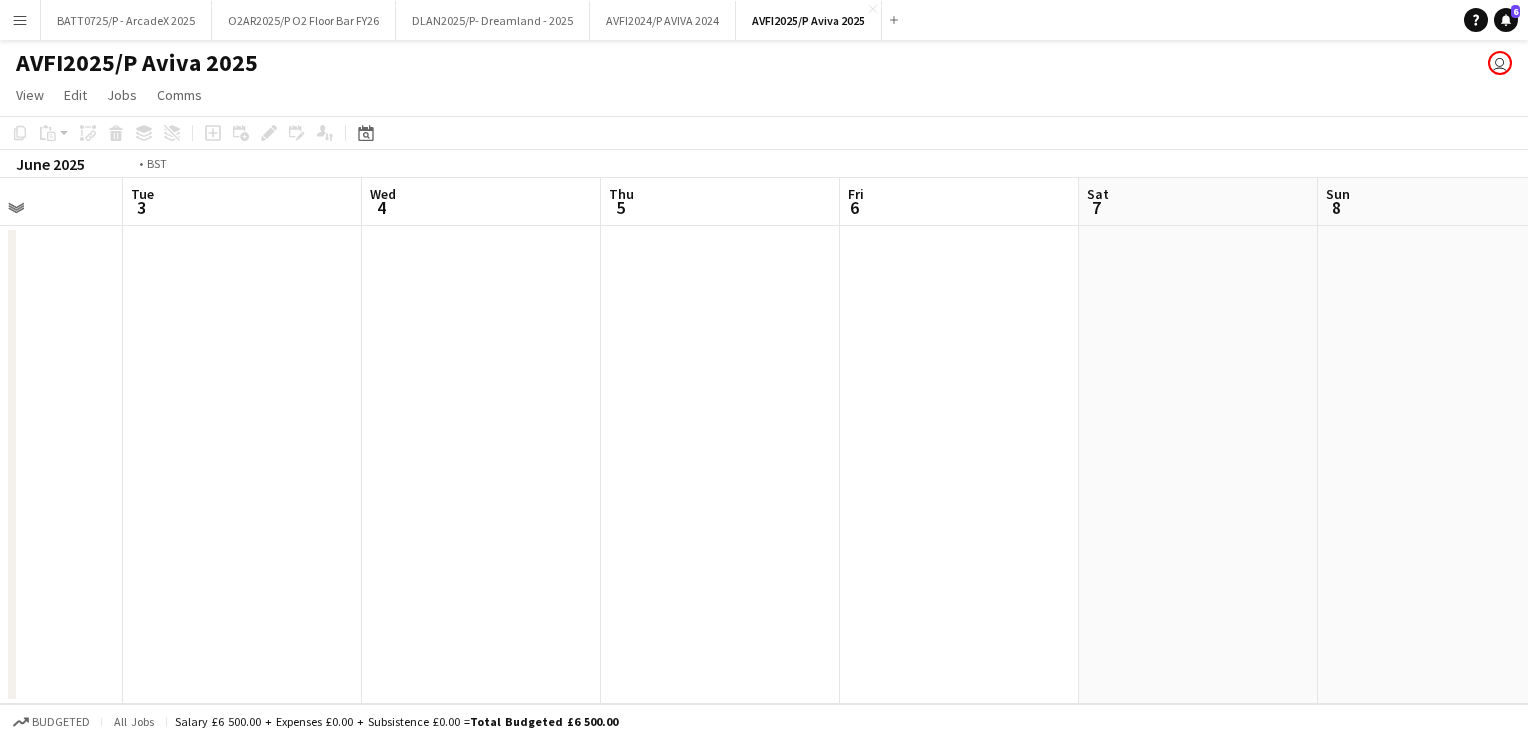 drag, startPoint x: 190, startPoint y: 393, endPoint x: 1401, endPoint y: 512, distance: 1216.8328 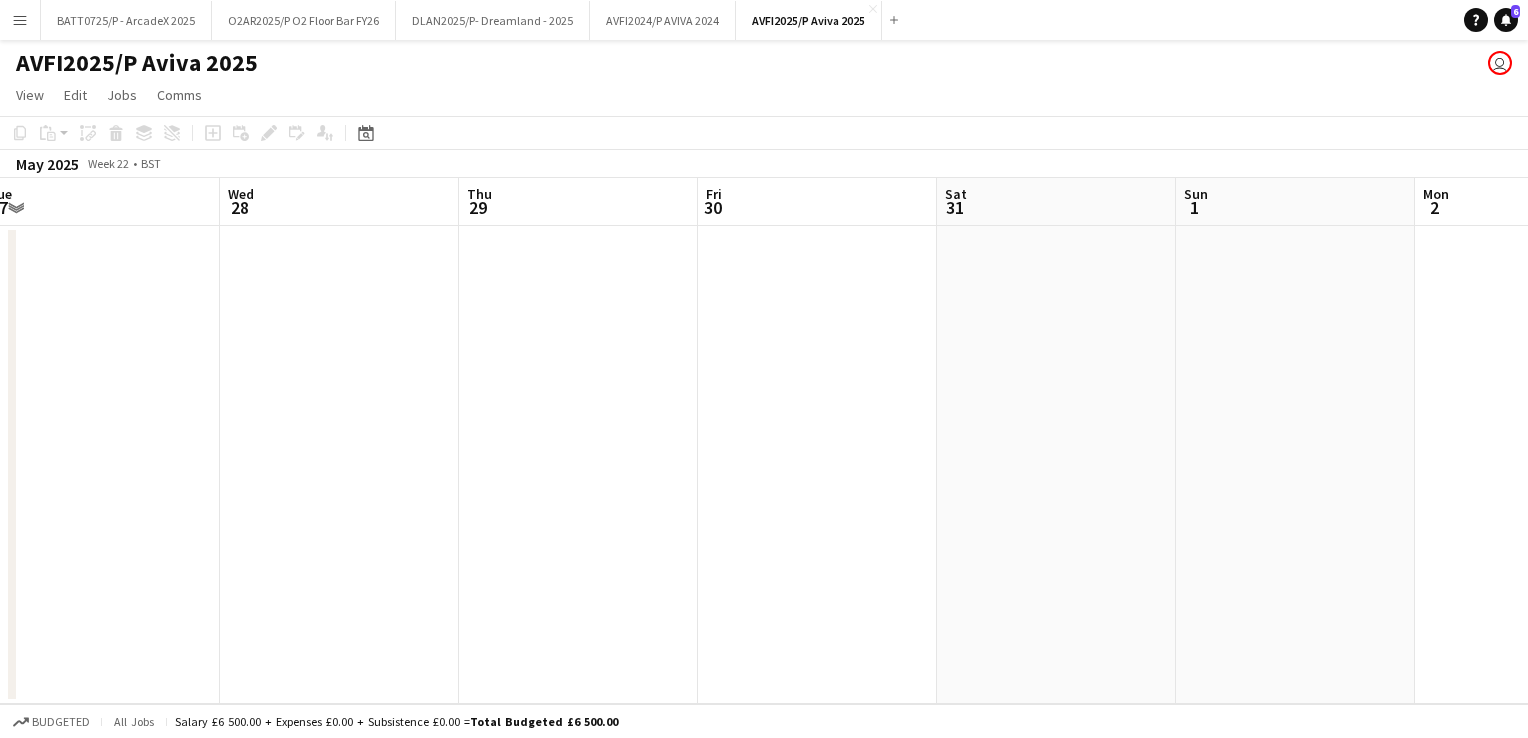 drag, startPoint x: 222, startPoint y: 327, endPoint x: 1531, endPoint y: 578, distance: 1332.8473 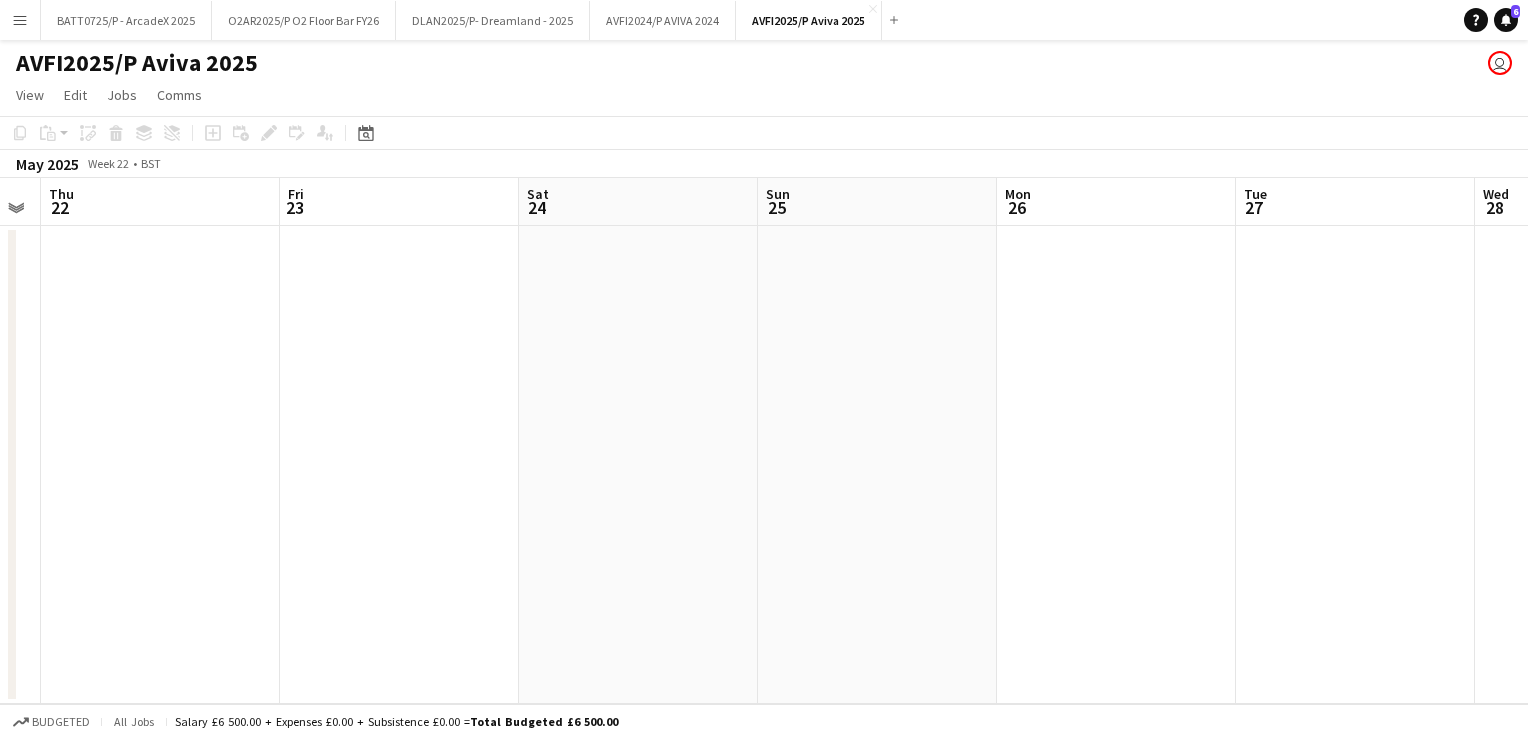 drag, startPoint x: 270, startPoint y: 305, endPoint x: 1531, endPoint y: 596, distance: 1294.1414 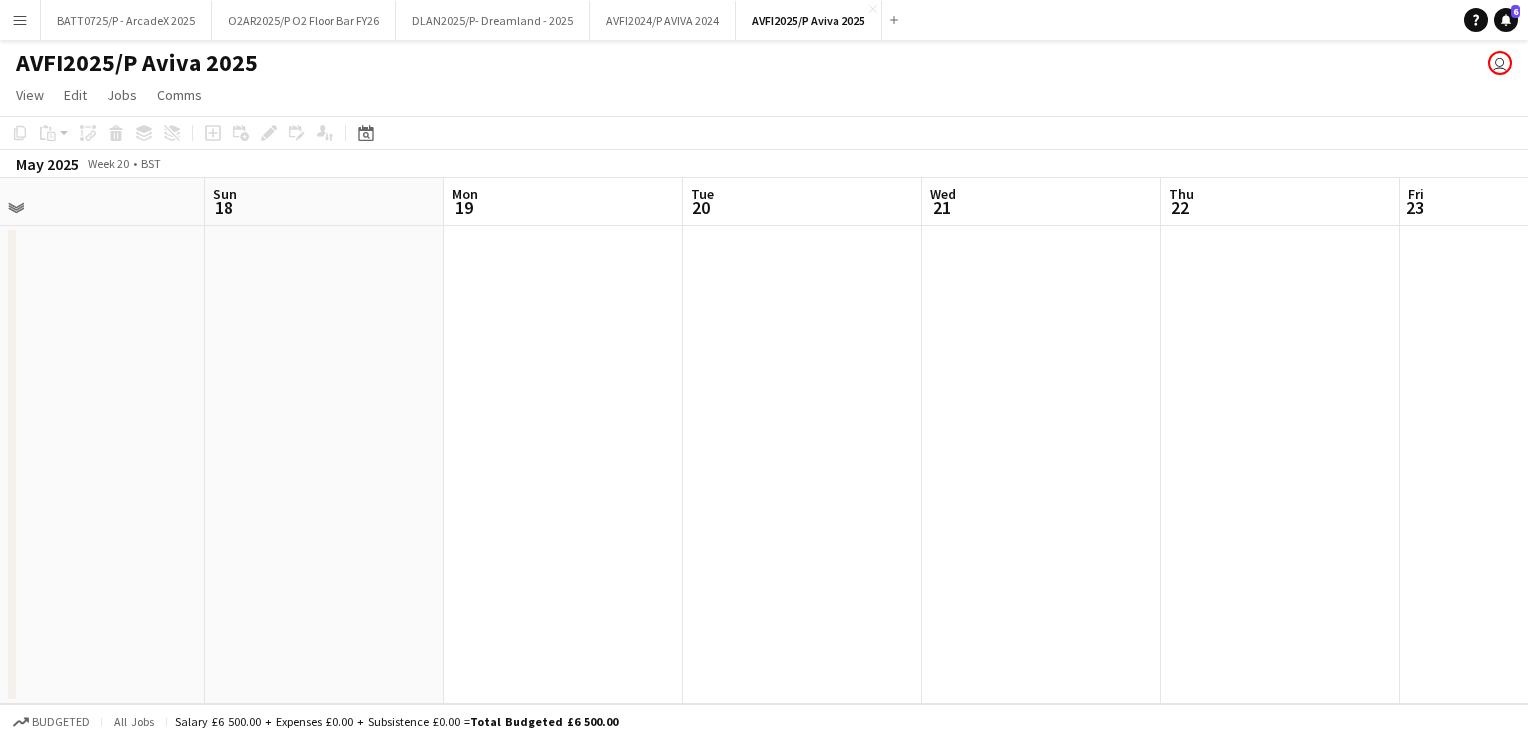 drag, startPoint x: 316, startPoint y: 348, endPoint x: 1436, endPoint y: 479, distance: 1127.6351 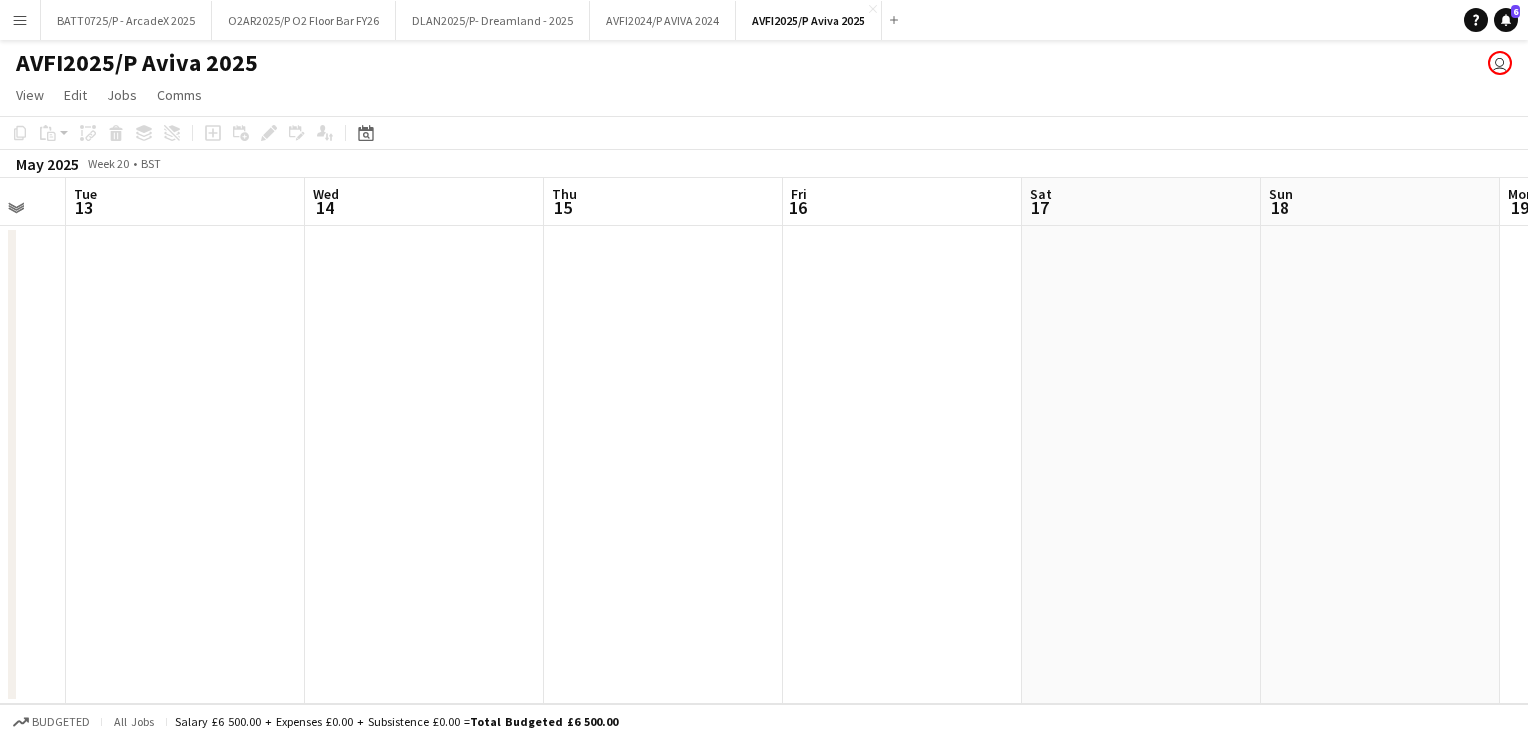 scroll, scrollTop: 0, scrollLeft: 616, axis: horizontal 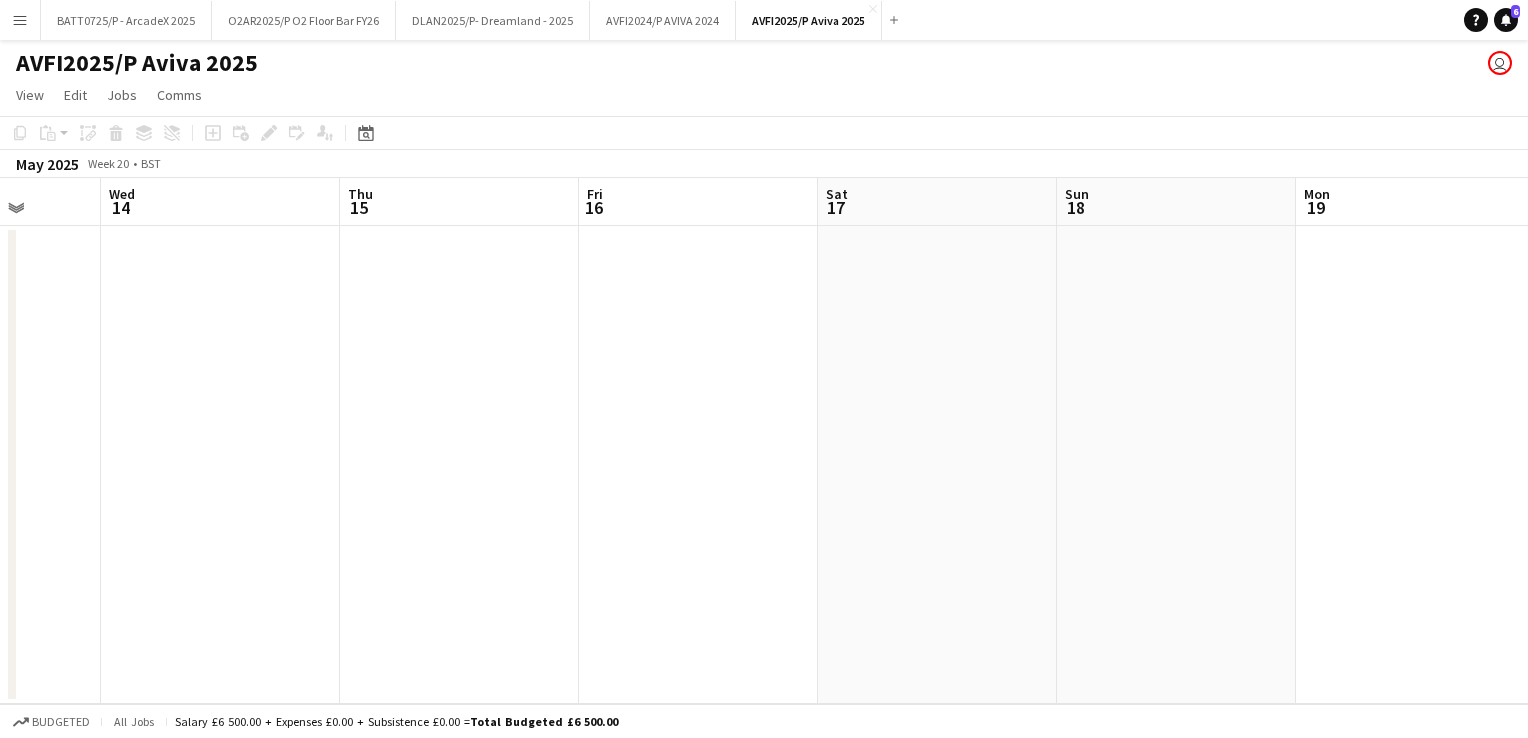 drag 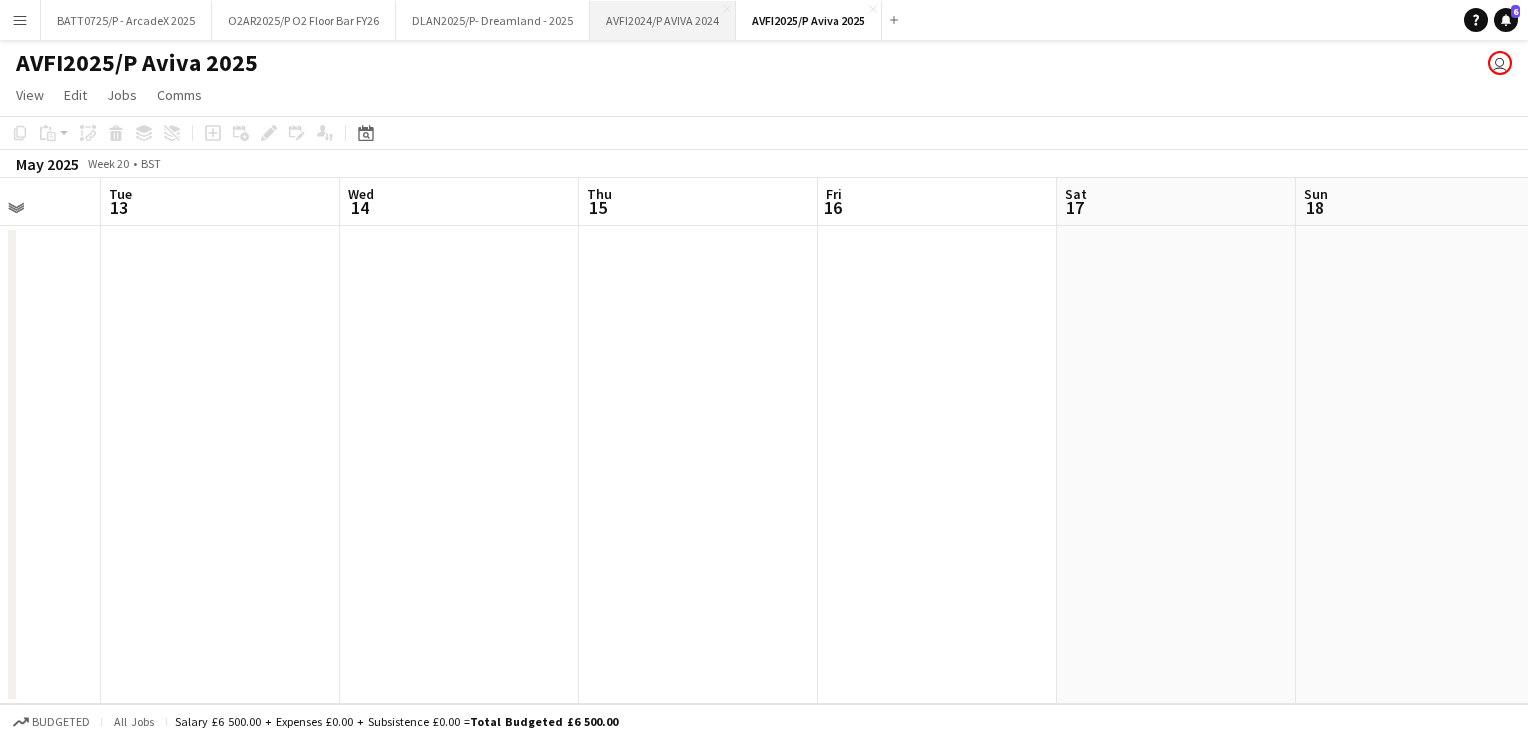 click on "AVFI2024/P AVIVA 2024
Close" at bounding box center (663, 20) 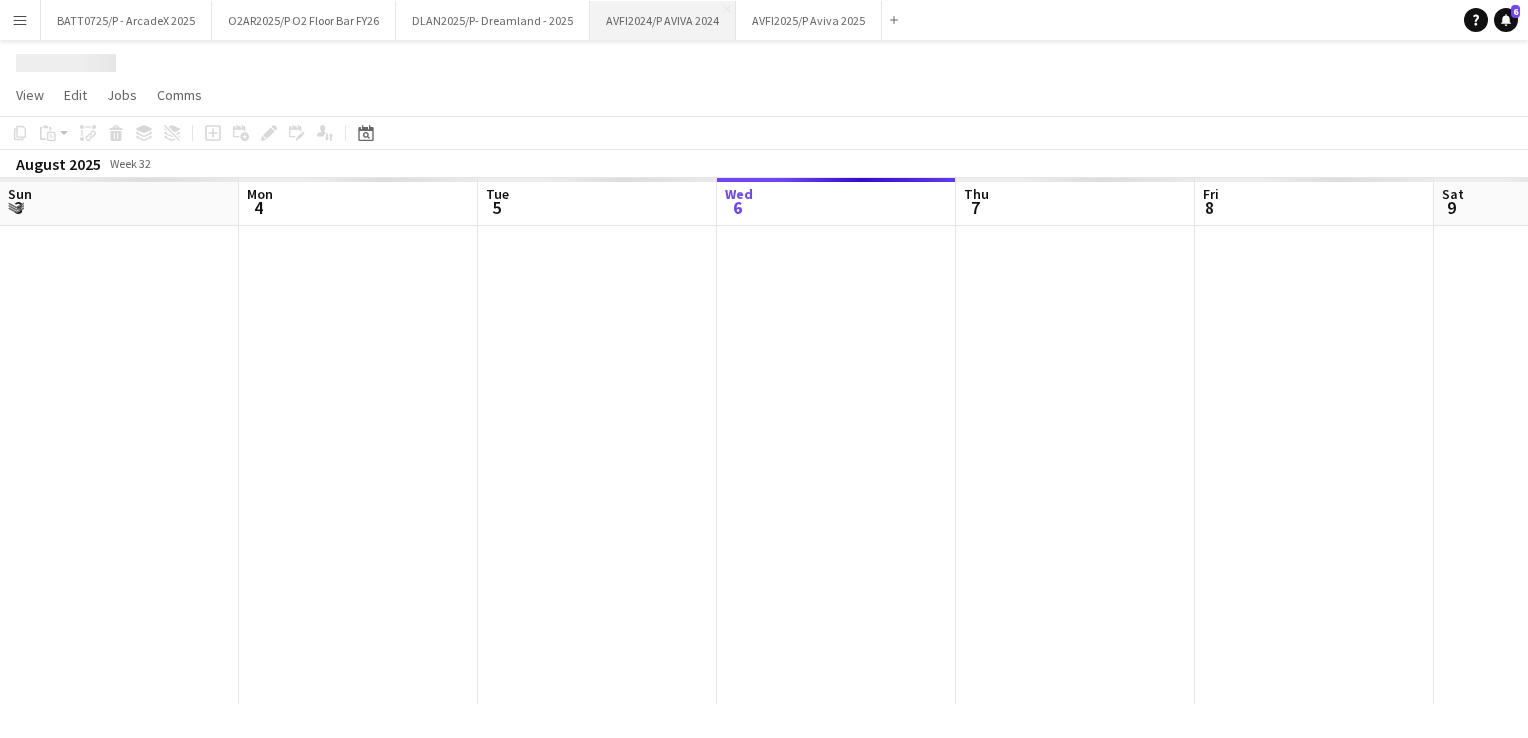 scroll, scrollTop: 0, scrollLeft: 478, axis: horizontal 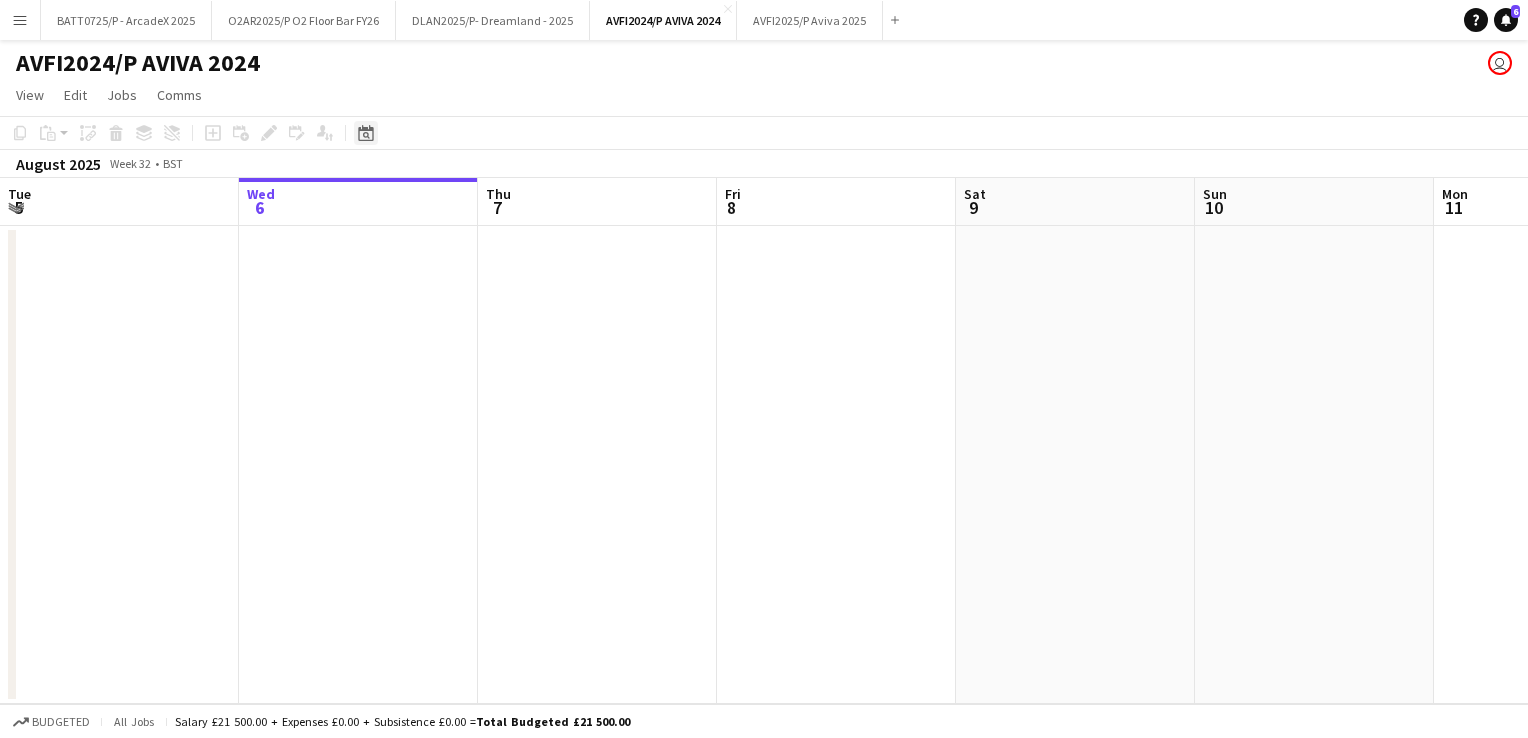 click 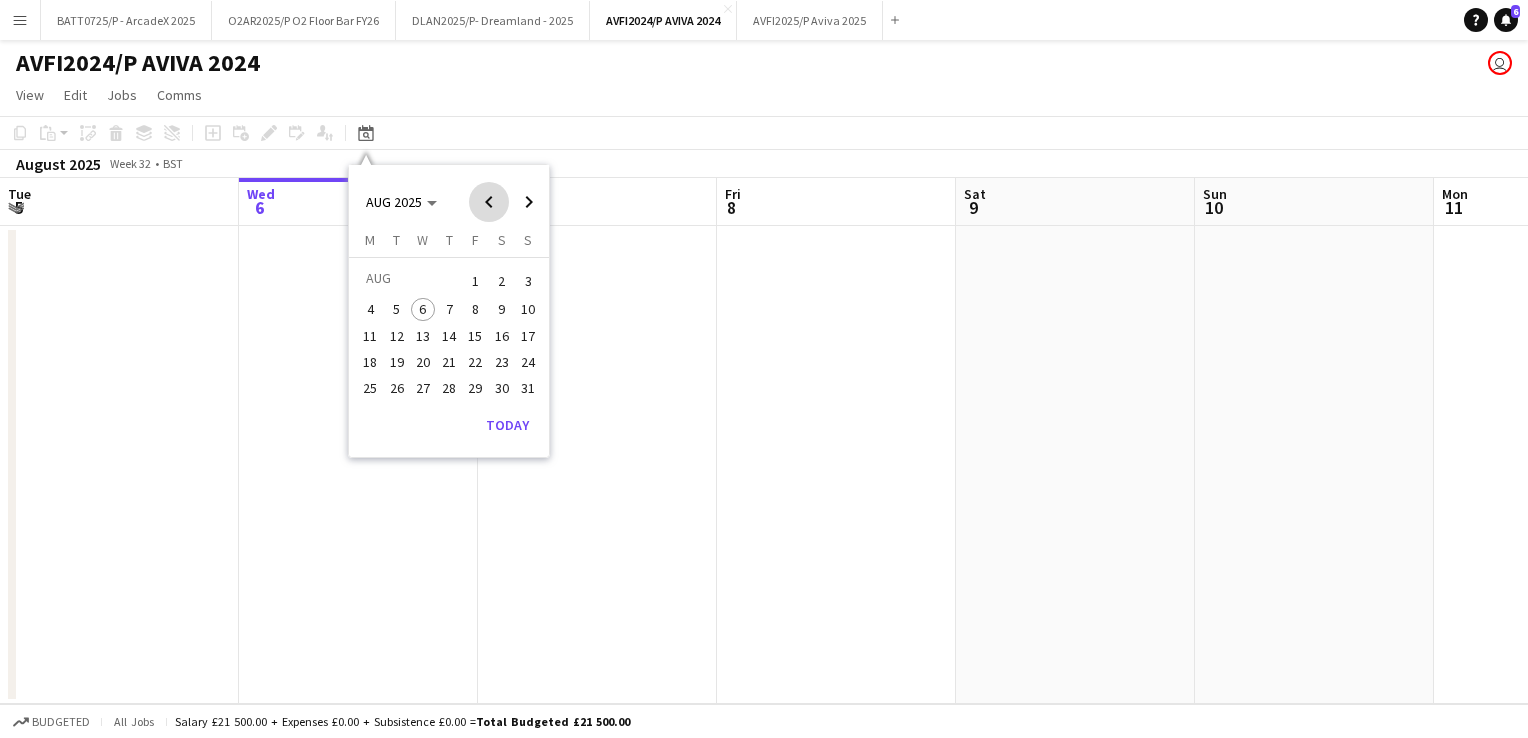 click at bounding box center (489, 202) 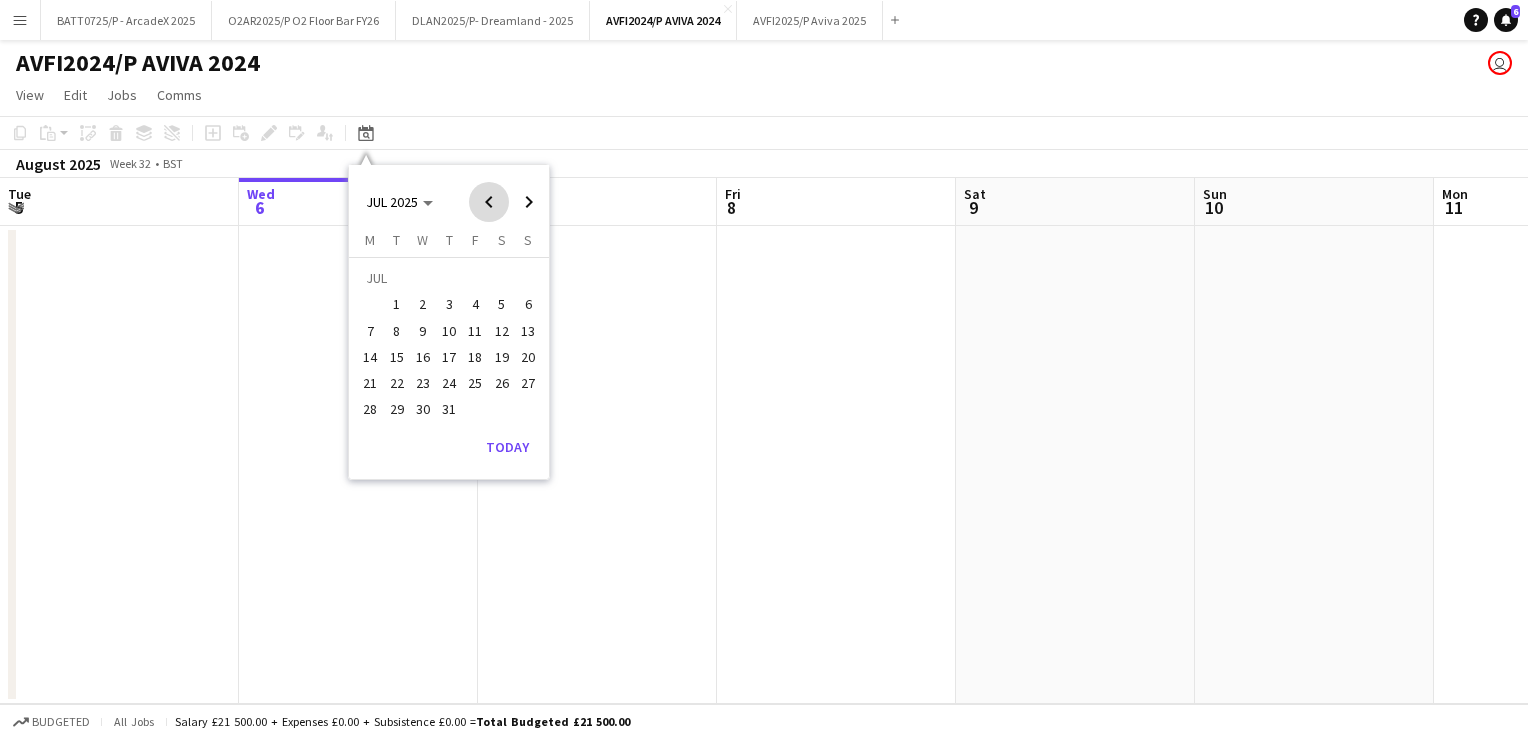 click at bounding box center [489, 202] 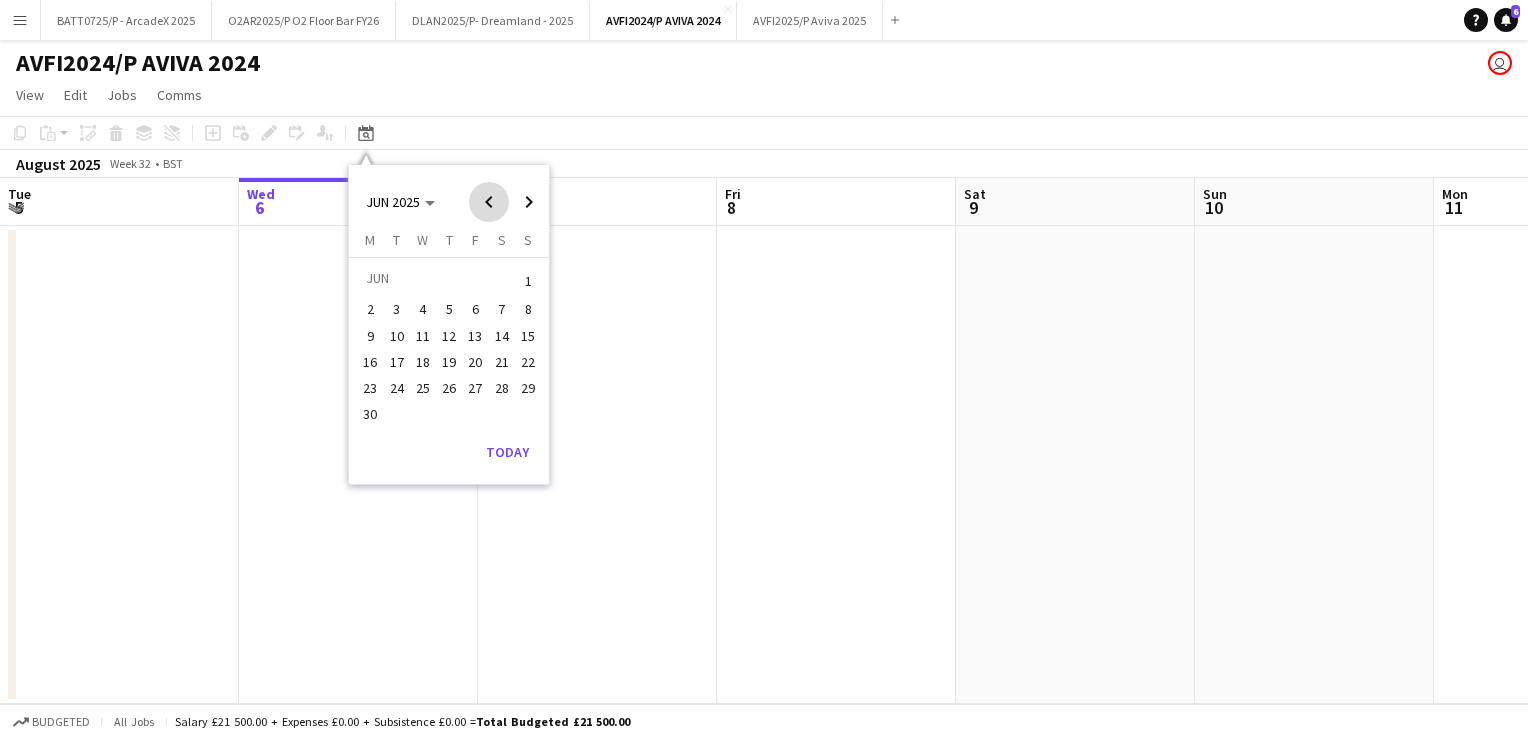 click at bounding box center [489, 202] 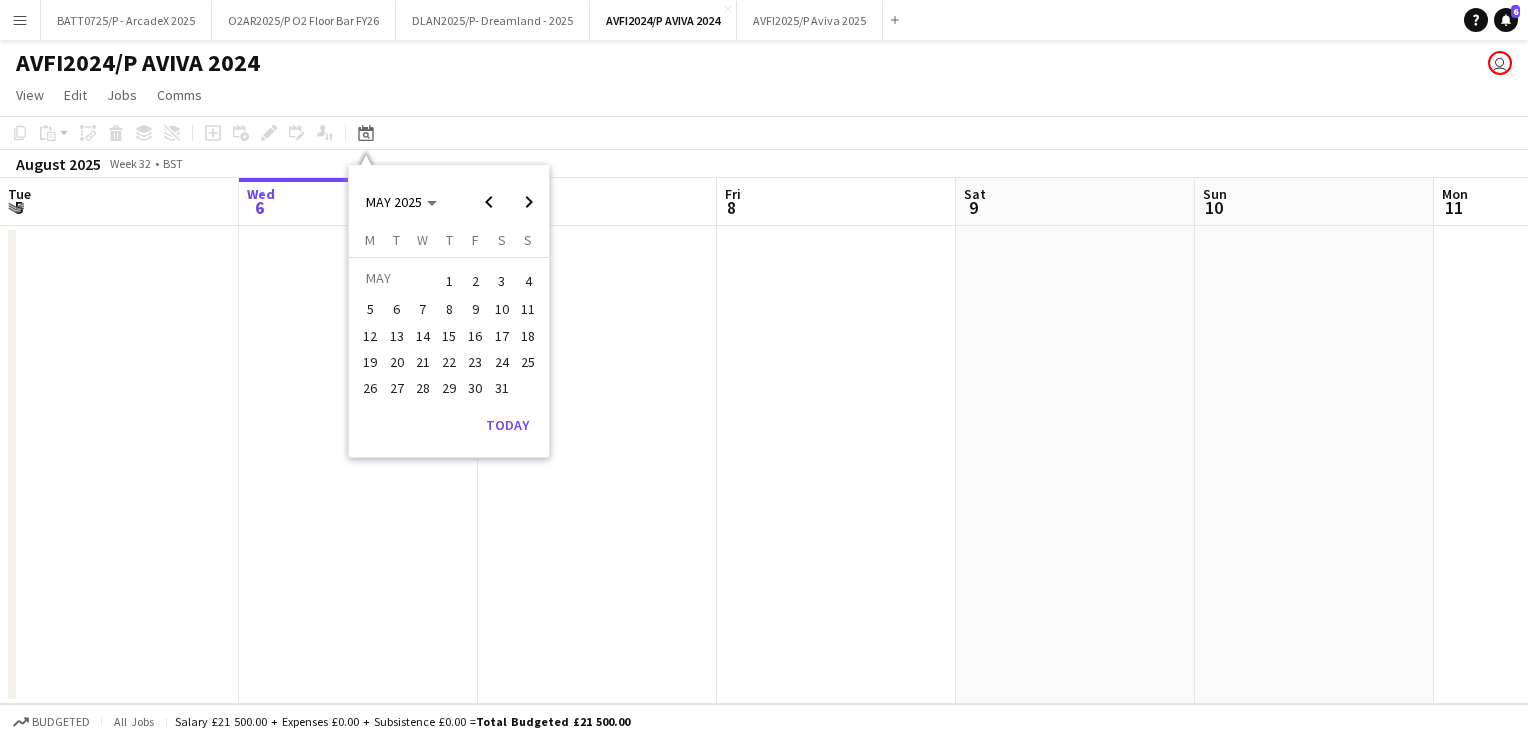 click on "3" at bounding box center (502, 281) 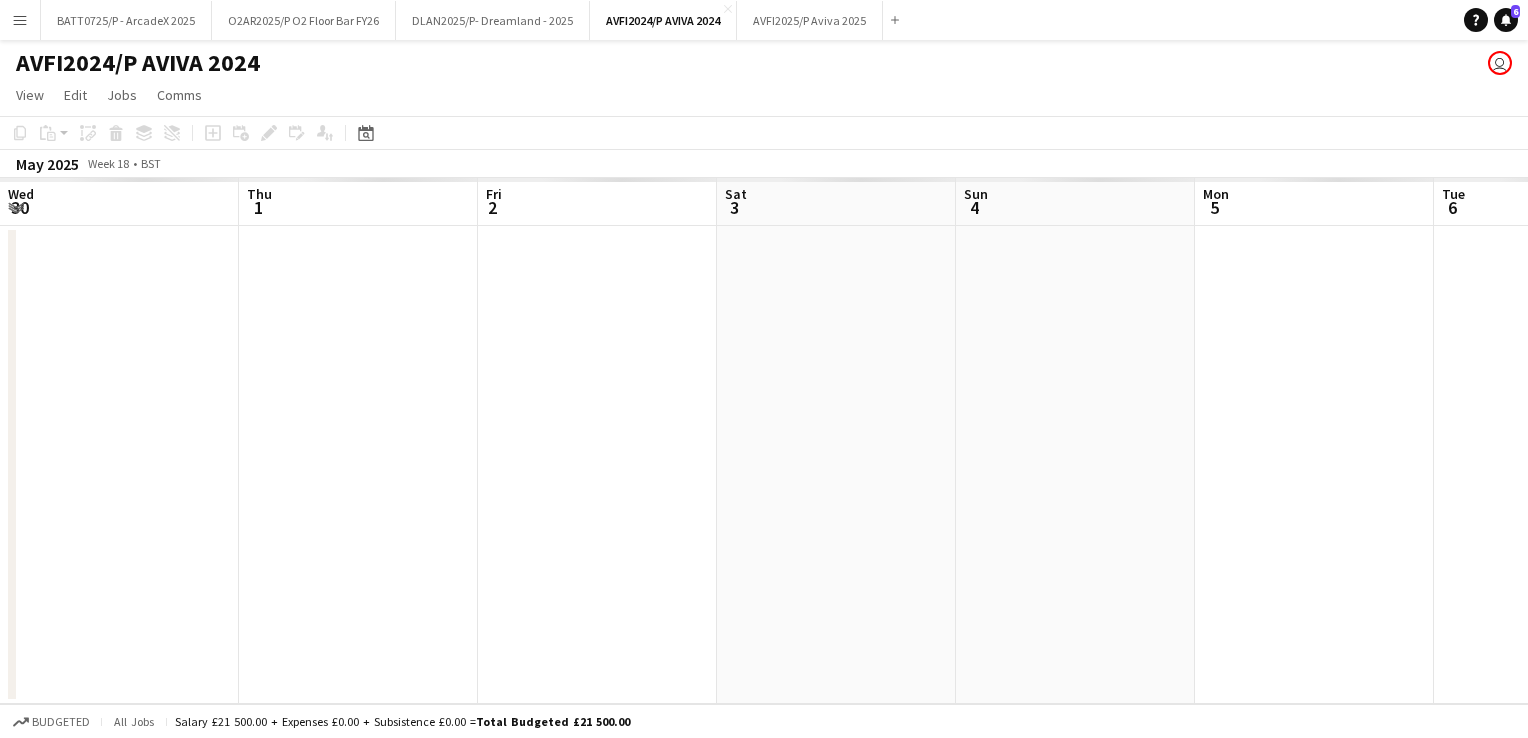 scroll, scrollTop: 0, scrollLeft: 688, axis: horizontal 